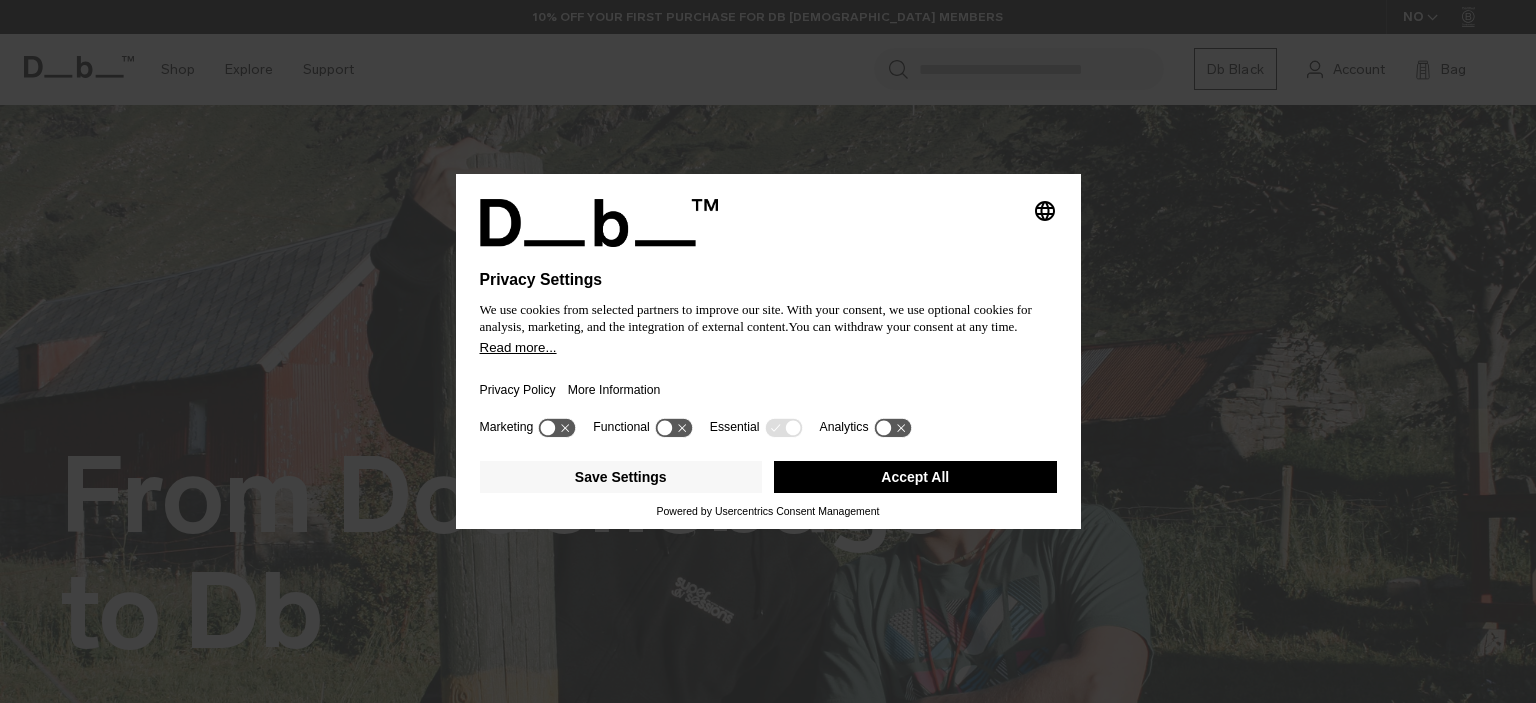 scroll, scrollTop: 0, scrollLeft: 0, axis: both 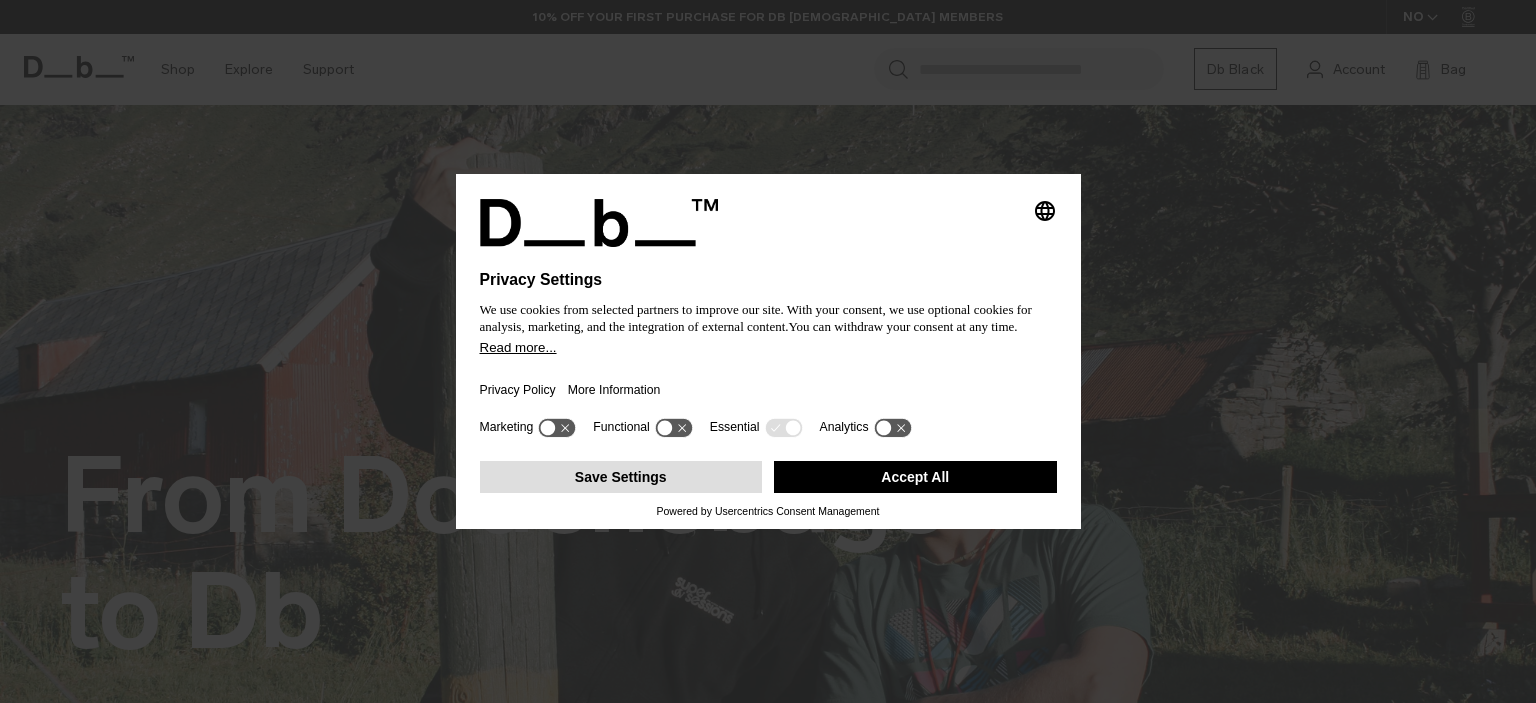 click on "Save Settings" at bounding box center [621, 477] 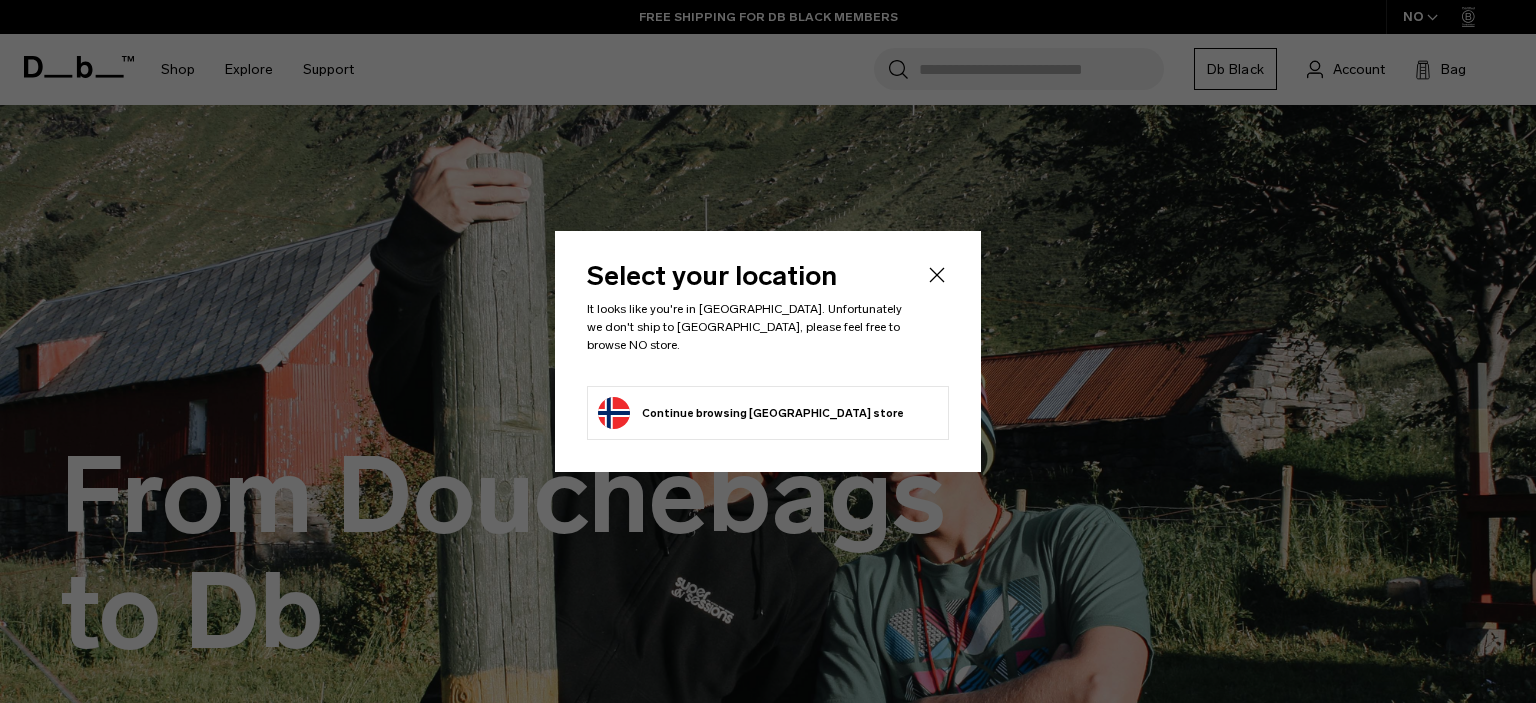 click on "Continue browsing Norway store
Continue shopping in Norway" 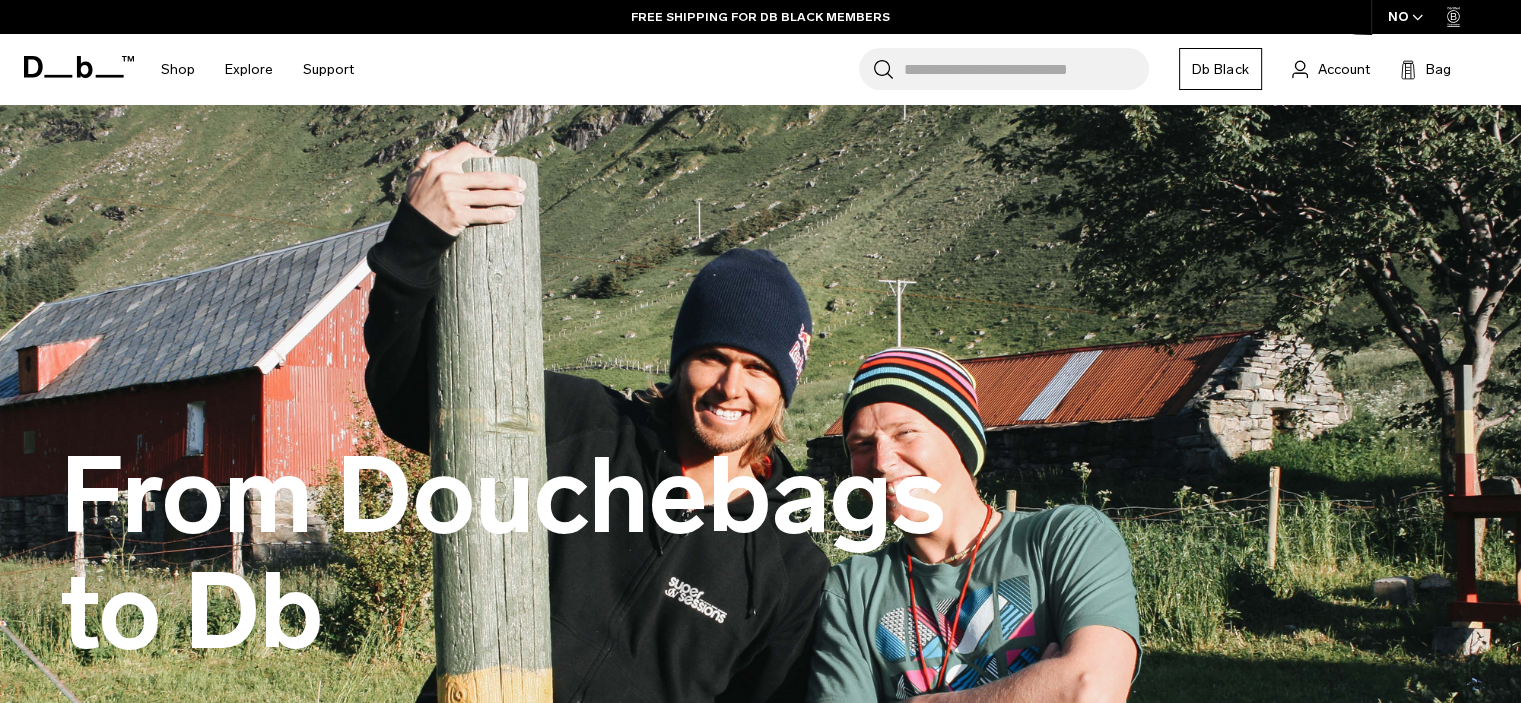 click on "NO" at bounding box center [1406, 17] 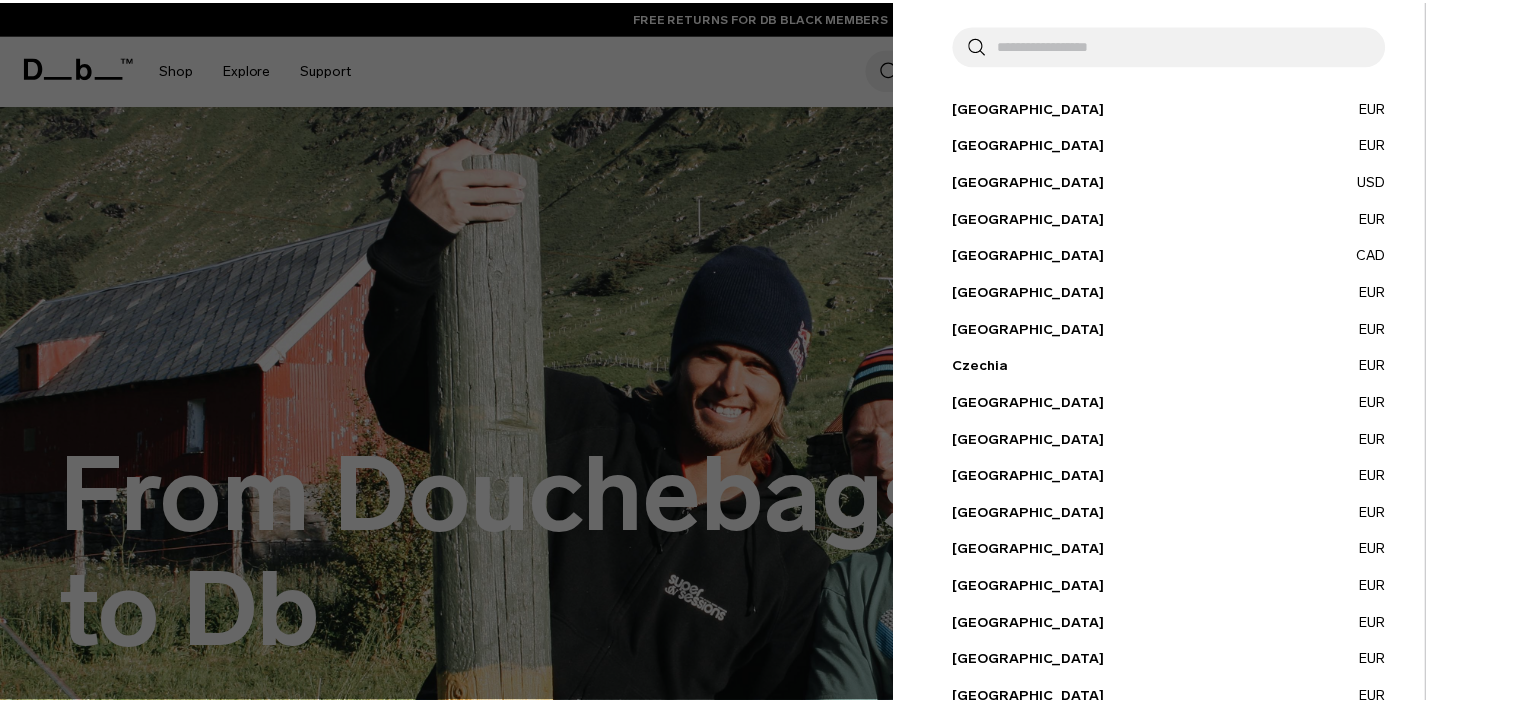 scroll, scrollTop: 72, scrollLeft: 0, axis: vertical 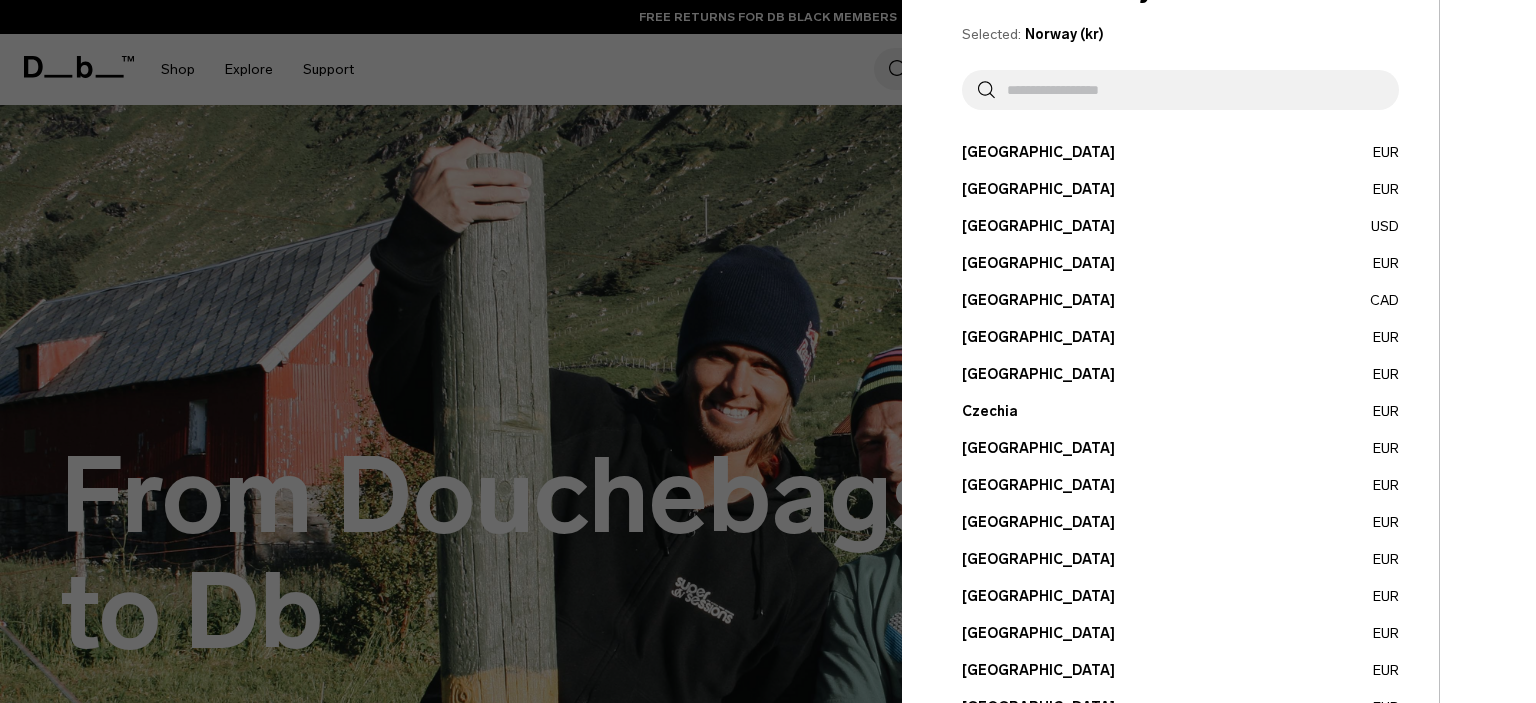 click at bounding box center [768, 351] 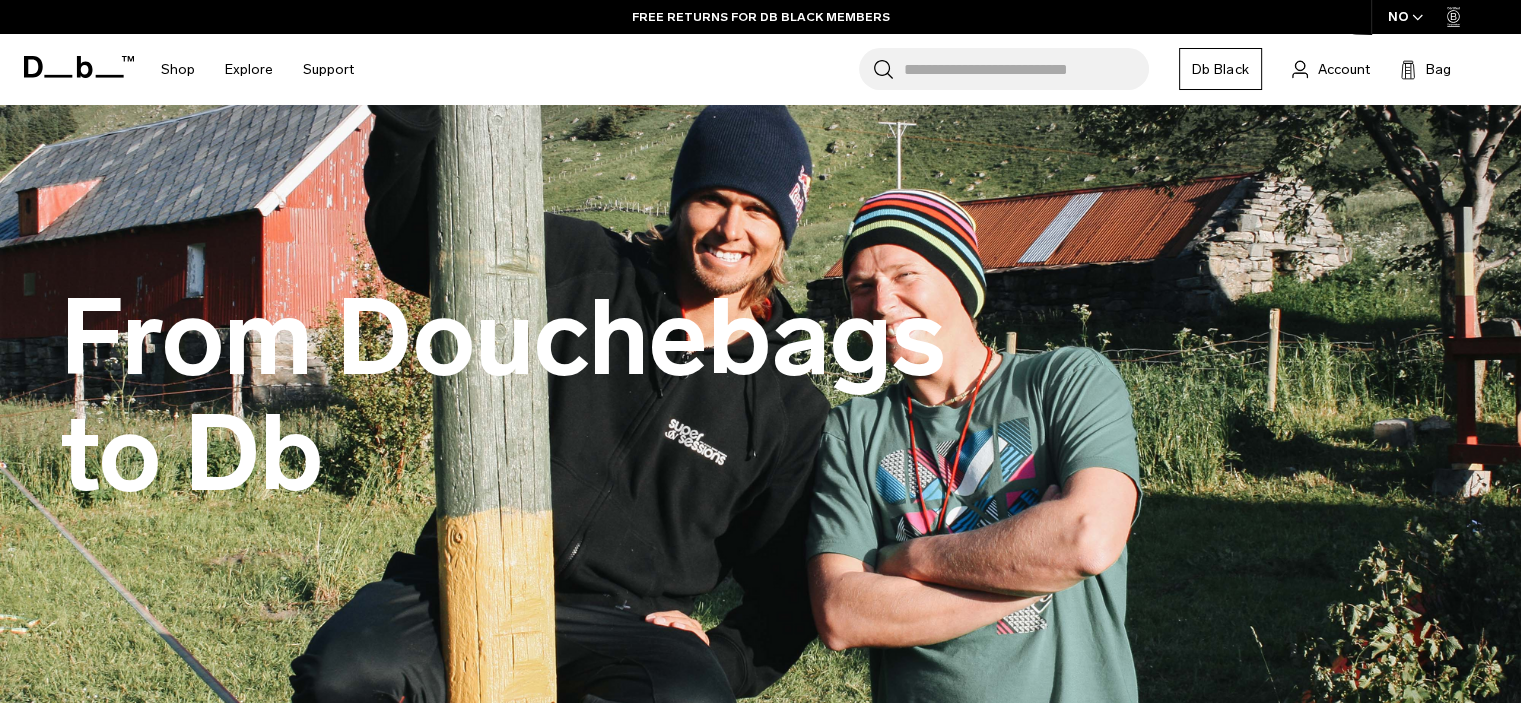 scroll, scrollTop: 700, scrollLeft: 0, axis: vertical 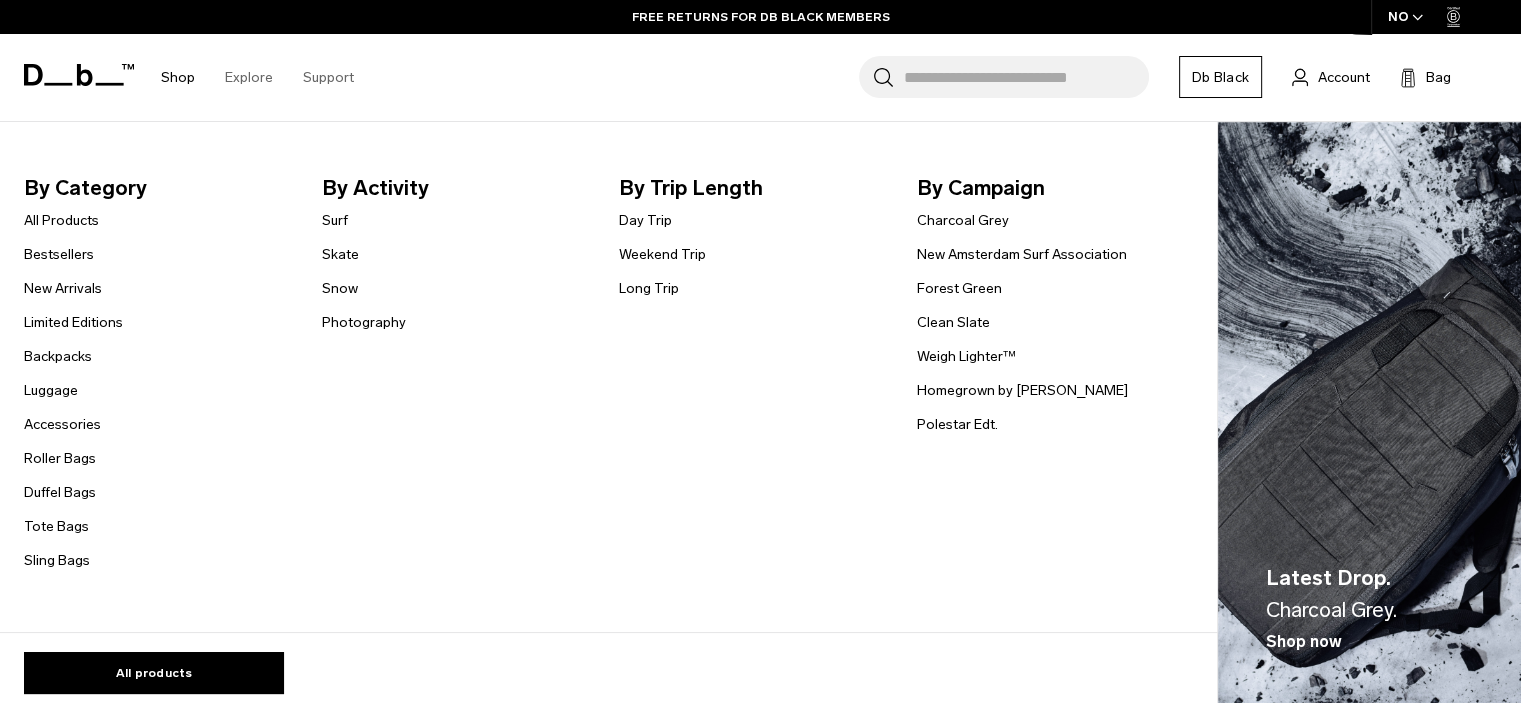 click on "Shop" at bounding box center (178, 77) 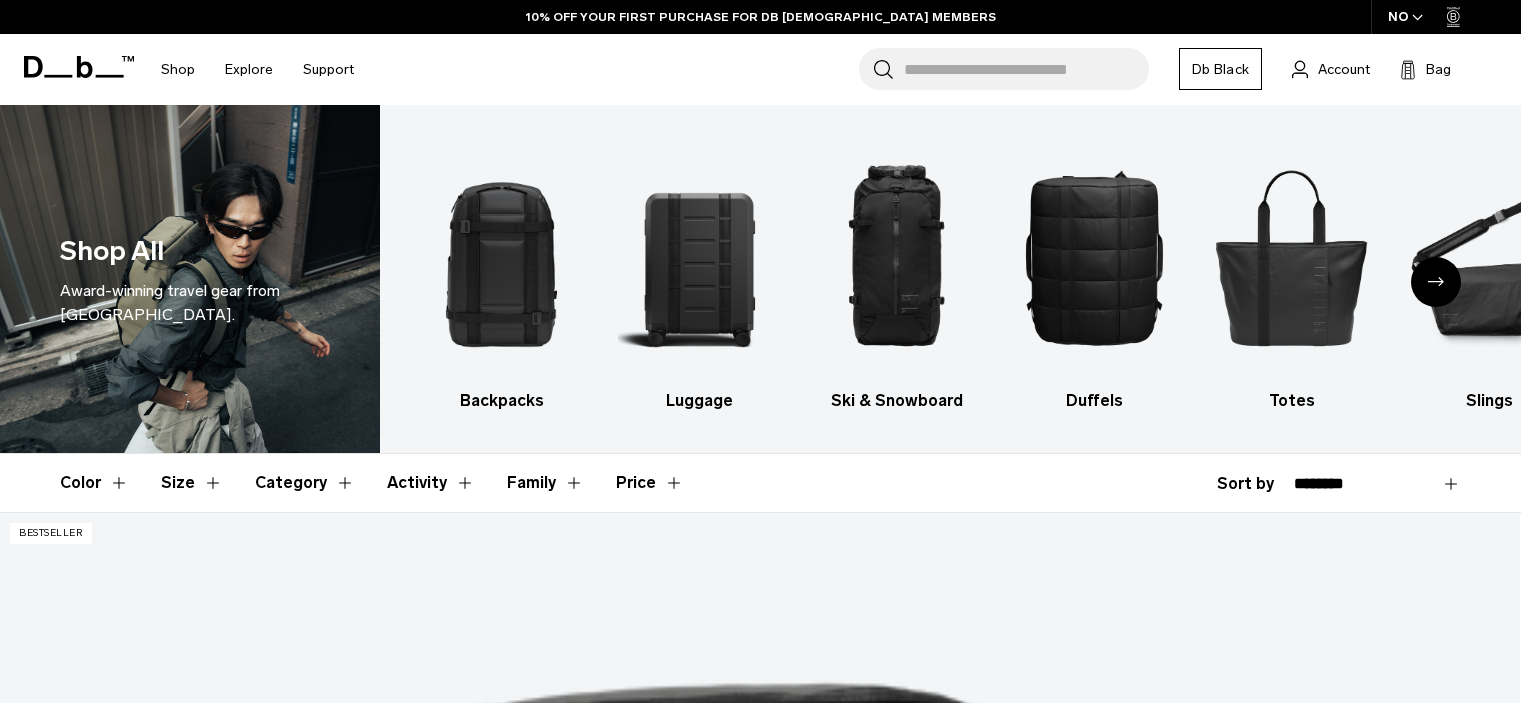 scroll, scrollTop: 14, scrollLeft: 0, axis: vertical 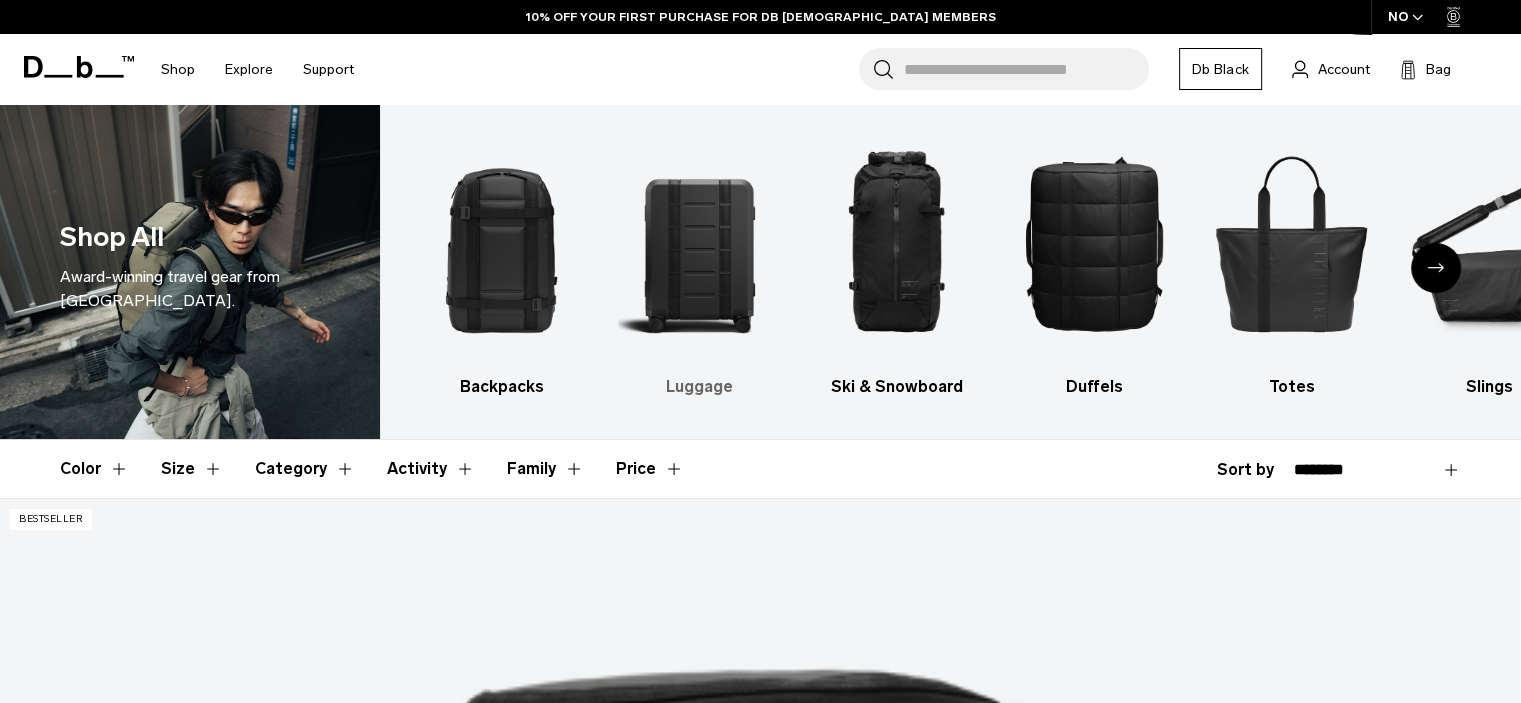 click at bounding box center (699, 243) 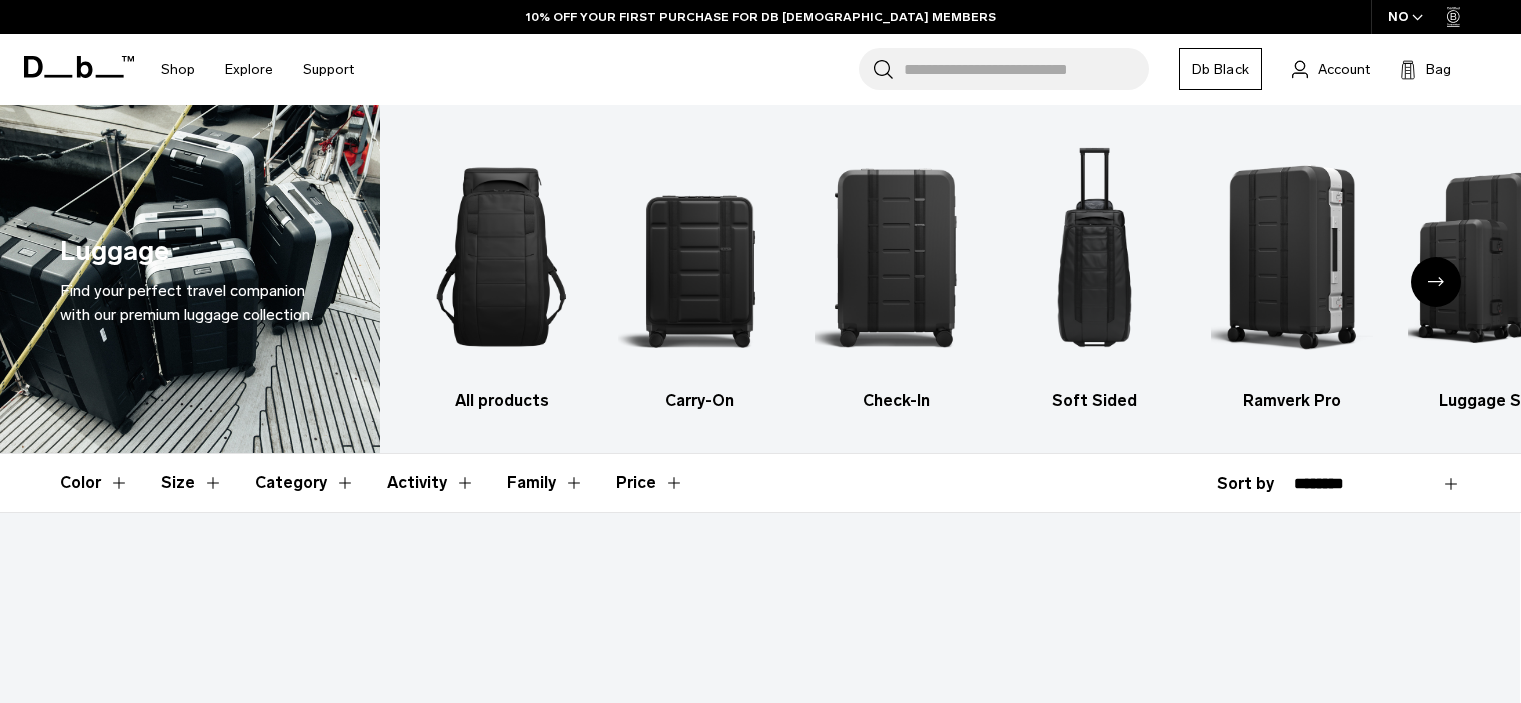 scroll, scrollTop: 614, scrollLeft: 0, axis: vertical 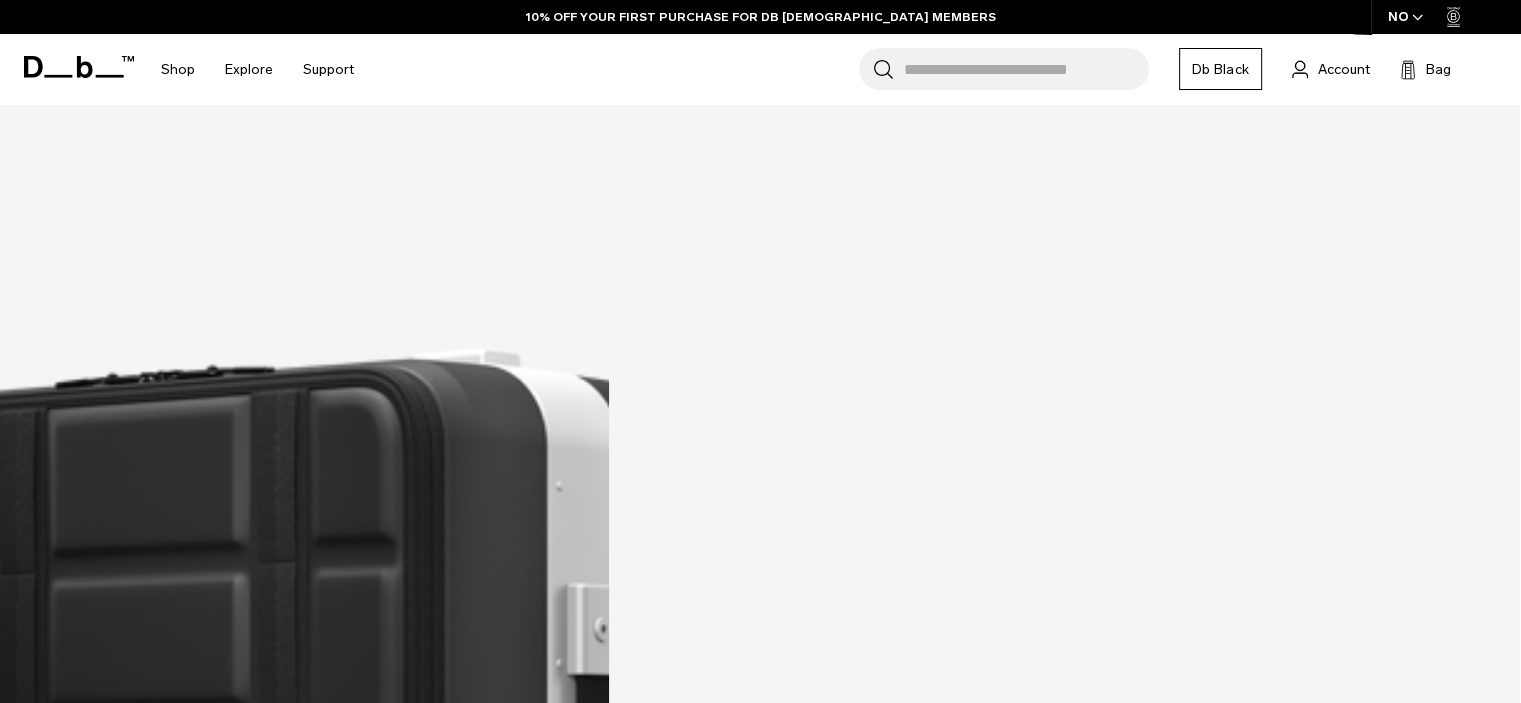 drag, startPoint x: 442, startPoint y: 374, endPoint x: 382, endPoint y: 370, distance: 60.133186 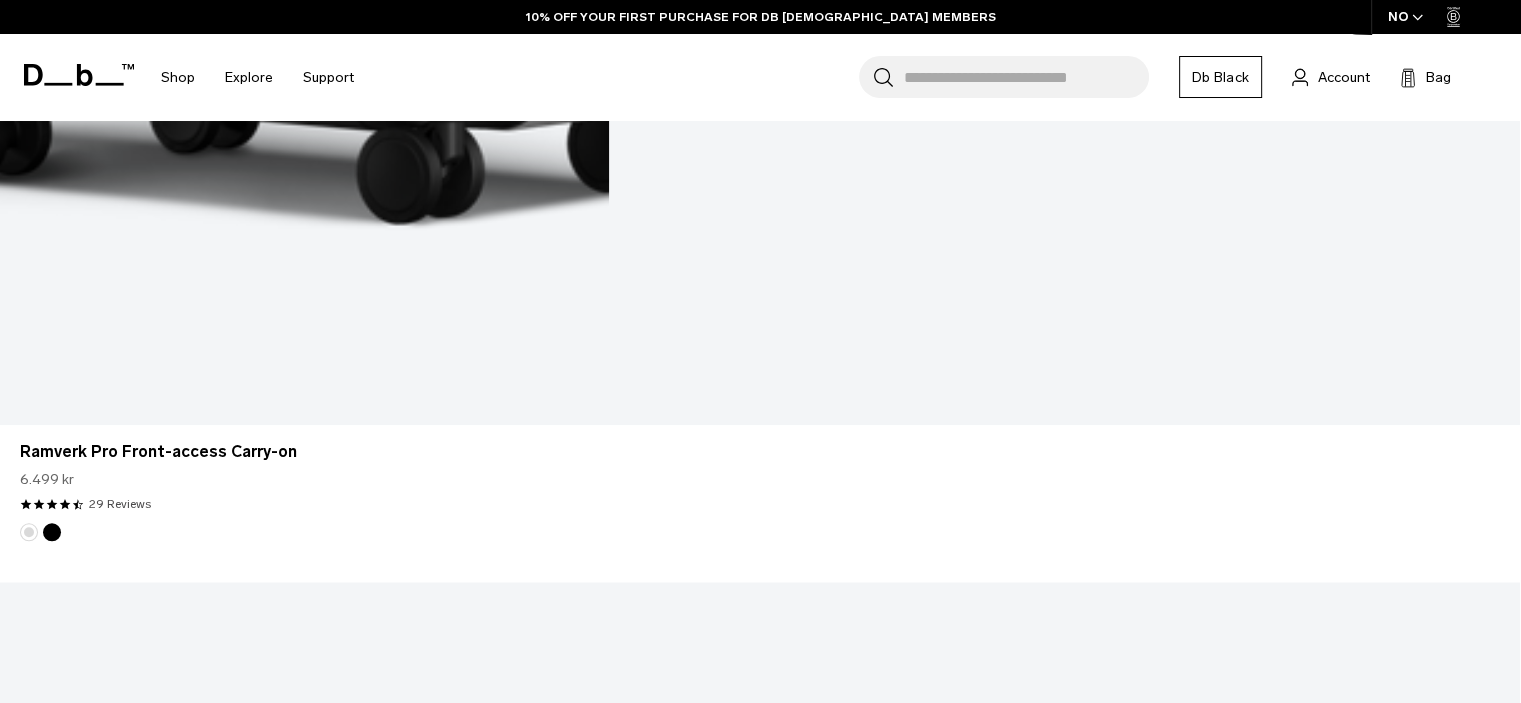scroll, scrollTop: 1614, scrollLeft: 0, axis: vertical 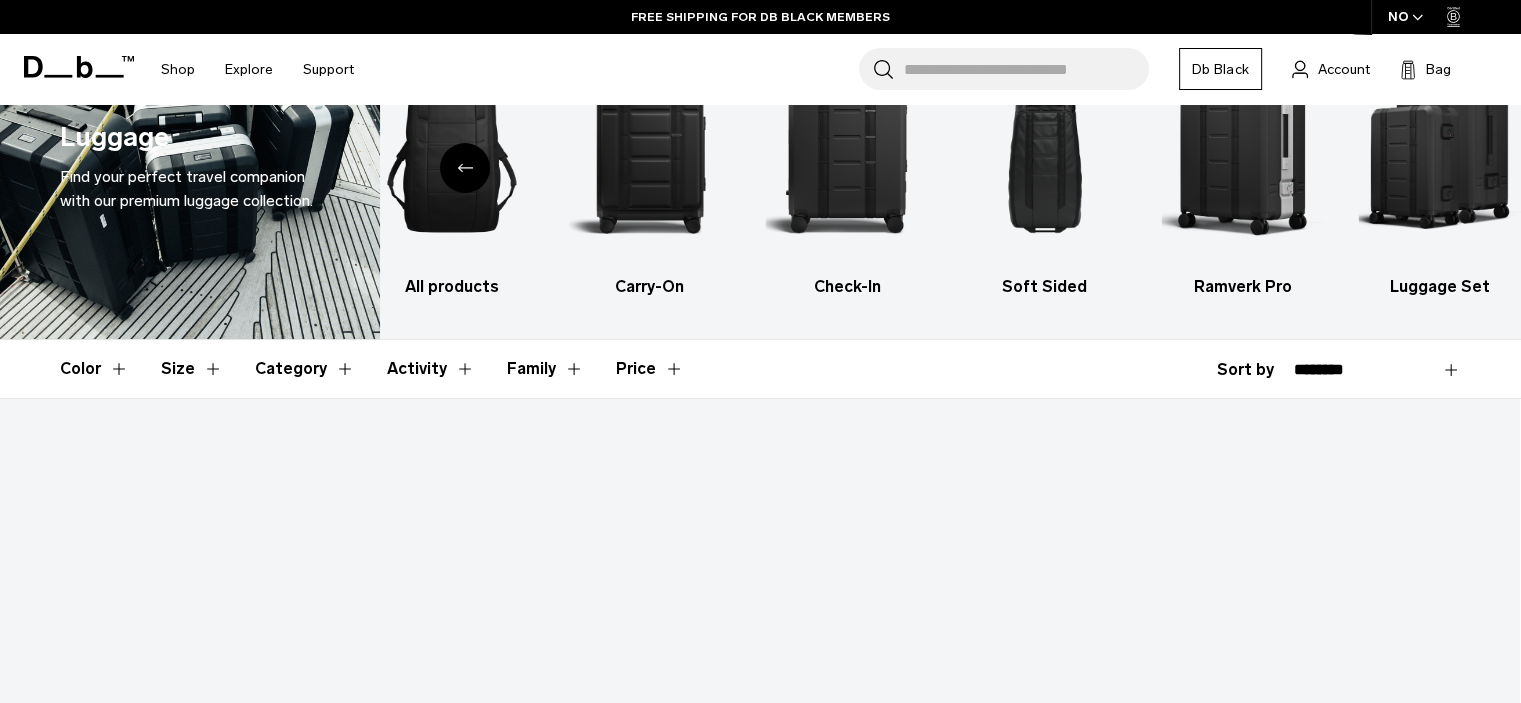 click 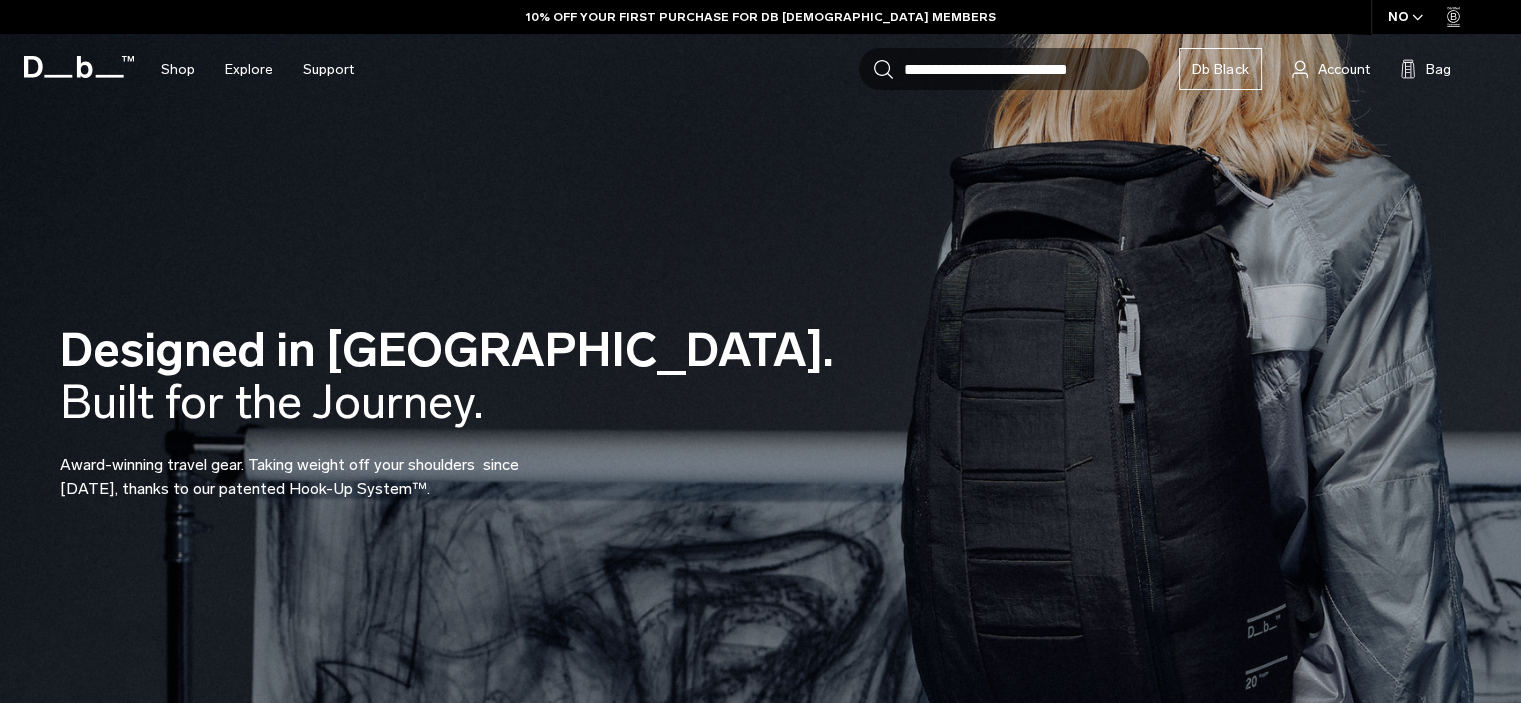 scroll, scrollTop: 0, scrollLeft: 0, axis: both 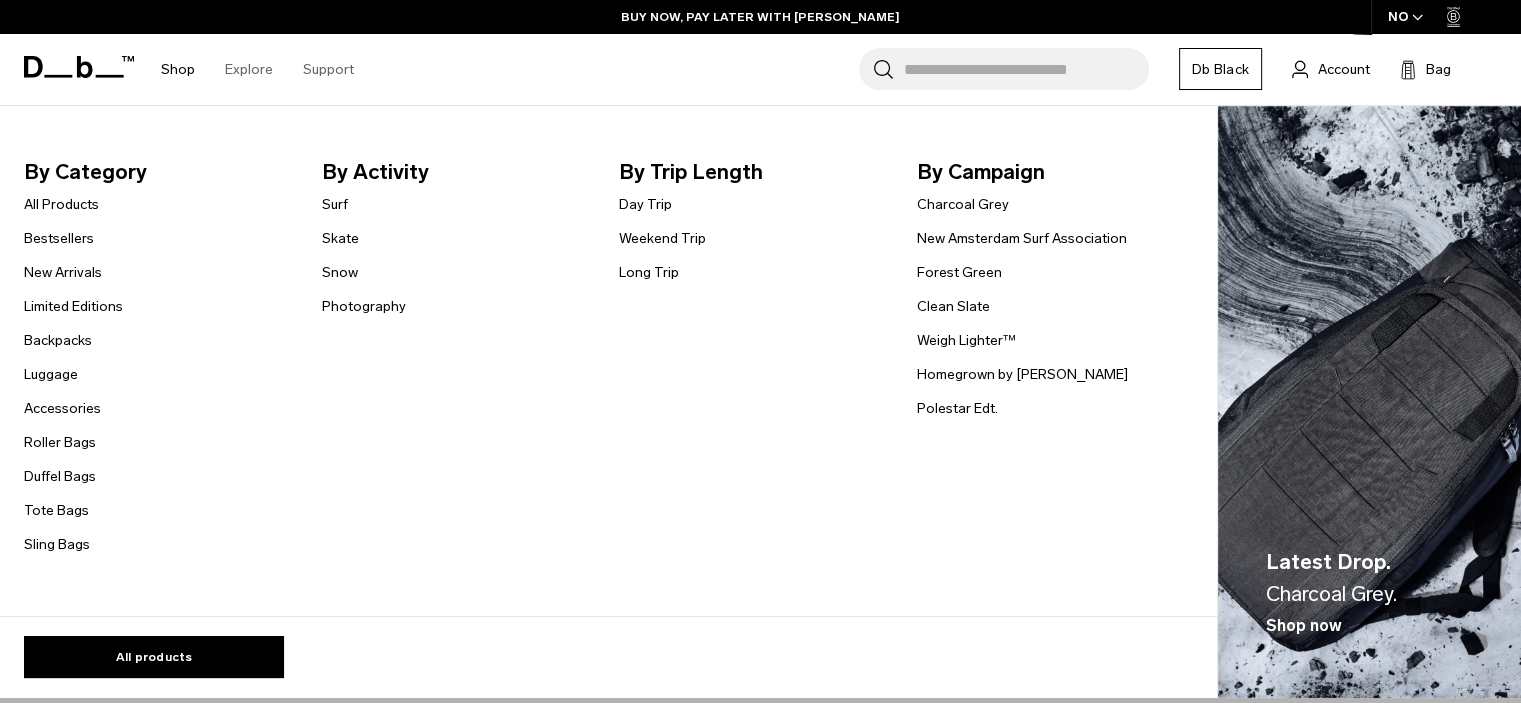 click on "Shop" at bounding box center (178, 69) 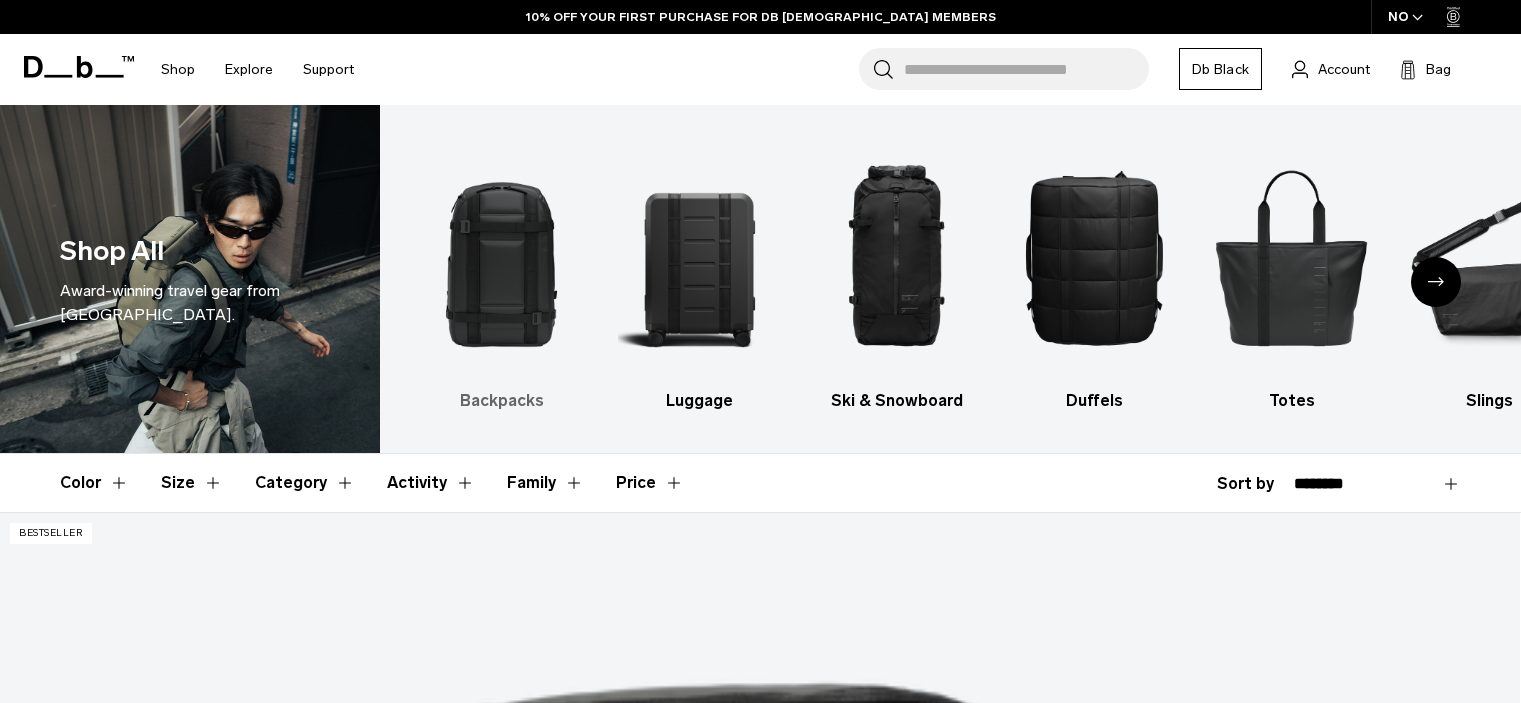 scroll, scrollTop: 0, scrollLeft: 0, axis: both 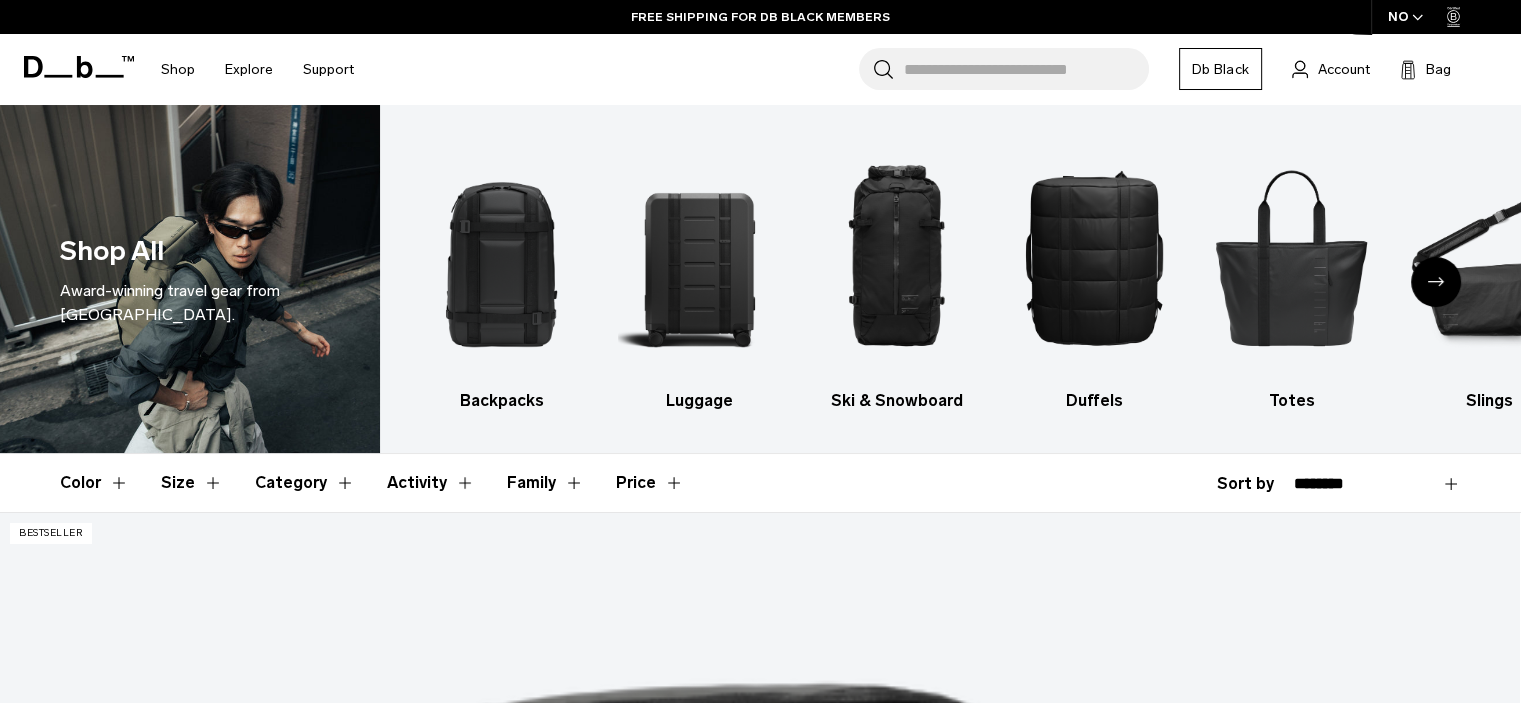 click at bounding box center (1436, 282) 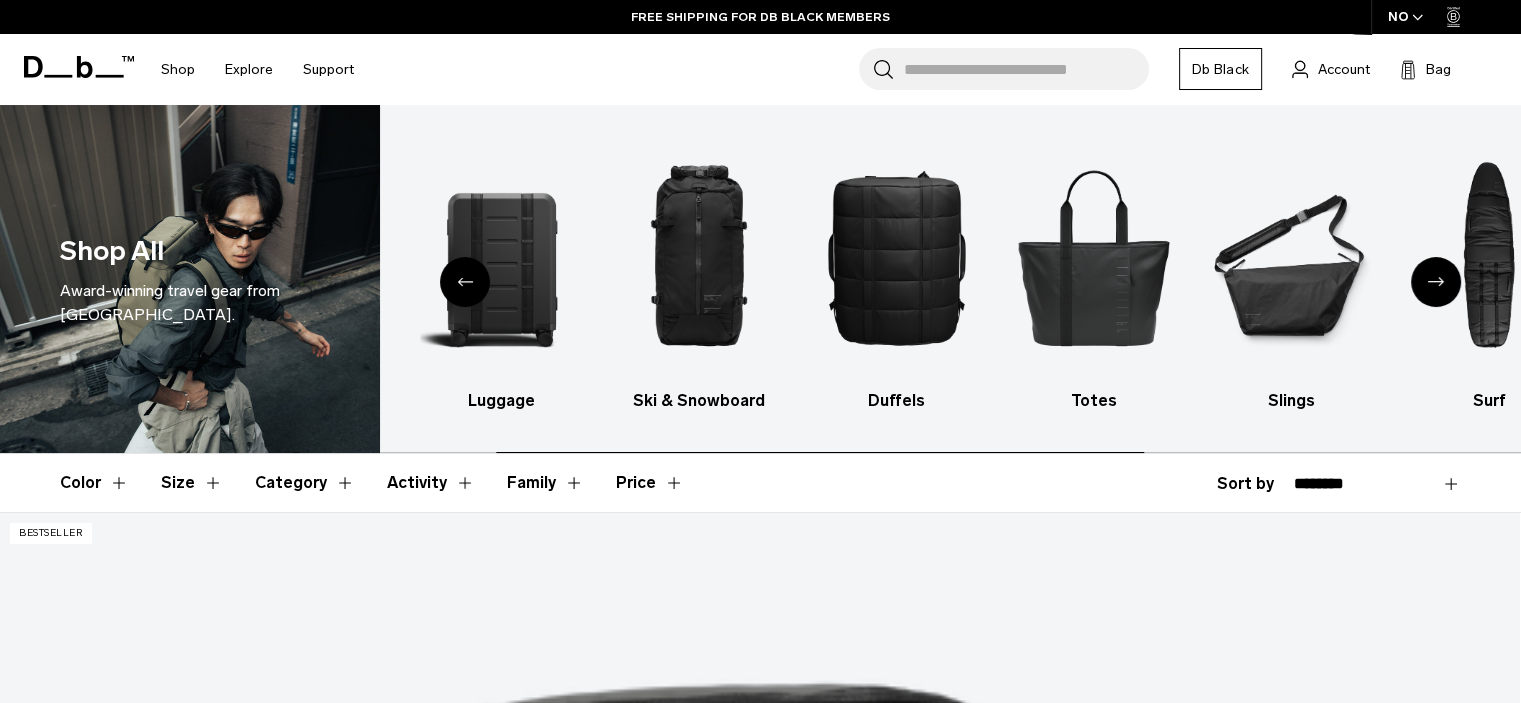 click 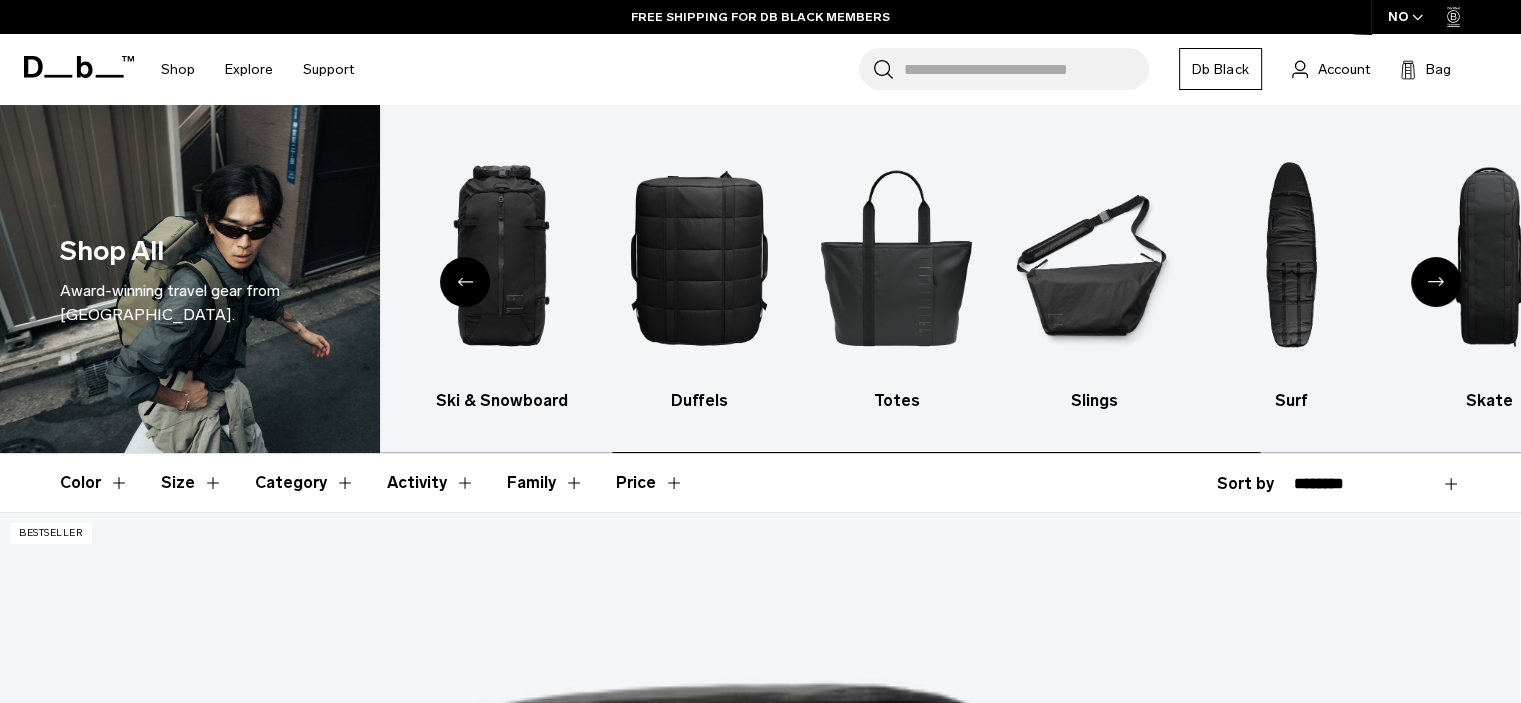 click 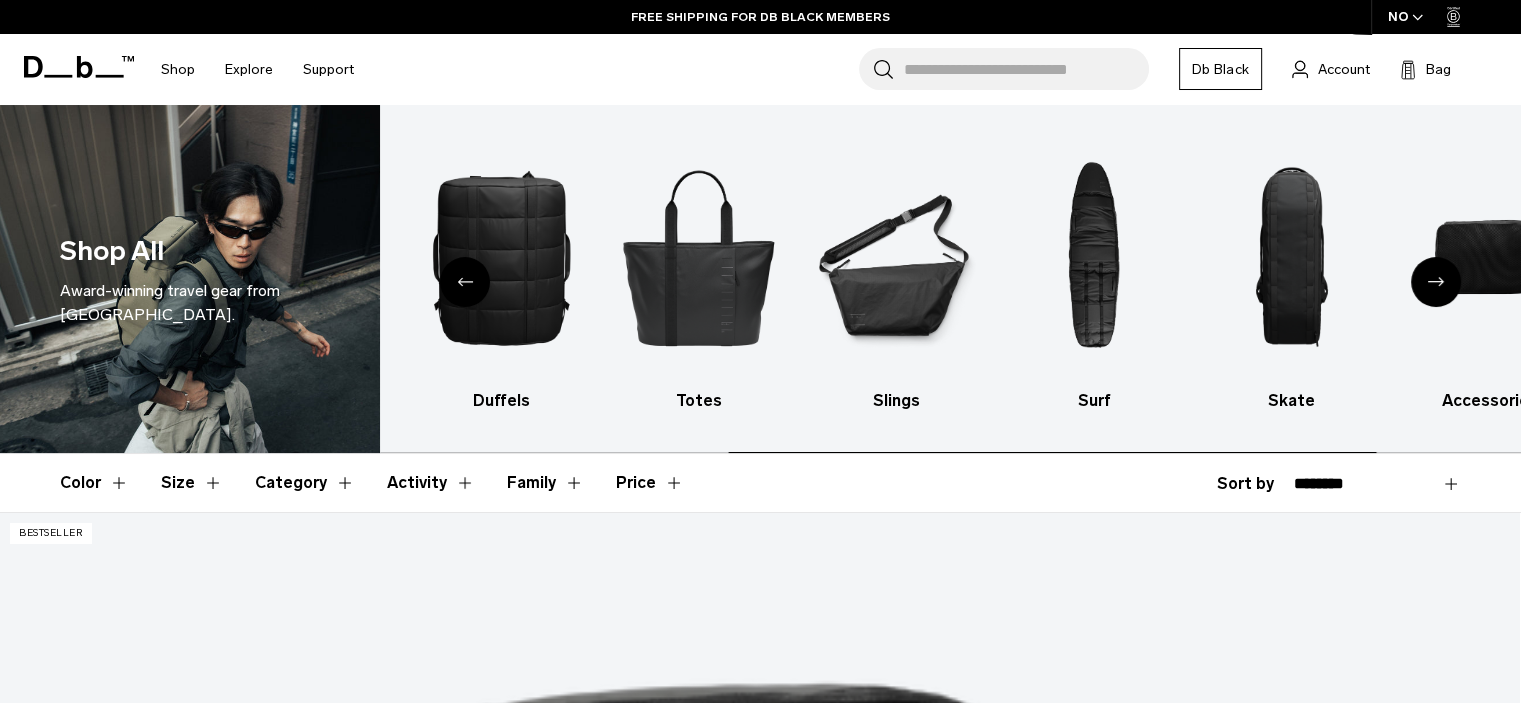 click 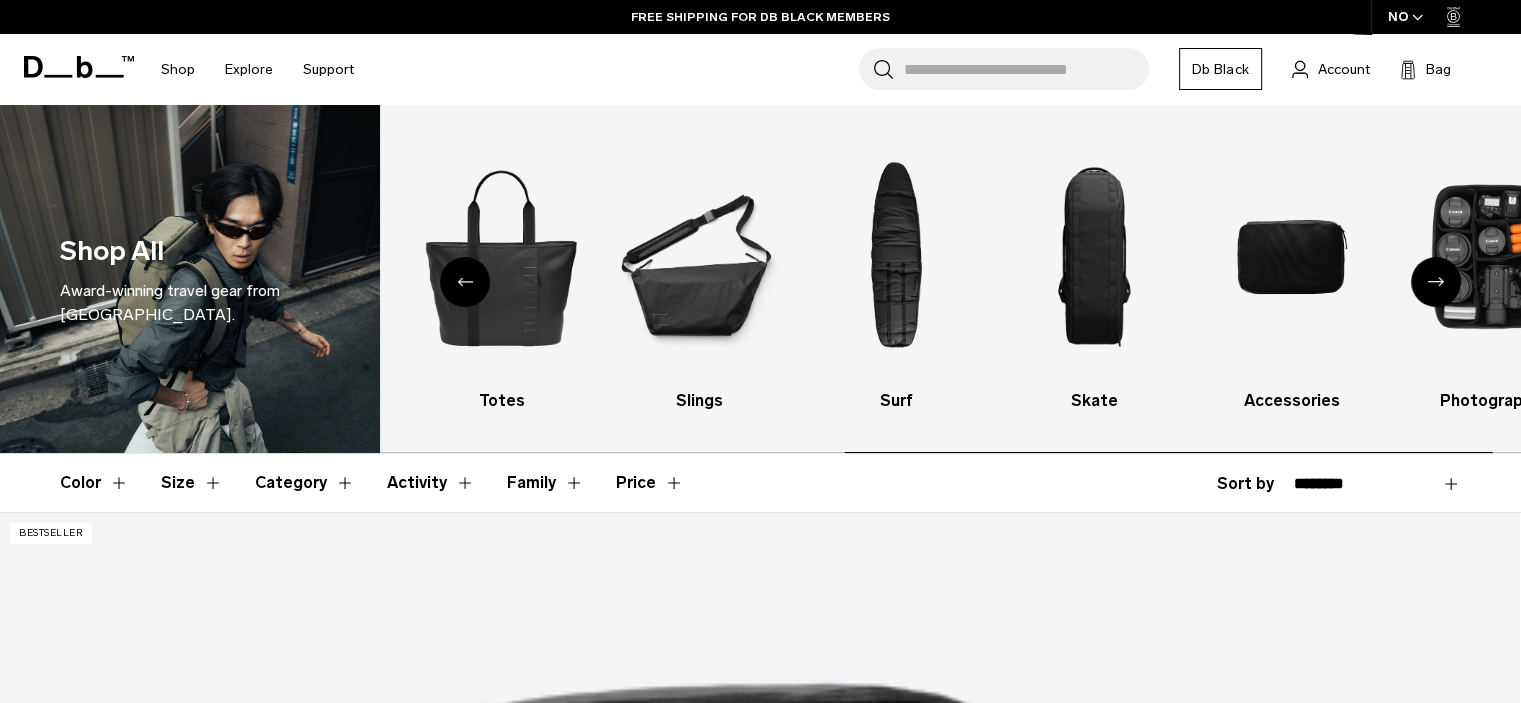 click 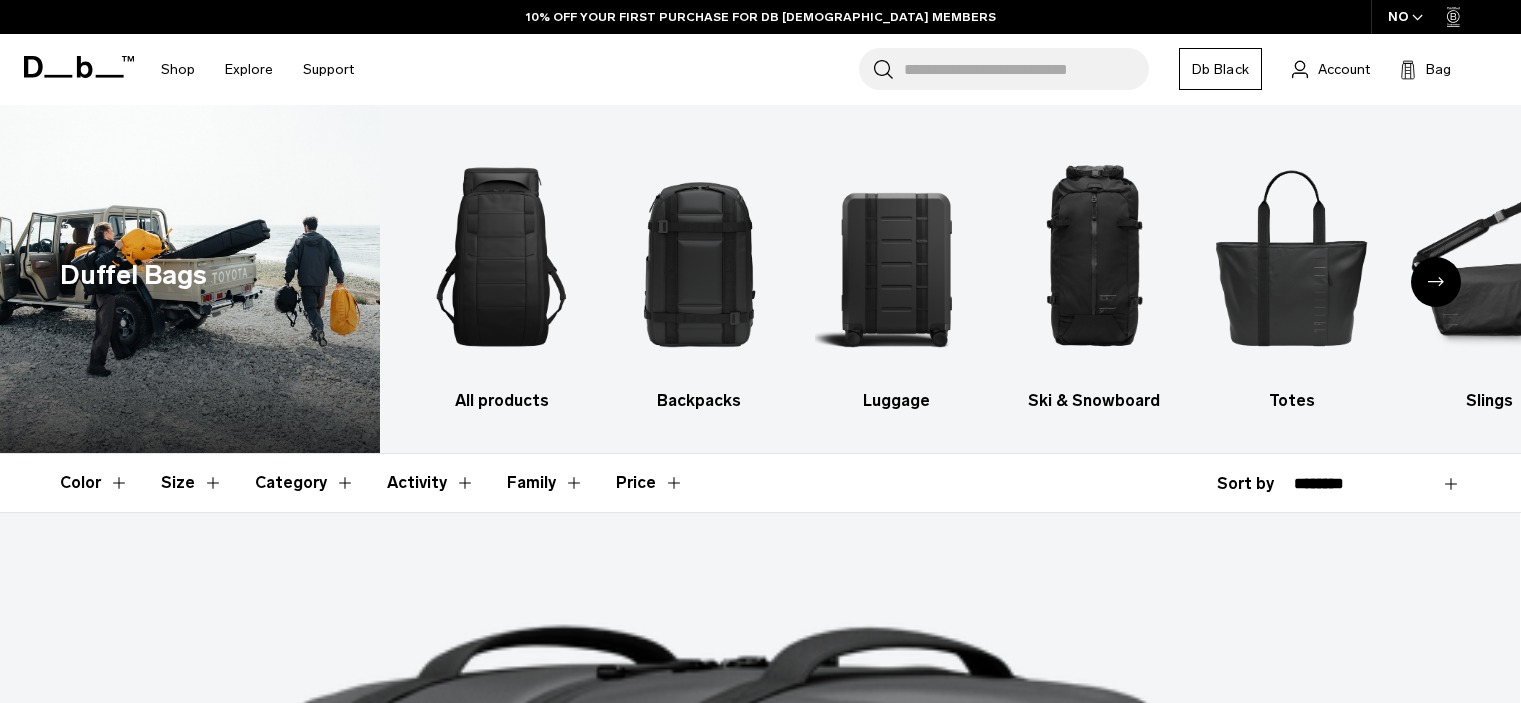 scroll, scrollTop: 0, scrollLeft: 0, axis: both 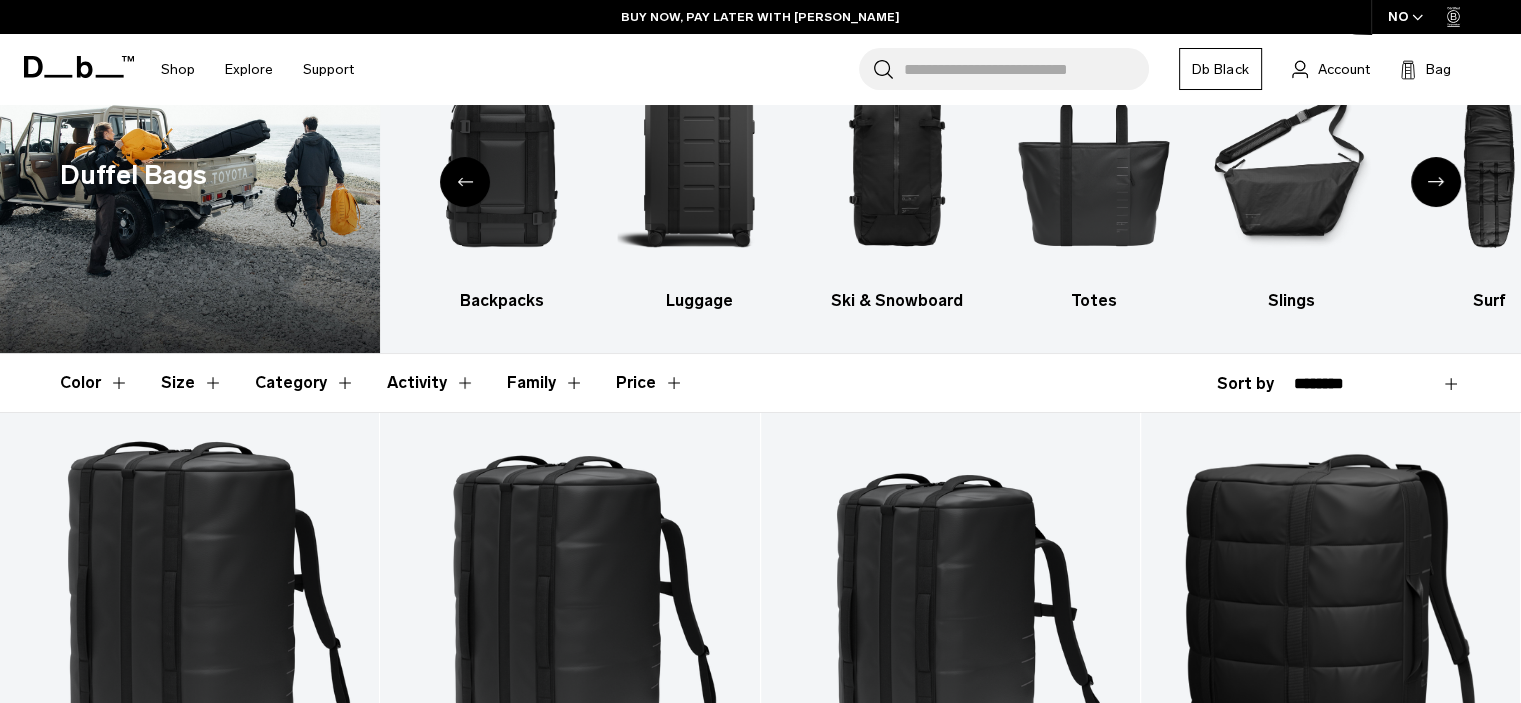 click on "NO" at bounding box center (1406, 17) 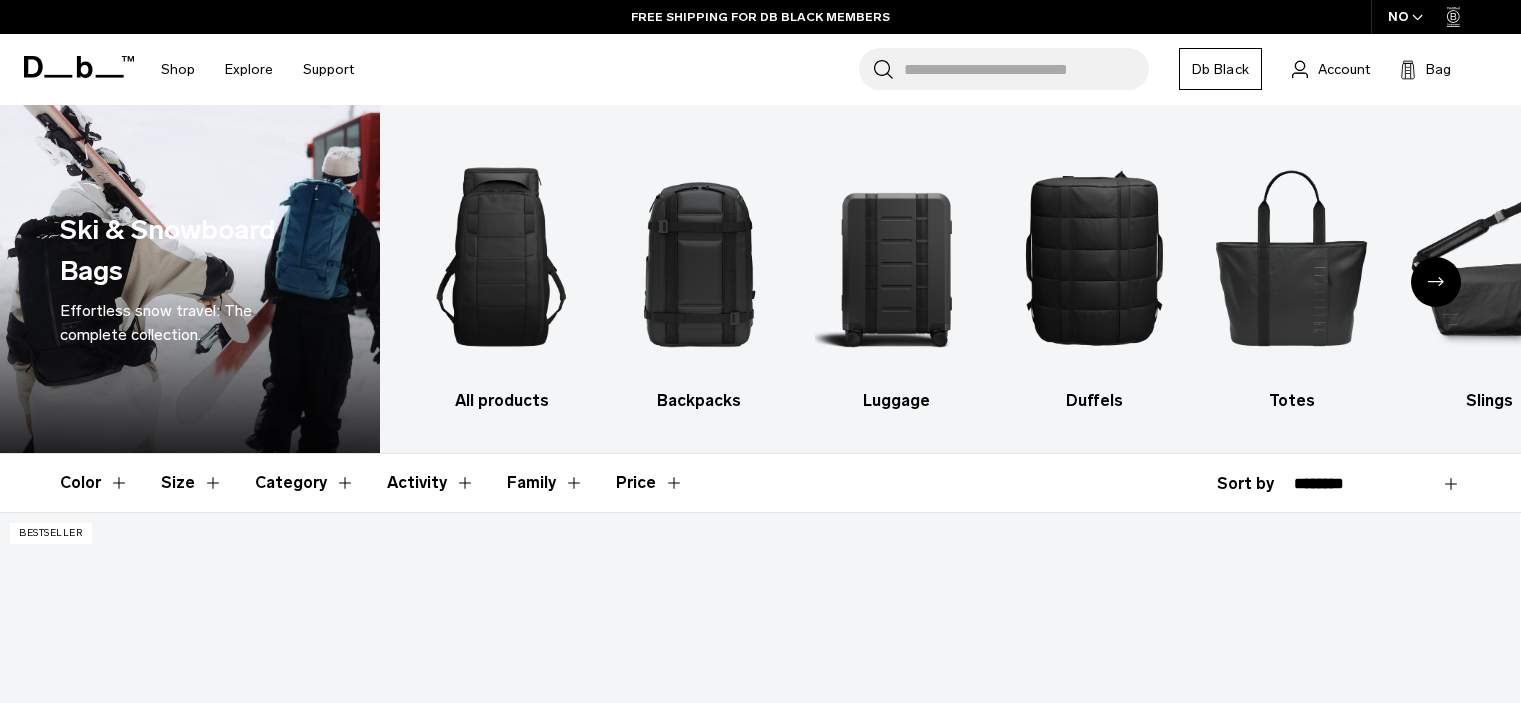 scroll, scrollTop: 0, scrollLeft: 0, axis: both 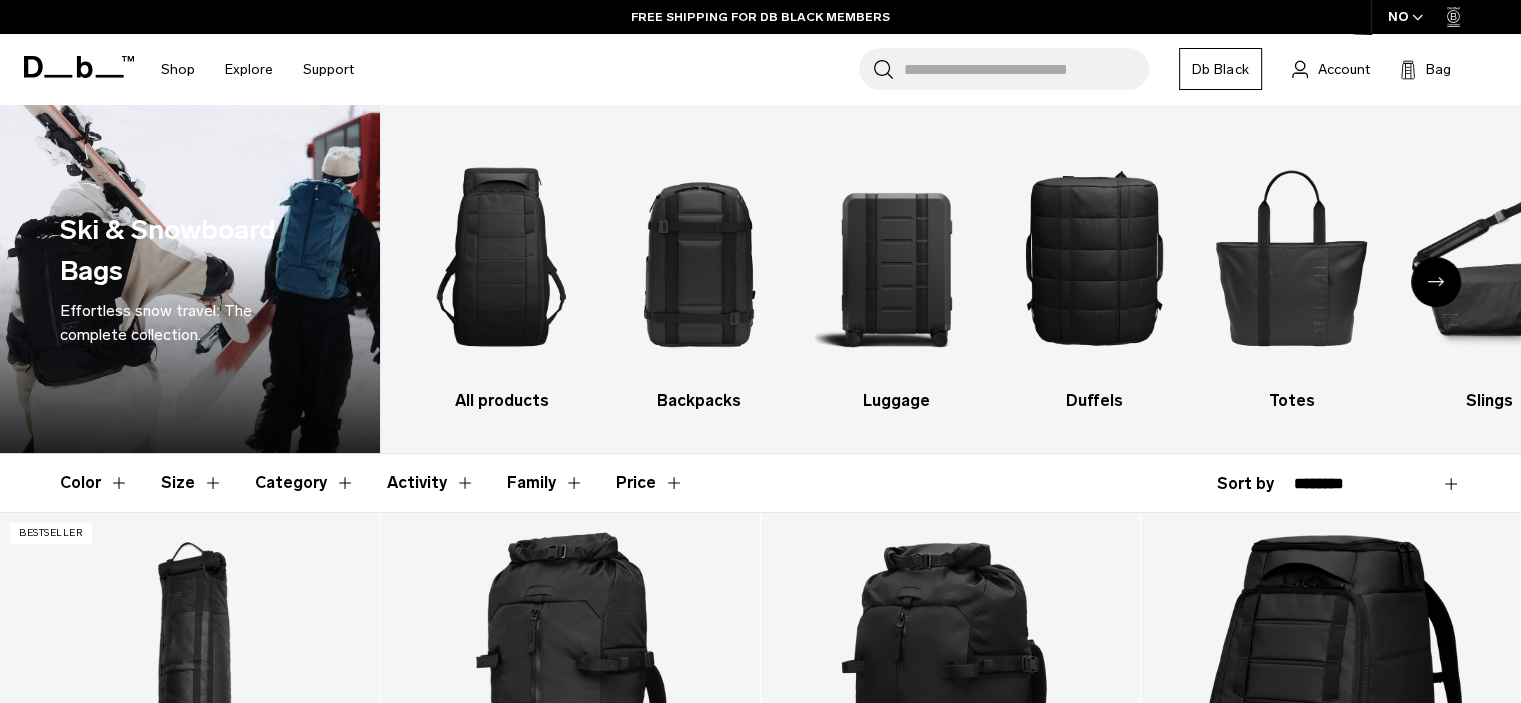 click on "NO" at bounding box center (1406, 17) 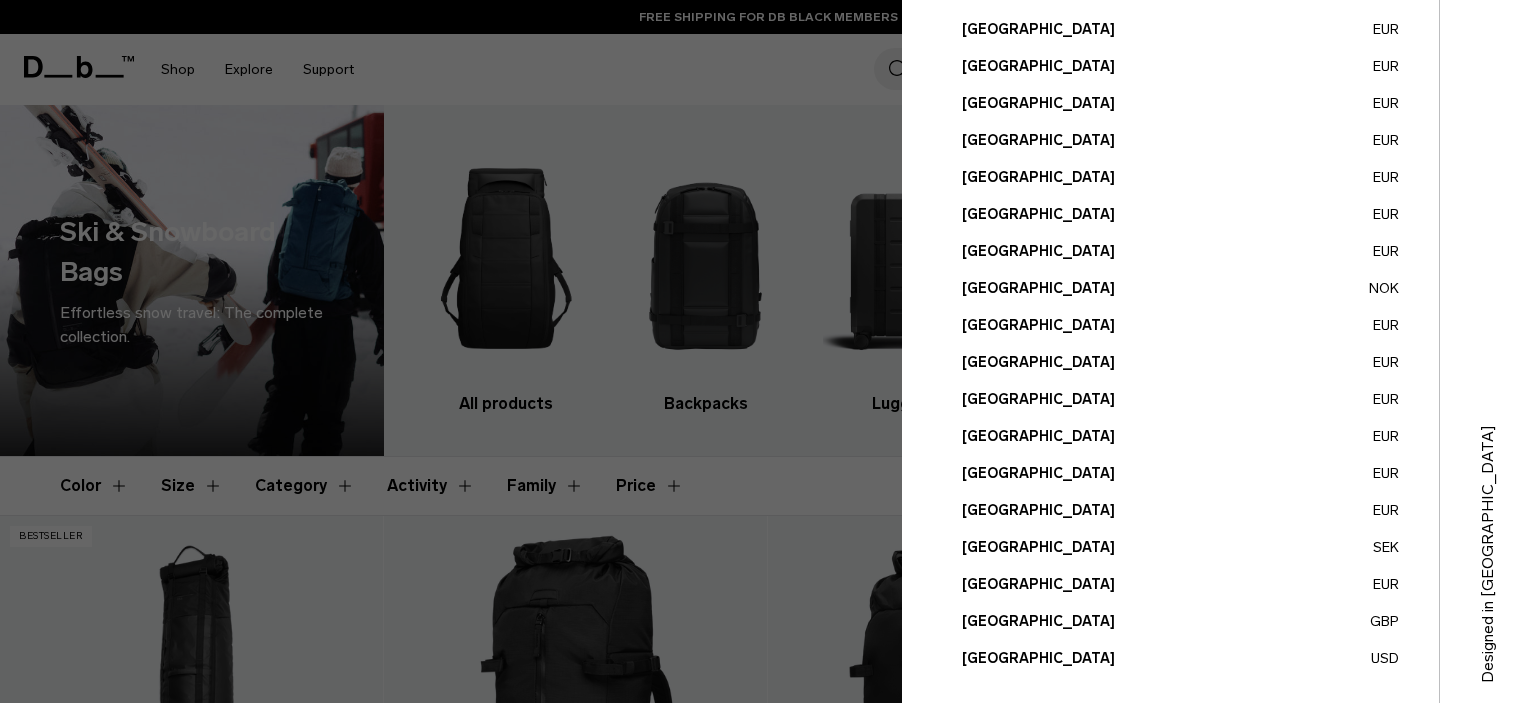 scroll, scrollTop: 772, scrollLeft: 0, axis: vertical 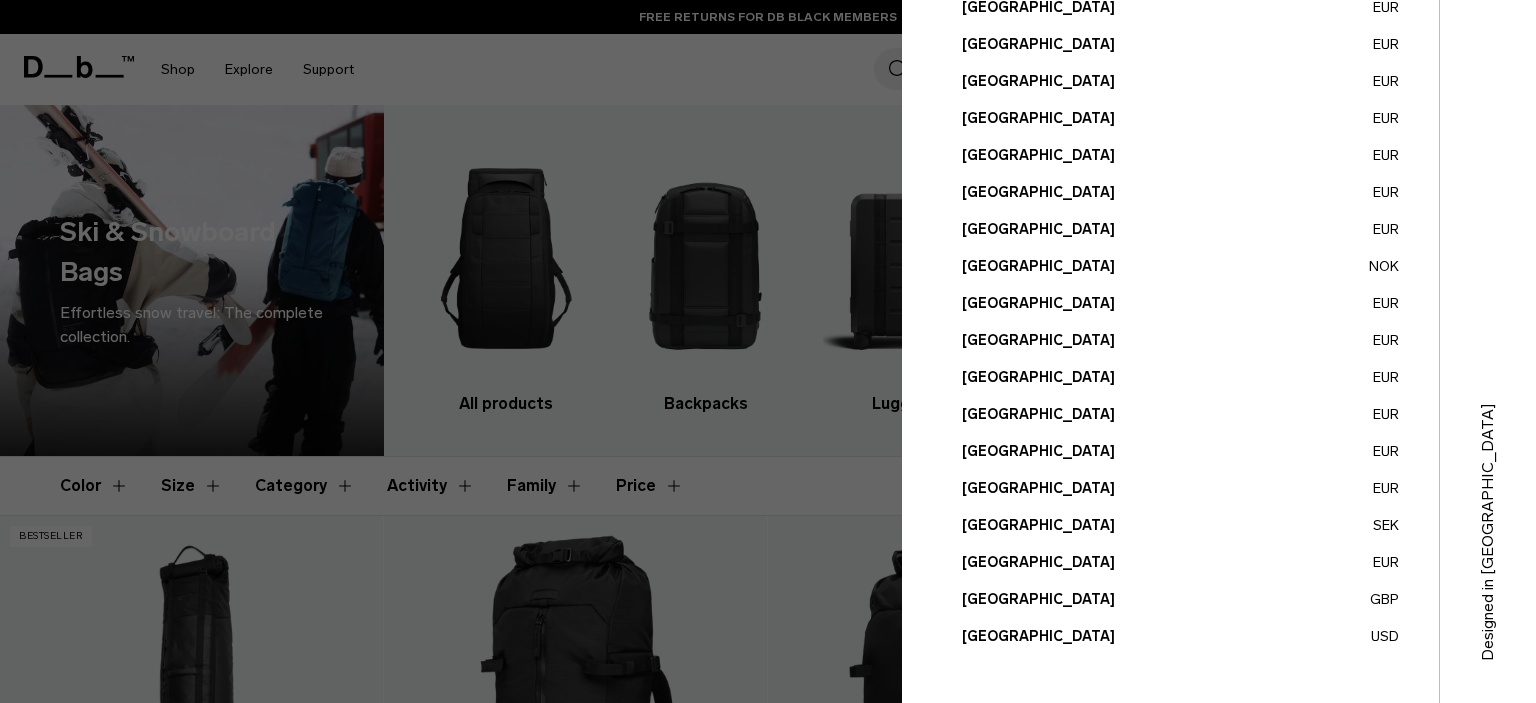 click on "United States
USD" at bounding box center [1180, 636] 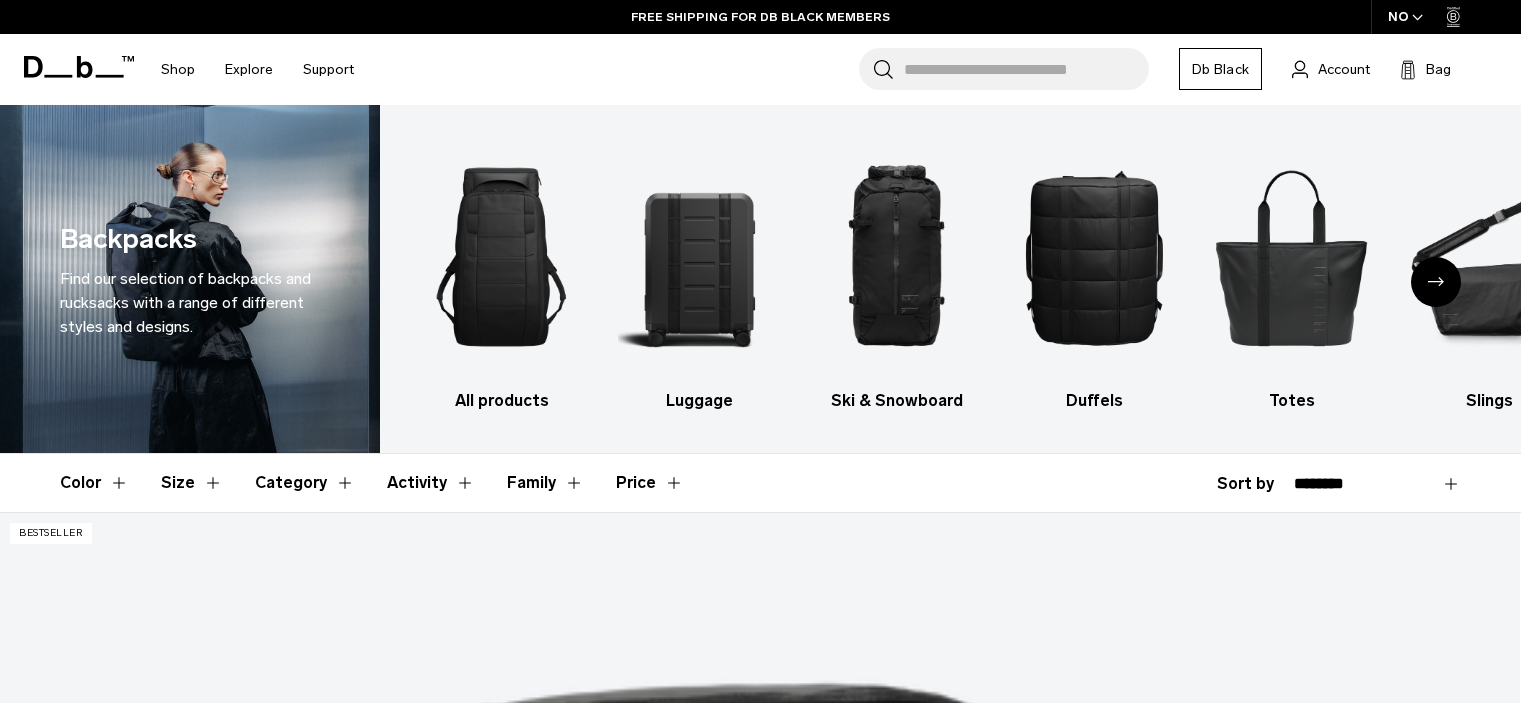 scroll, scrollTop: 0, scrollLeft: 0, axis: both 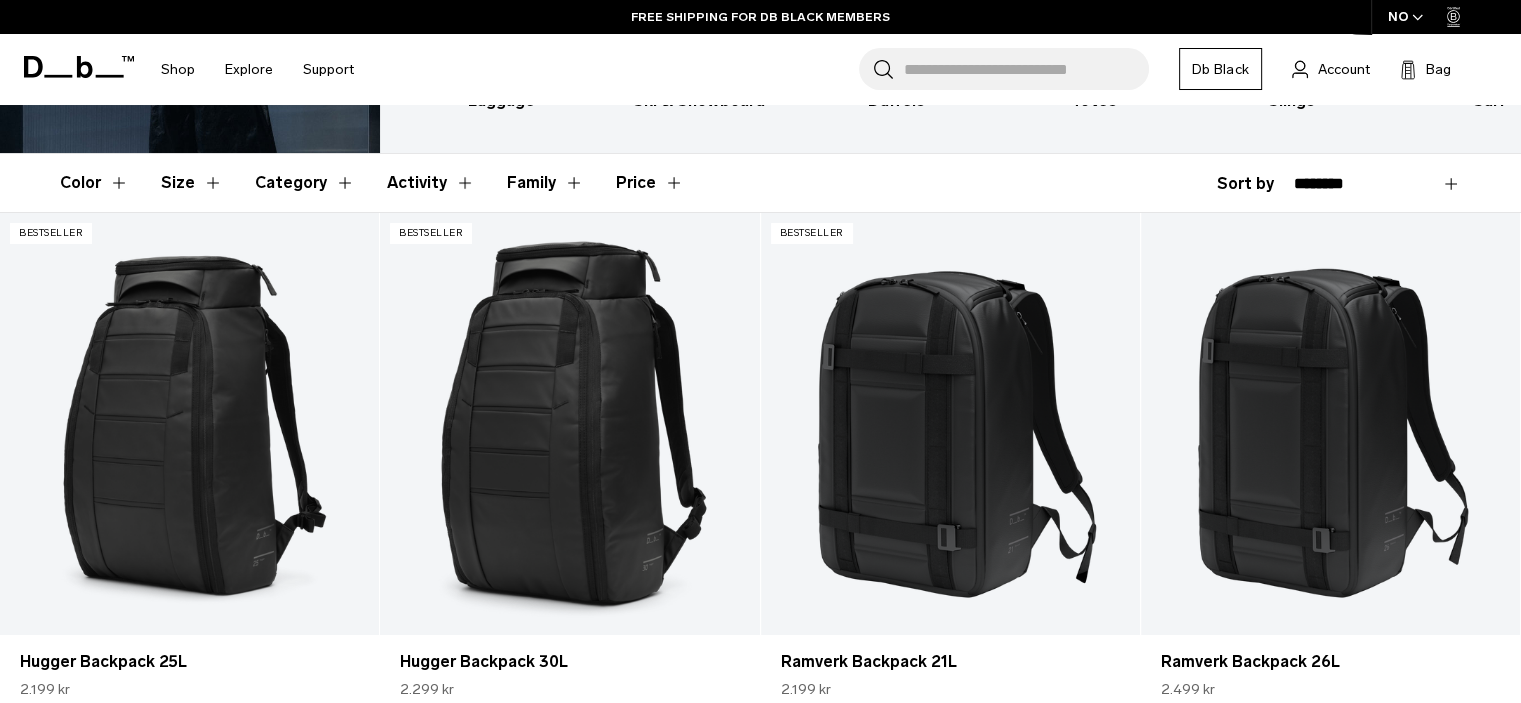 click on "NO" at bounding box center (1406, 17) 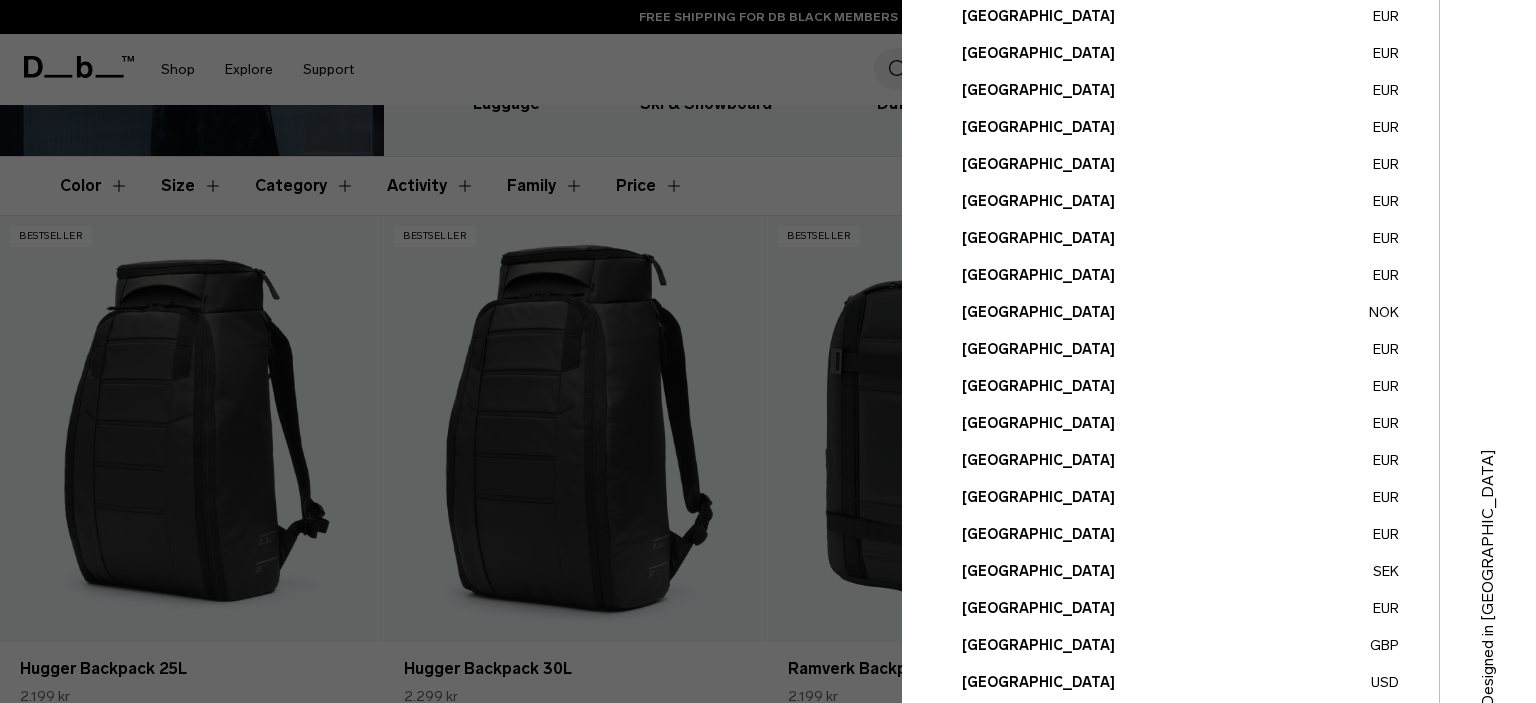 scroll, scrollTop: 772, scrollLeft: 0, axis: vertical 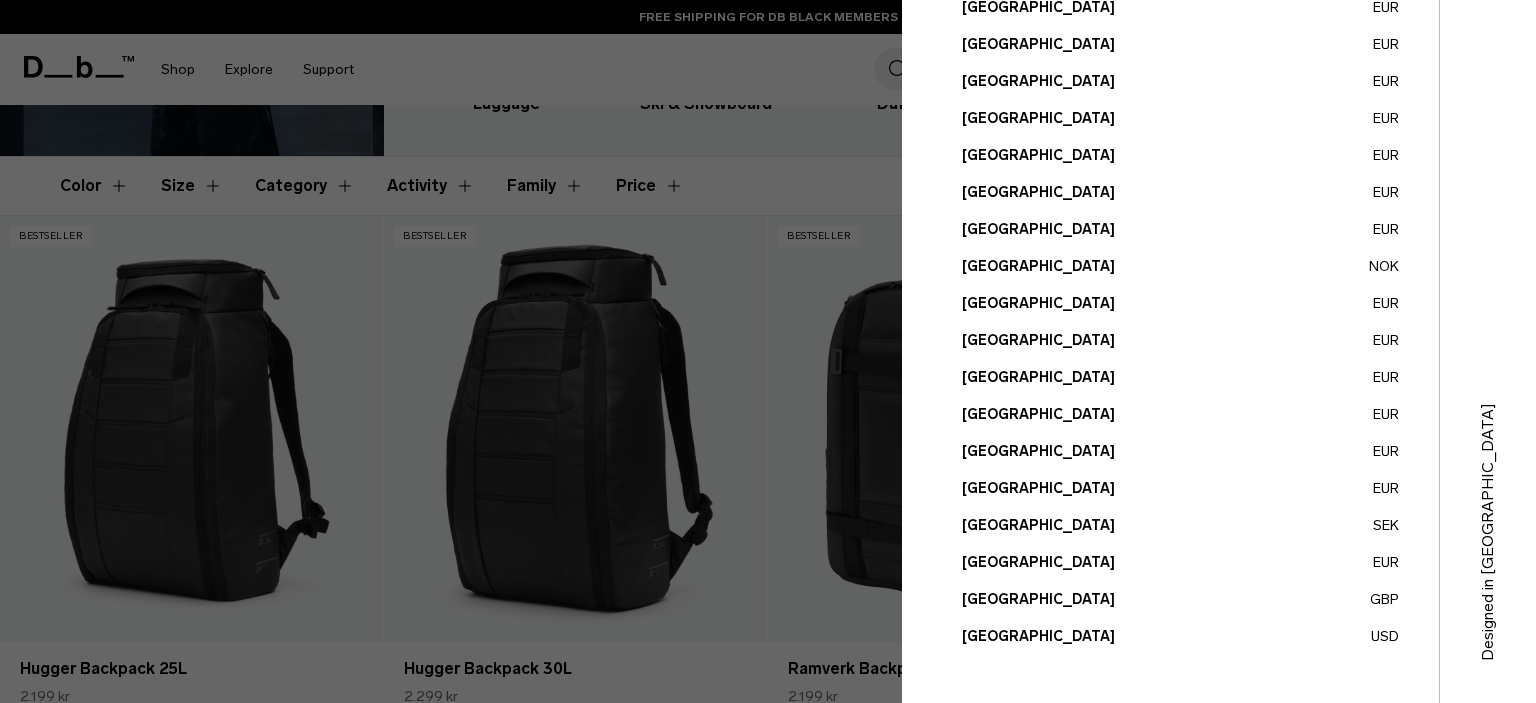 click on "United States
USD" at bounding box center [1180, 636] 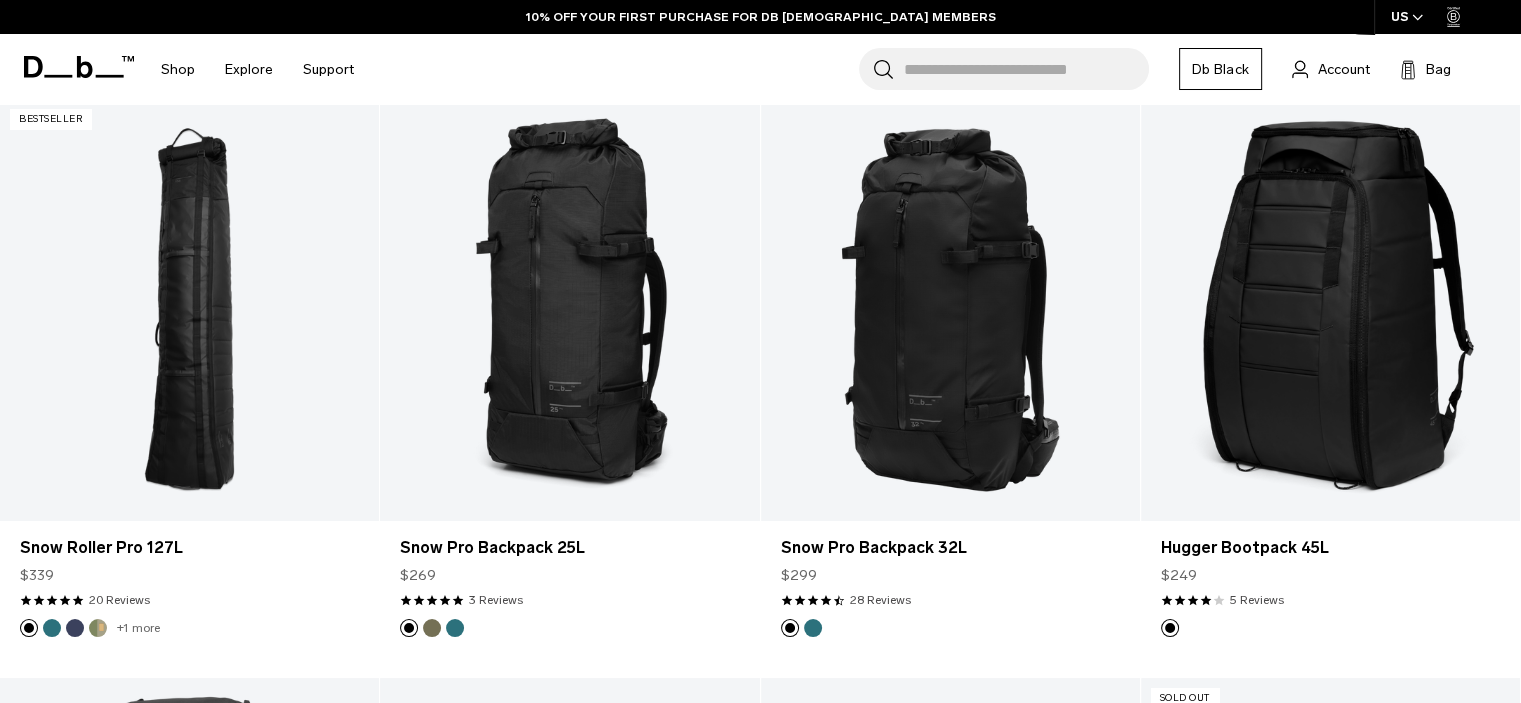 scroll, scrollTop: 414, scrollLeft: 0, axis: vertical 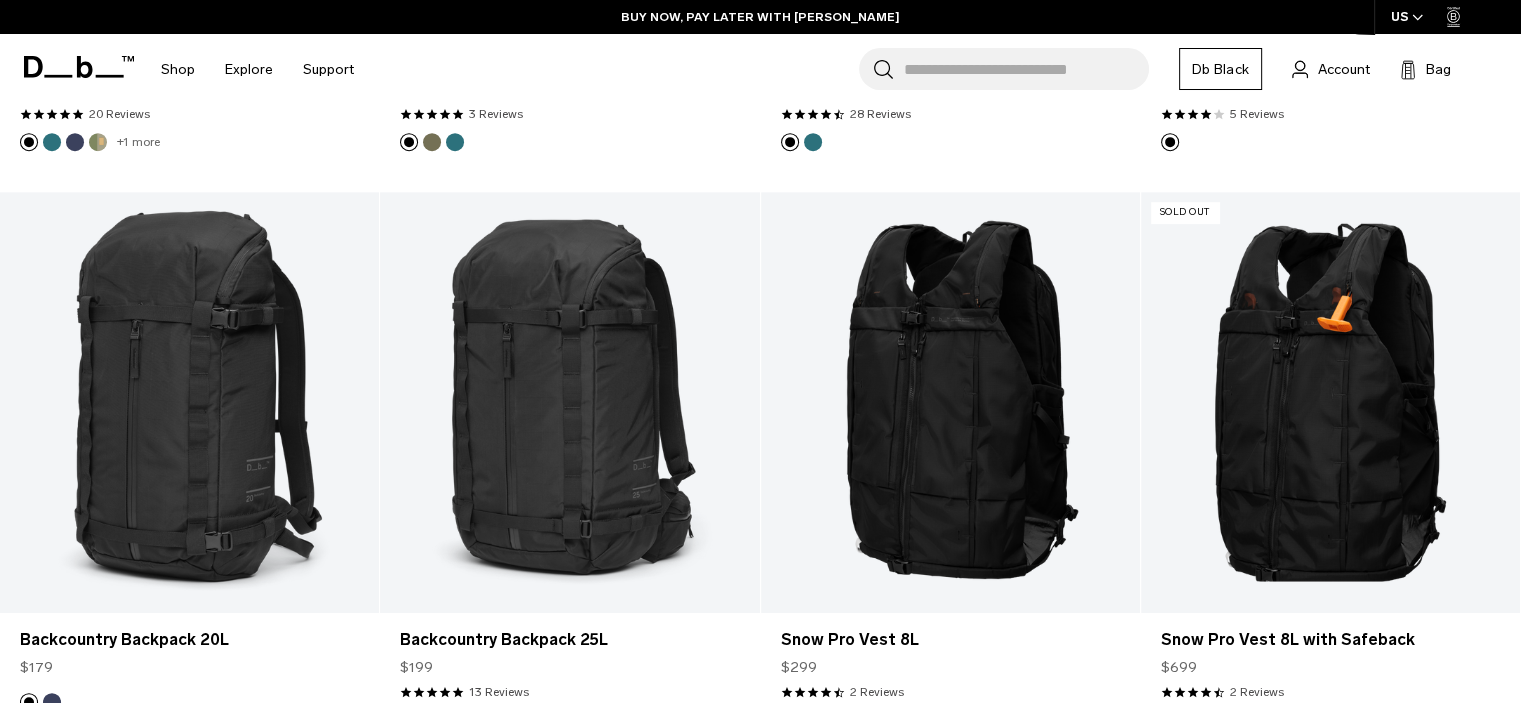 drag, startPoint x: 647, startPoint y: 451, endPoint x: 357, endPoint y: 138, distance: 426.69543 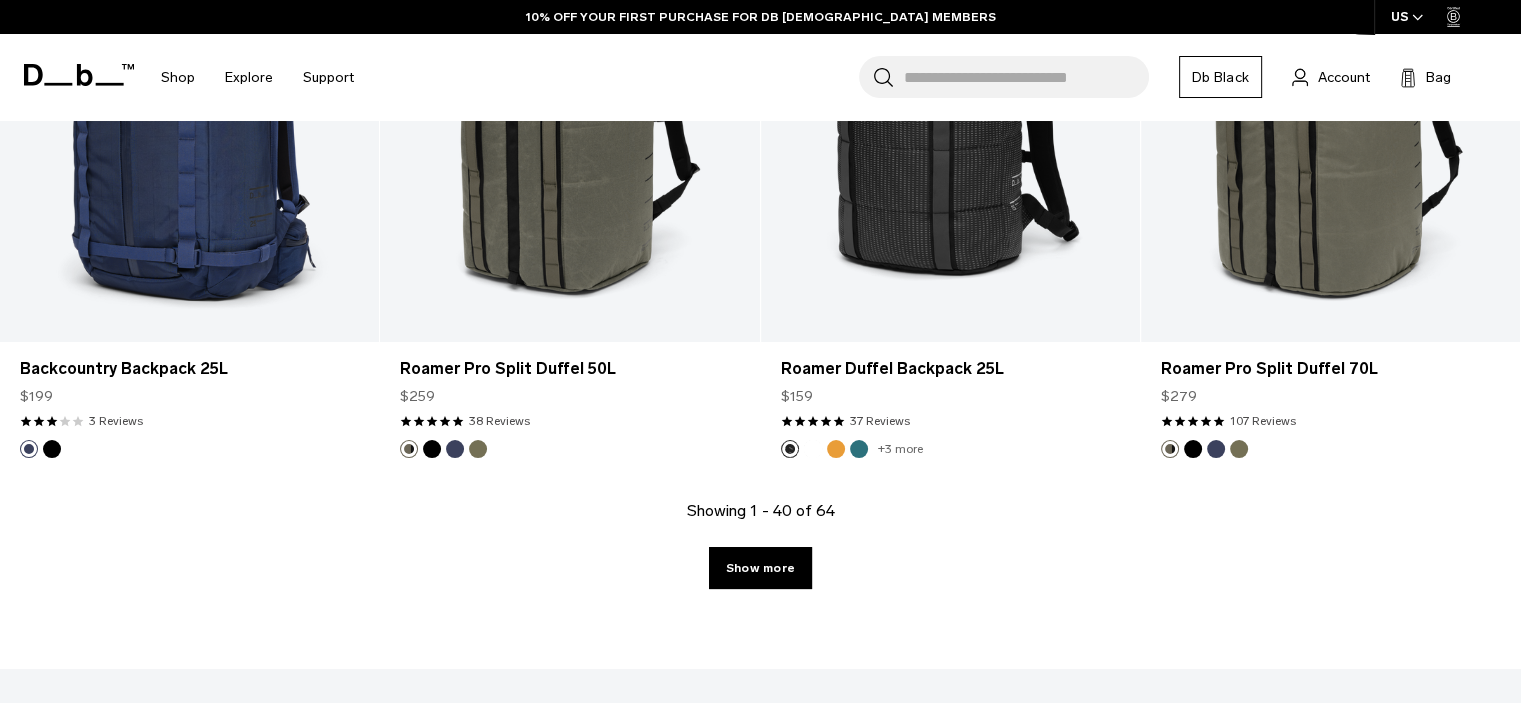scroll, scrollTop: 6000, scrollLeft: 0, axis: vertical 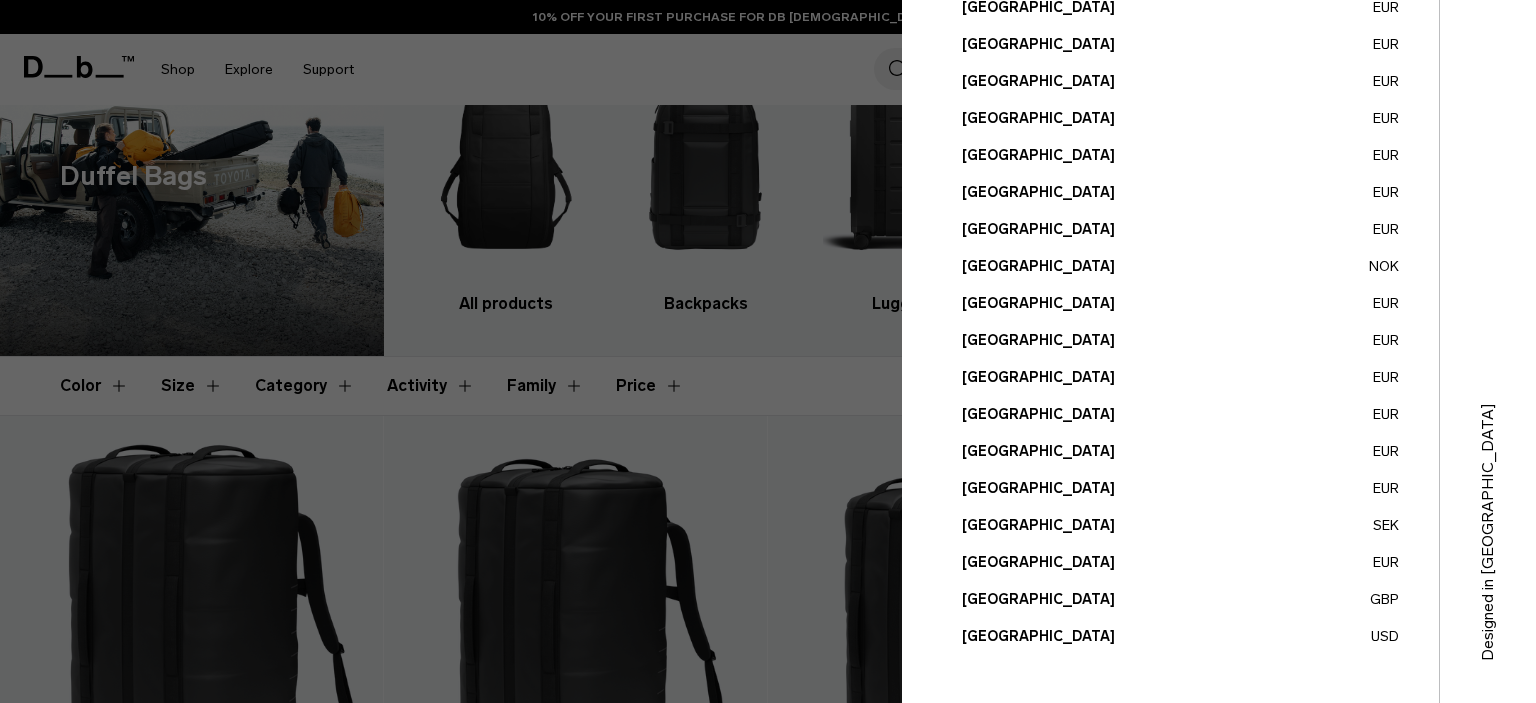 click on "United States
USD" at bounding box center (1180, 636) 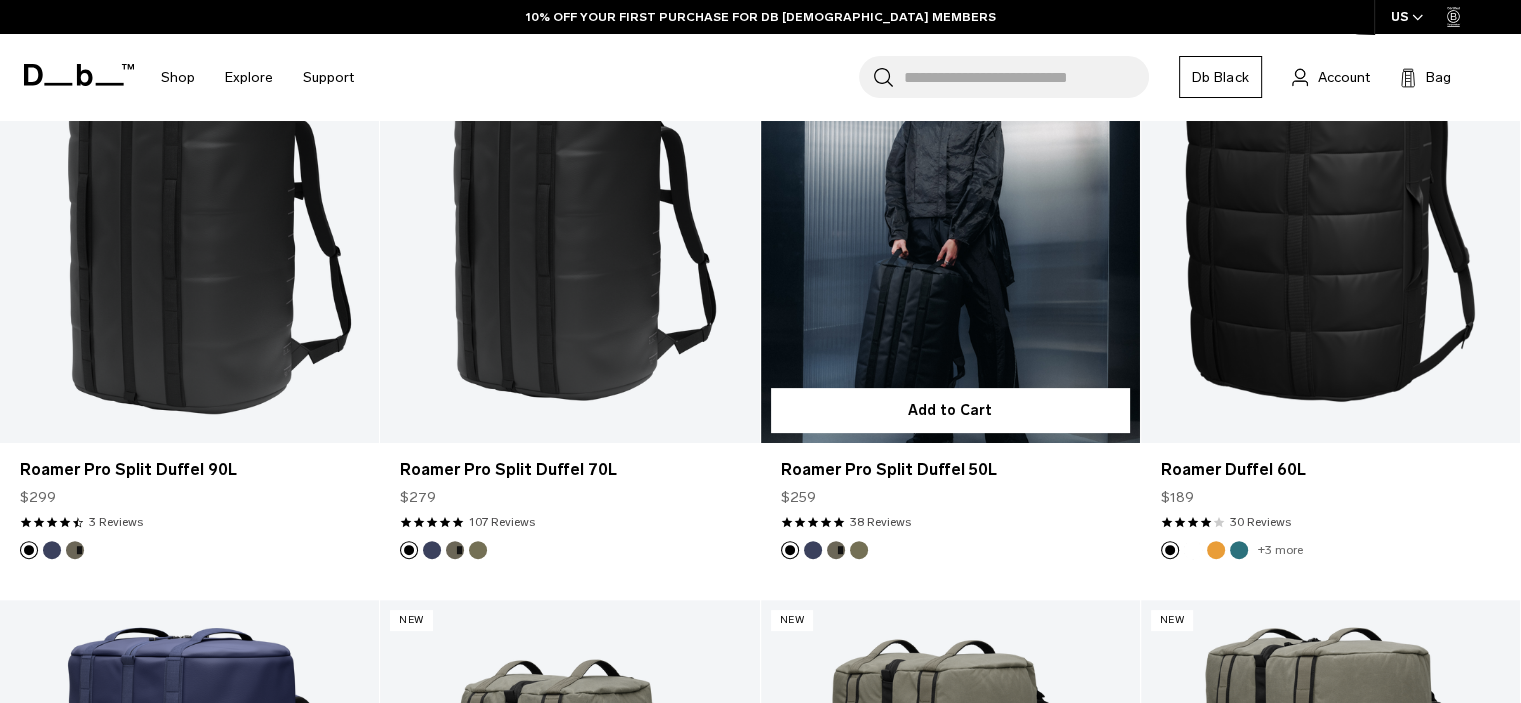 scroll, scrollTop: 500, scrollLeft: 0, axis: vertical 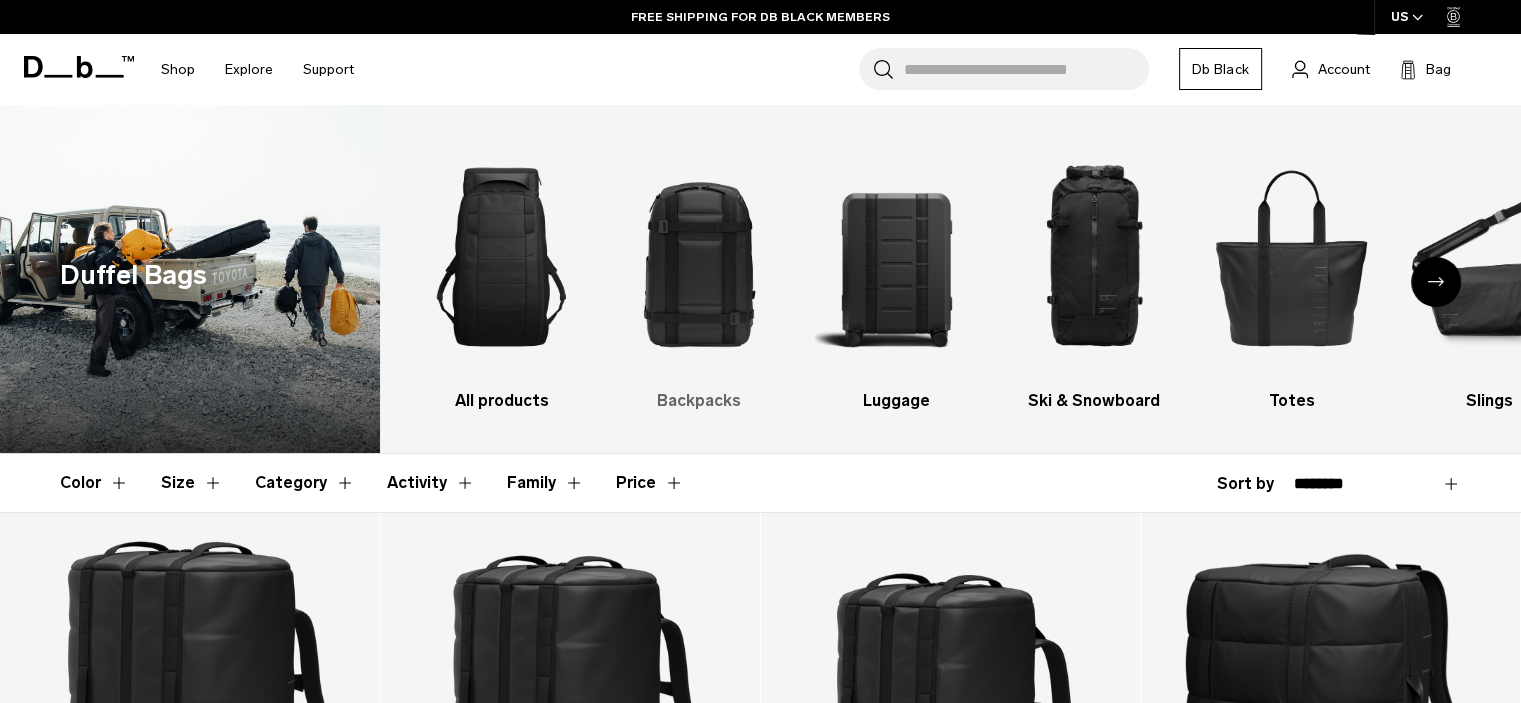 click at bounding box center [699, 257] 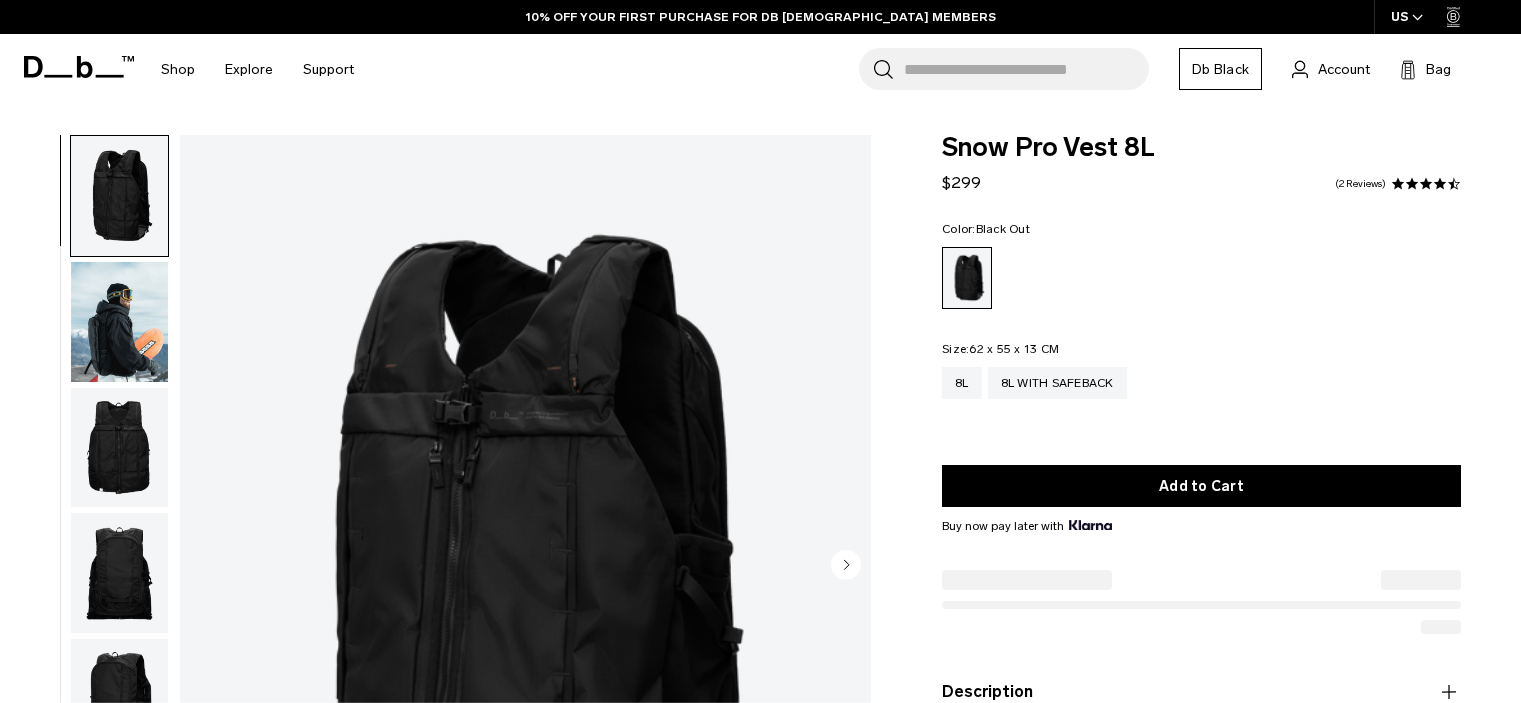 scroll, scrollTop: 200, scrollLeft: 0, axis: vertical 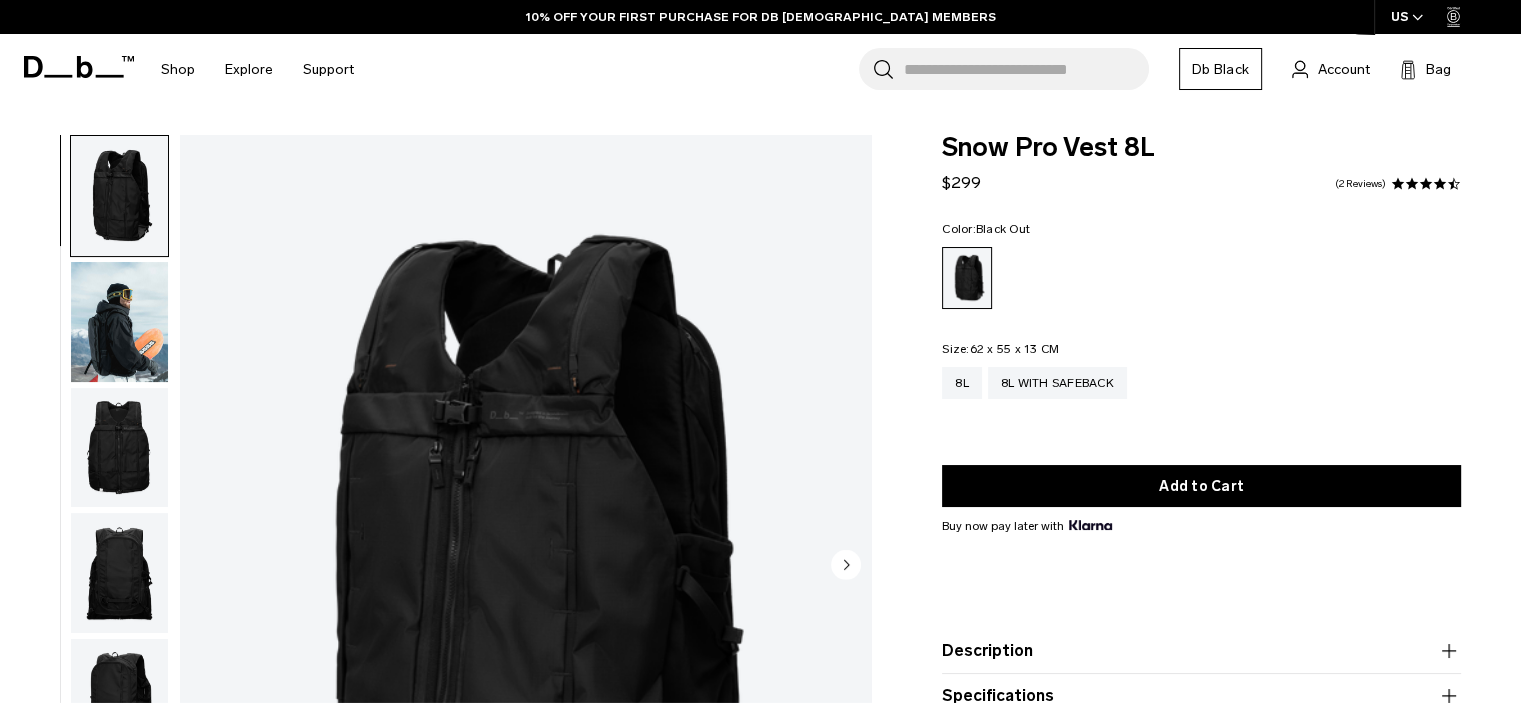click at bounding box center [119, 322] 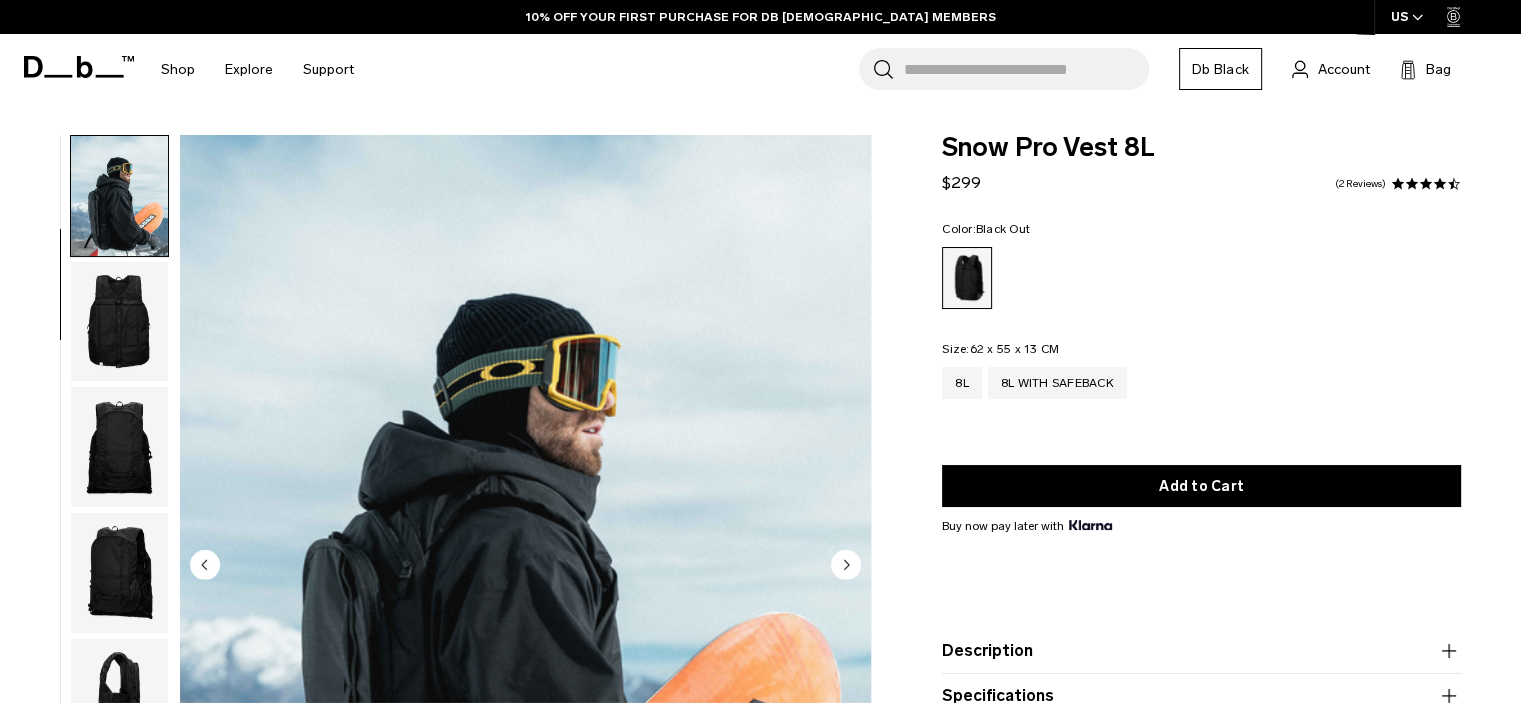 scroll, scrollTop: 265, scrollLeft: 0, axis: vertical 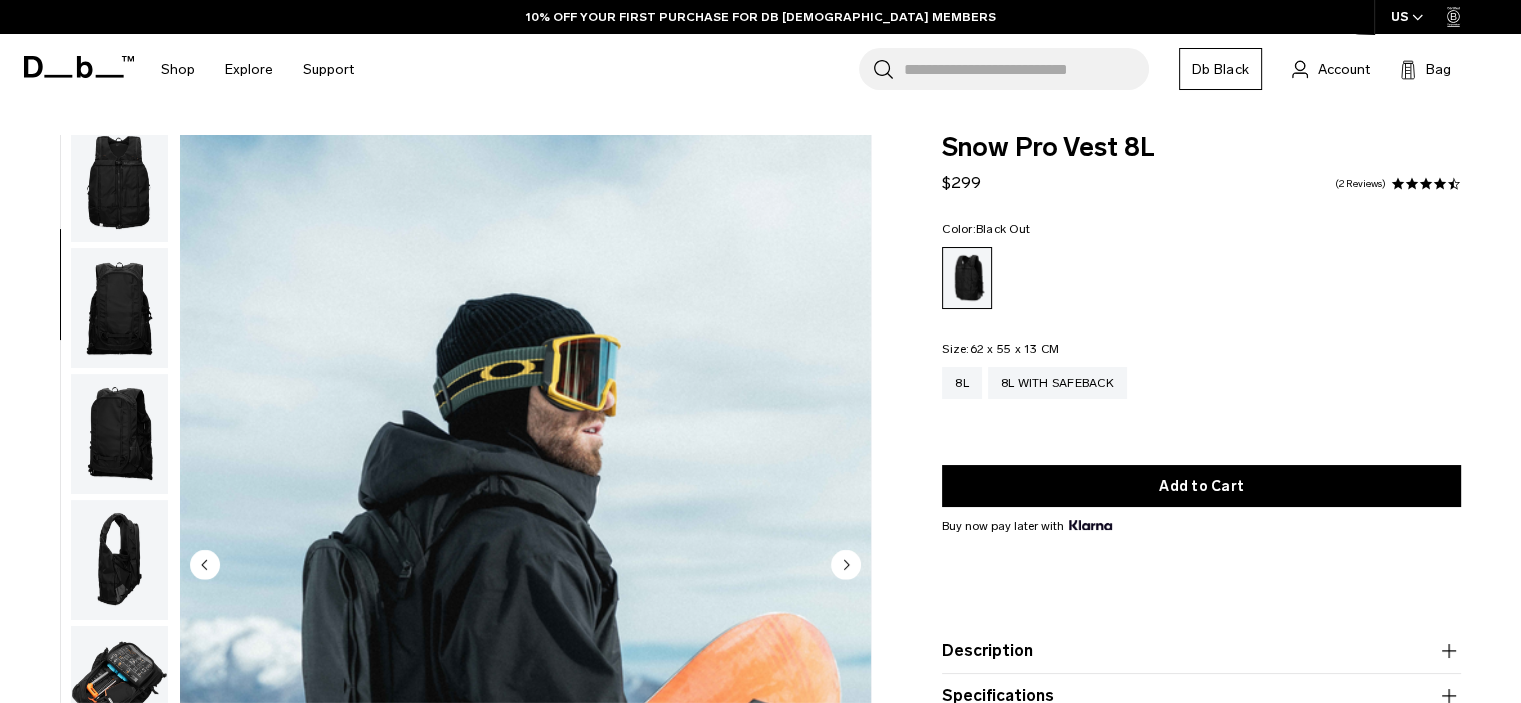 click at bounding box center [119, 434] 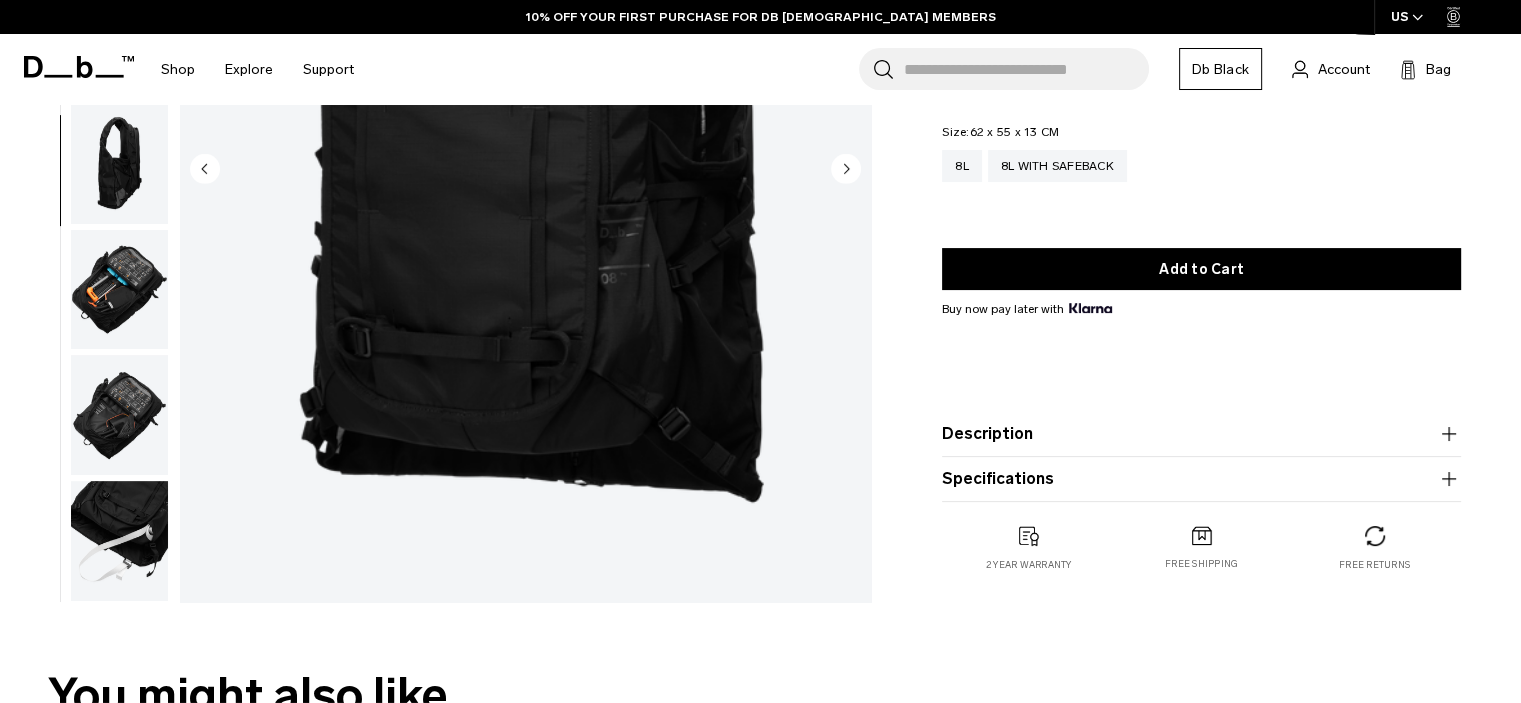 scroll, scrollTop: 400, scrollLeft: 0, axis: vertical 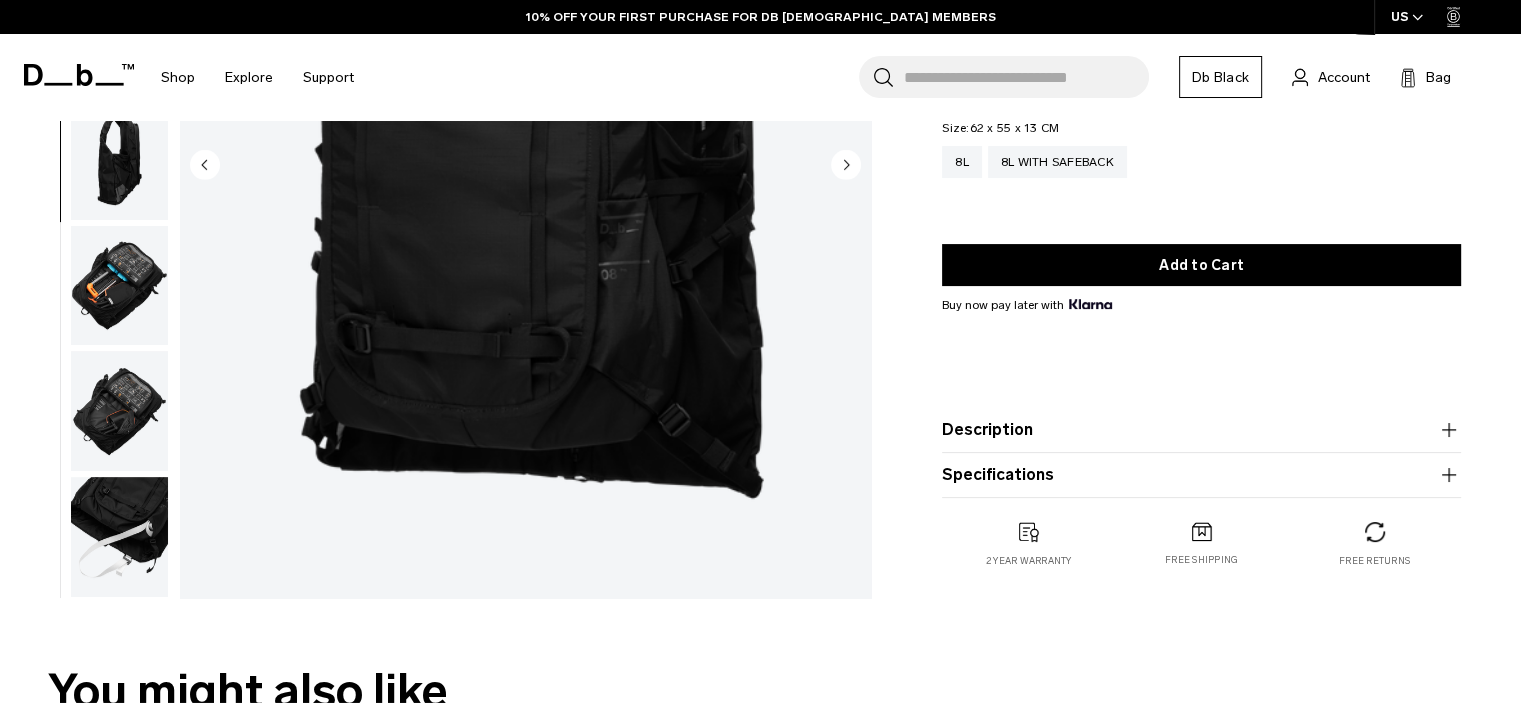 click at bounding box center (119, 411) 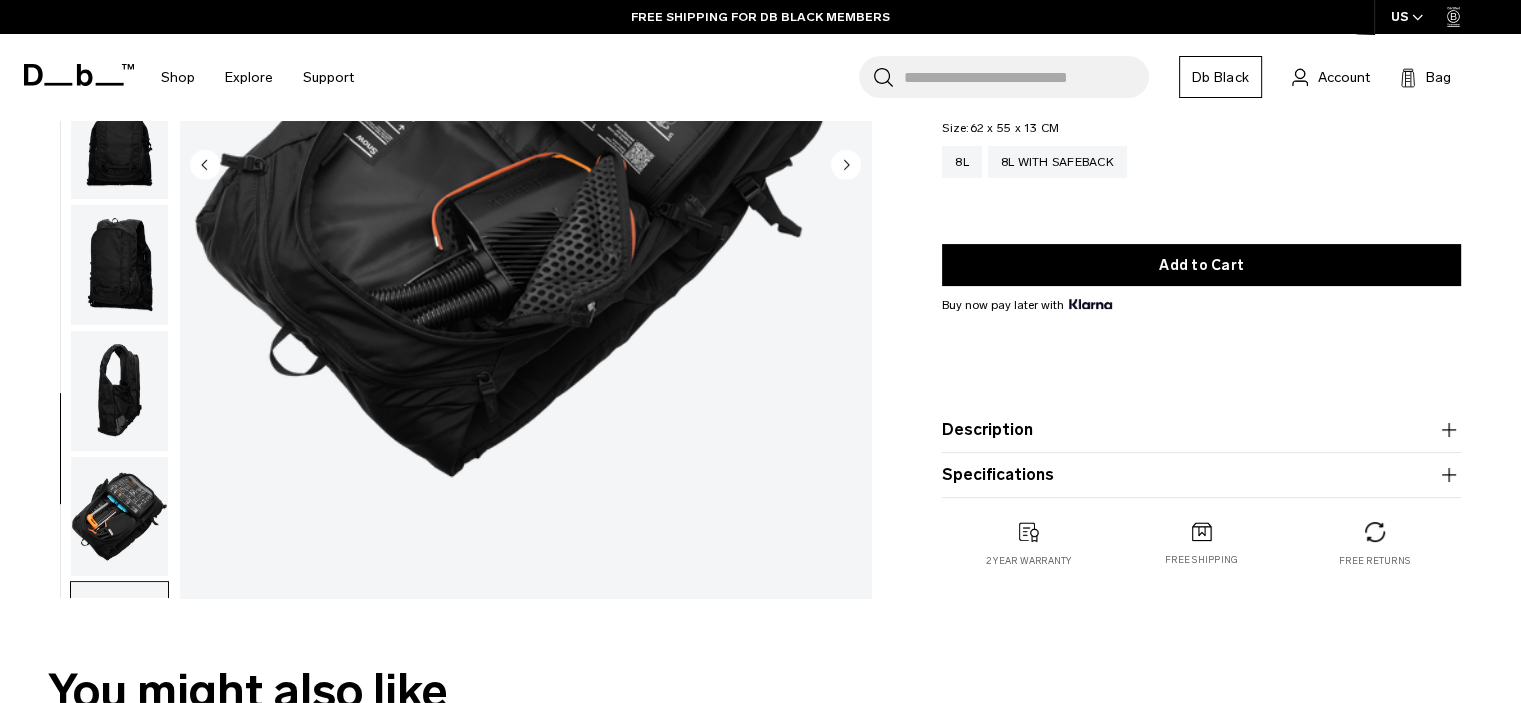 scroll, scrollTop: 0, scrollLeft: 0, axis: both 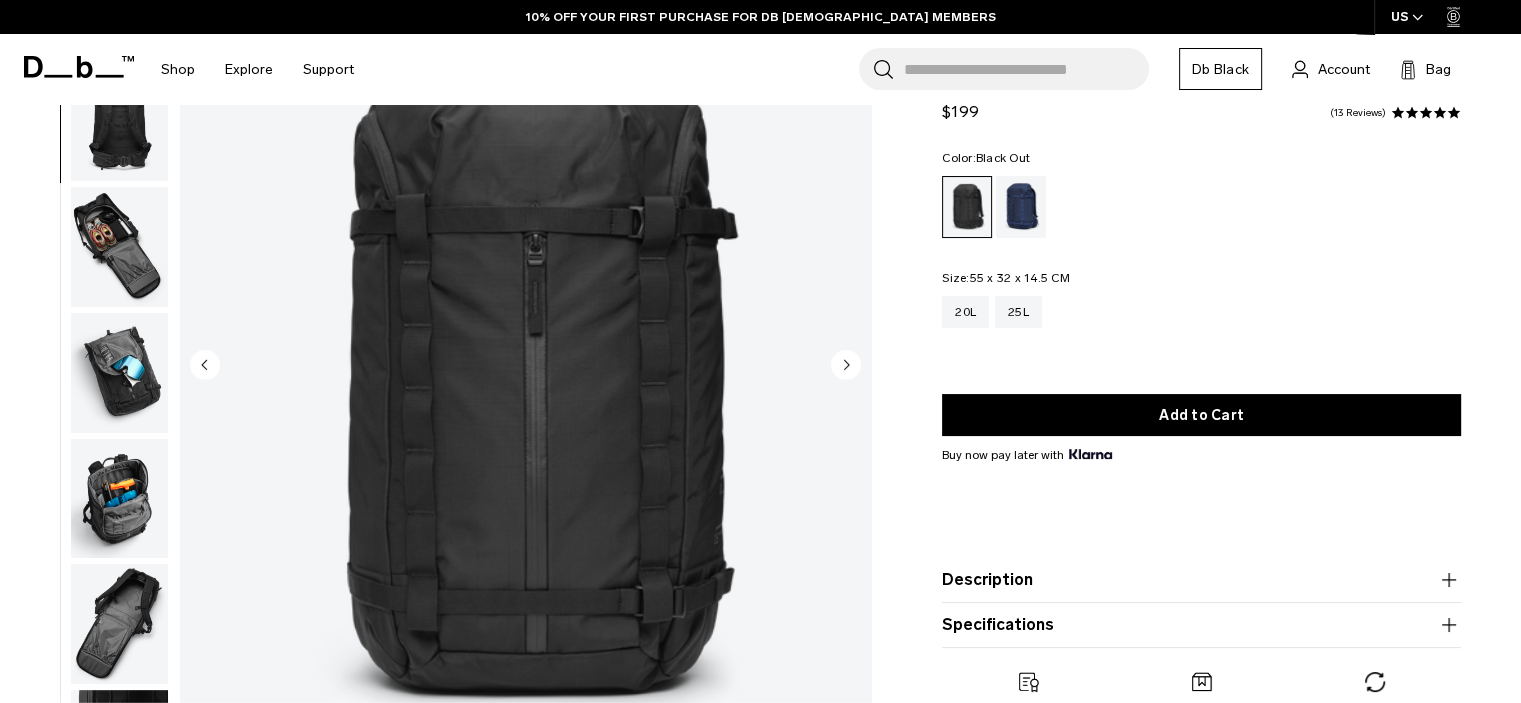 click at bounding box center [119, 373] 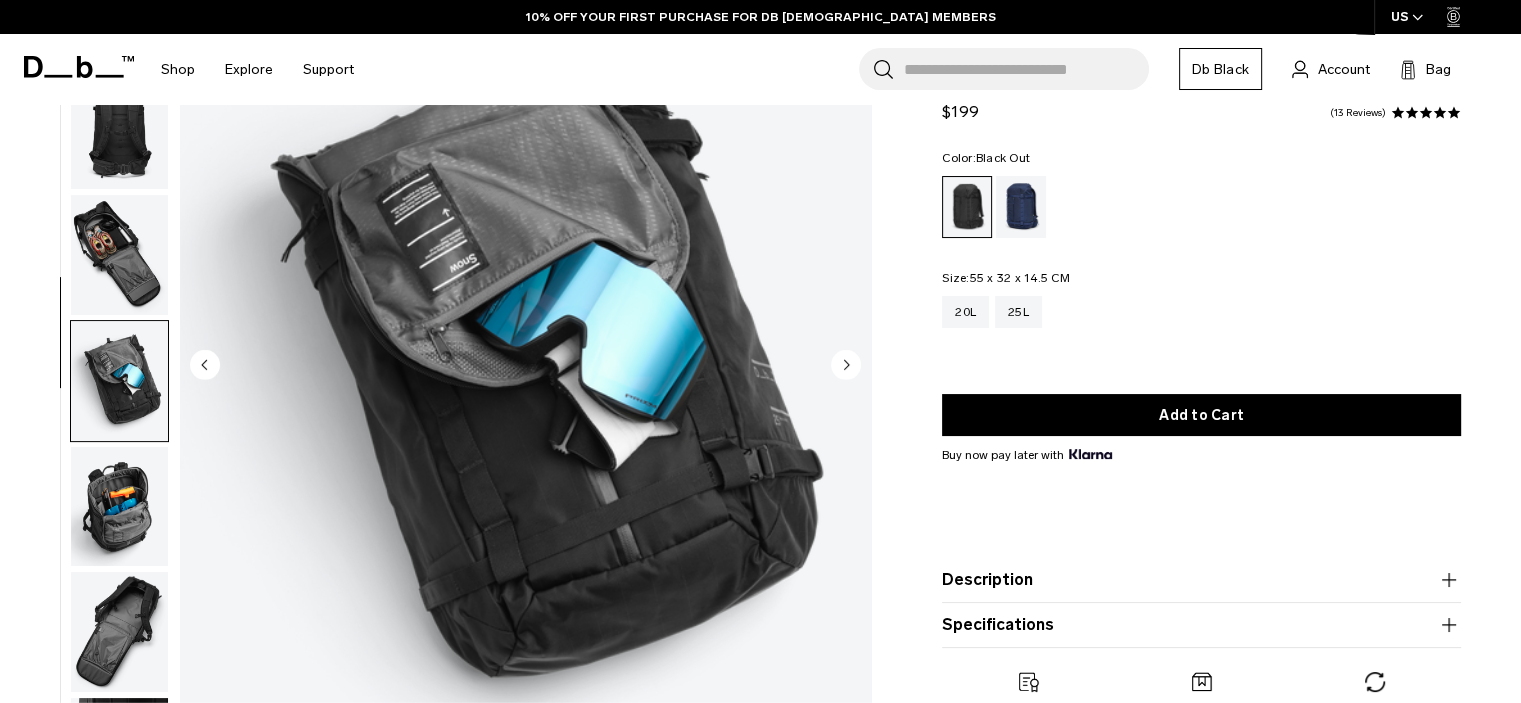 click at bounding box center [119, 255] 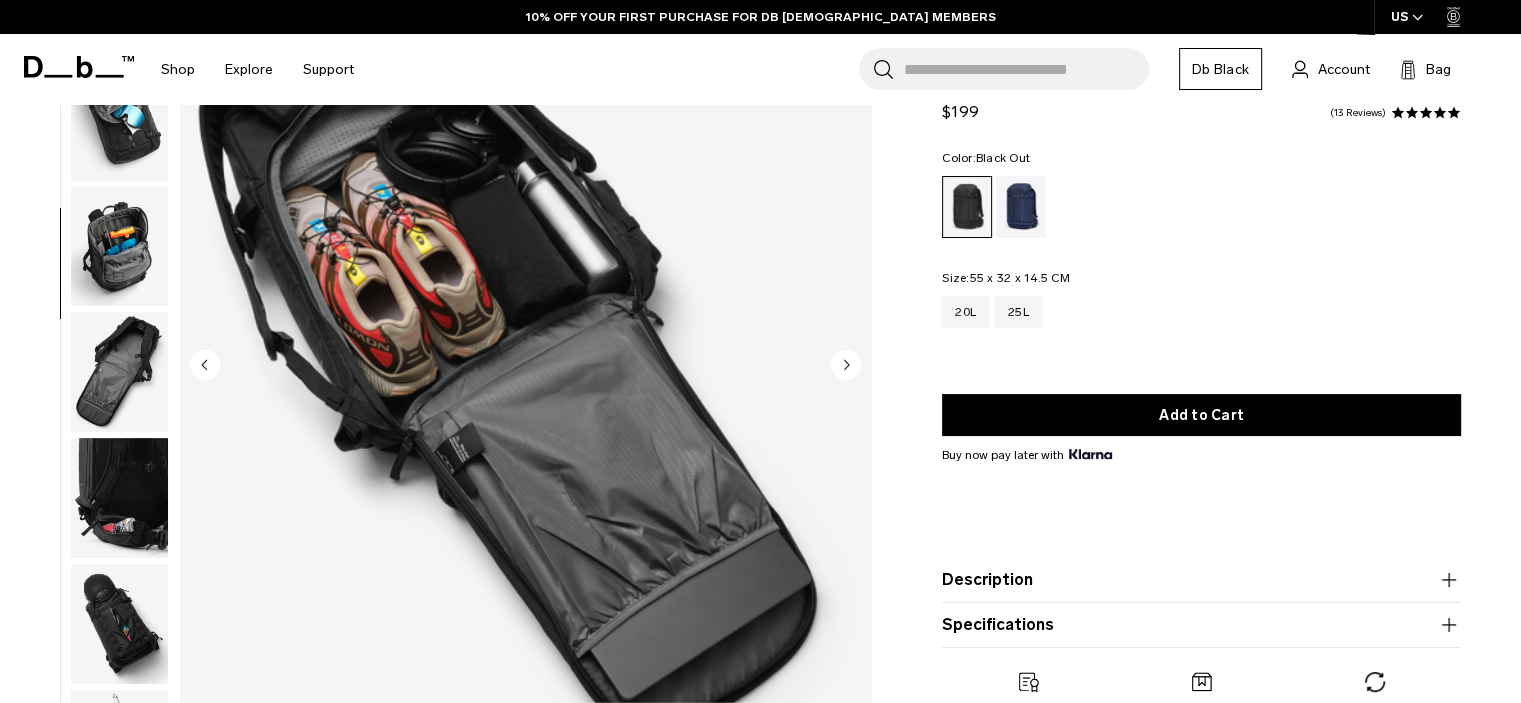 click at bounding box center [119, 498] 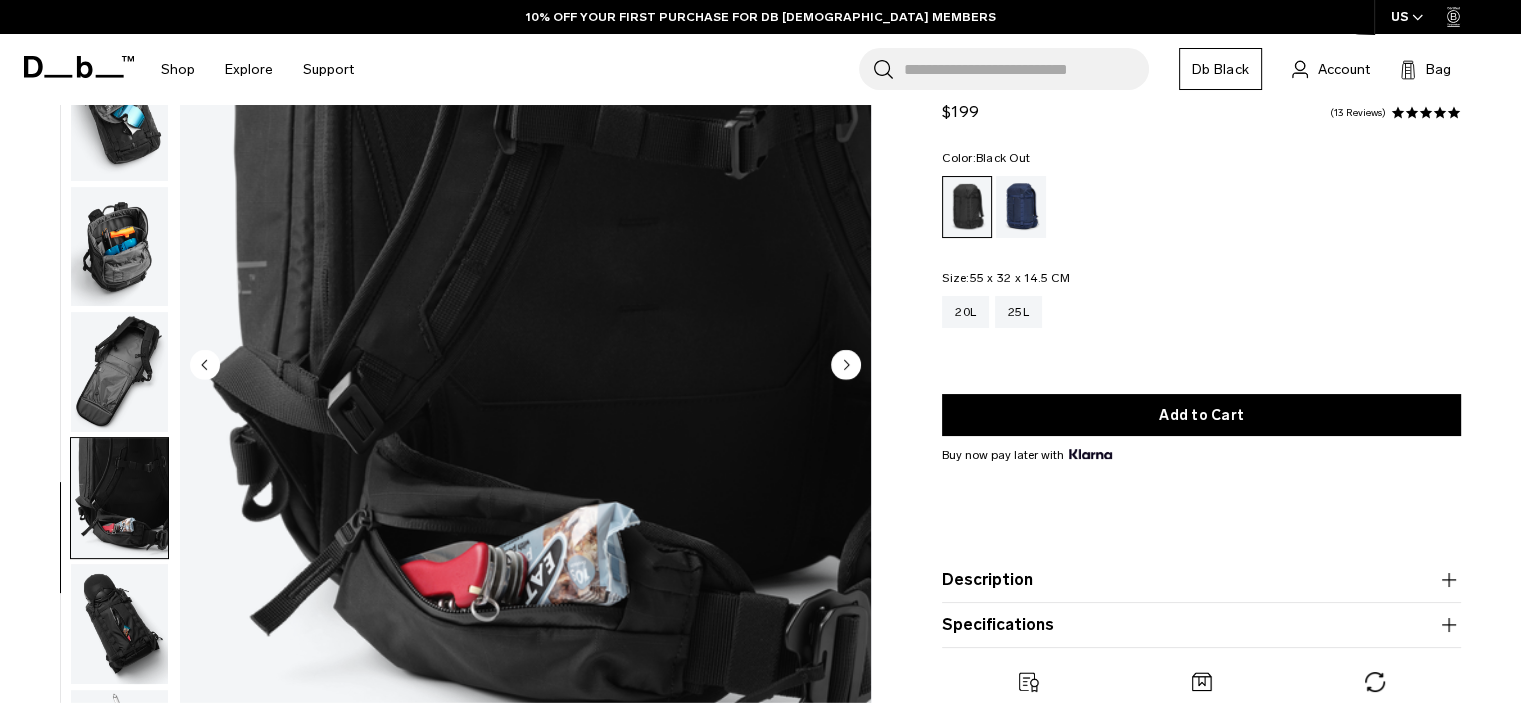 scroll, scrollTop: 643, scrollLeft: 0, axis: vertical 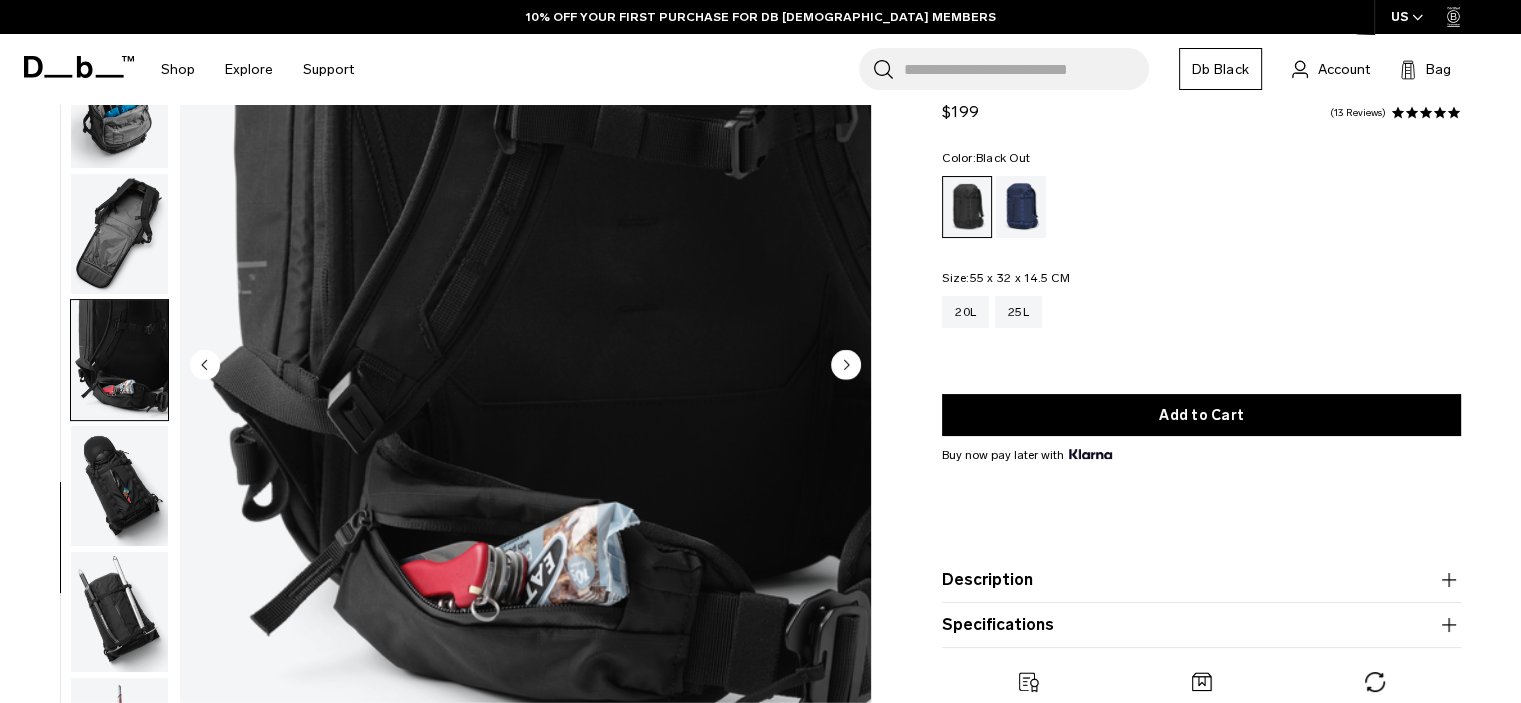 click at bounding box center [119, 486] 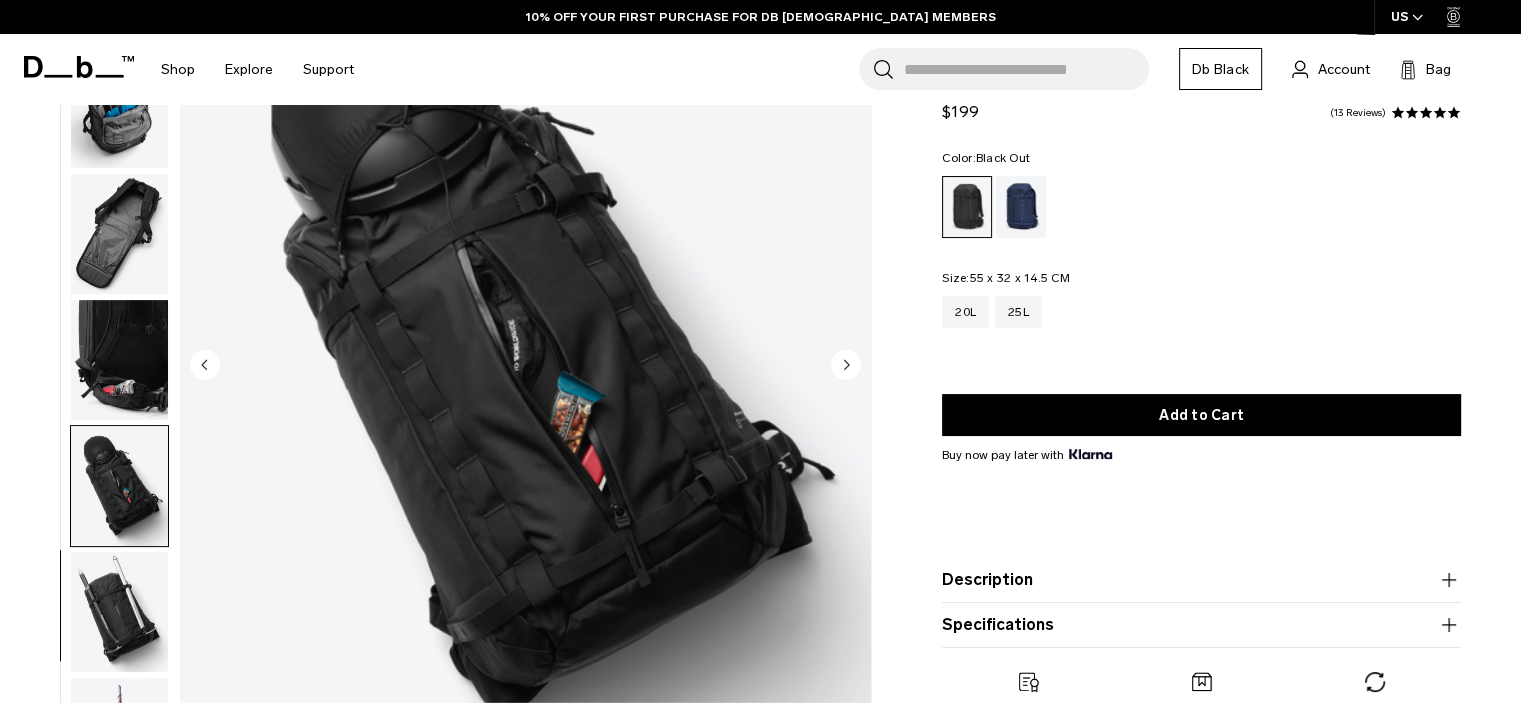 click at bounding box center (119, 612) 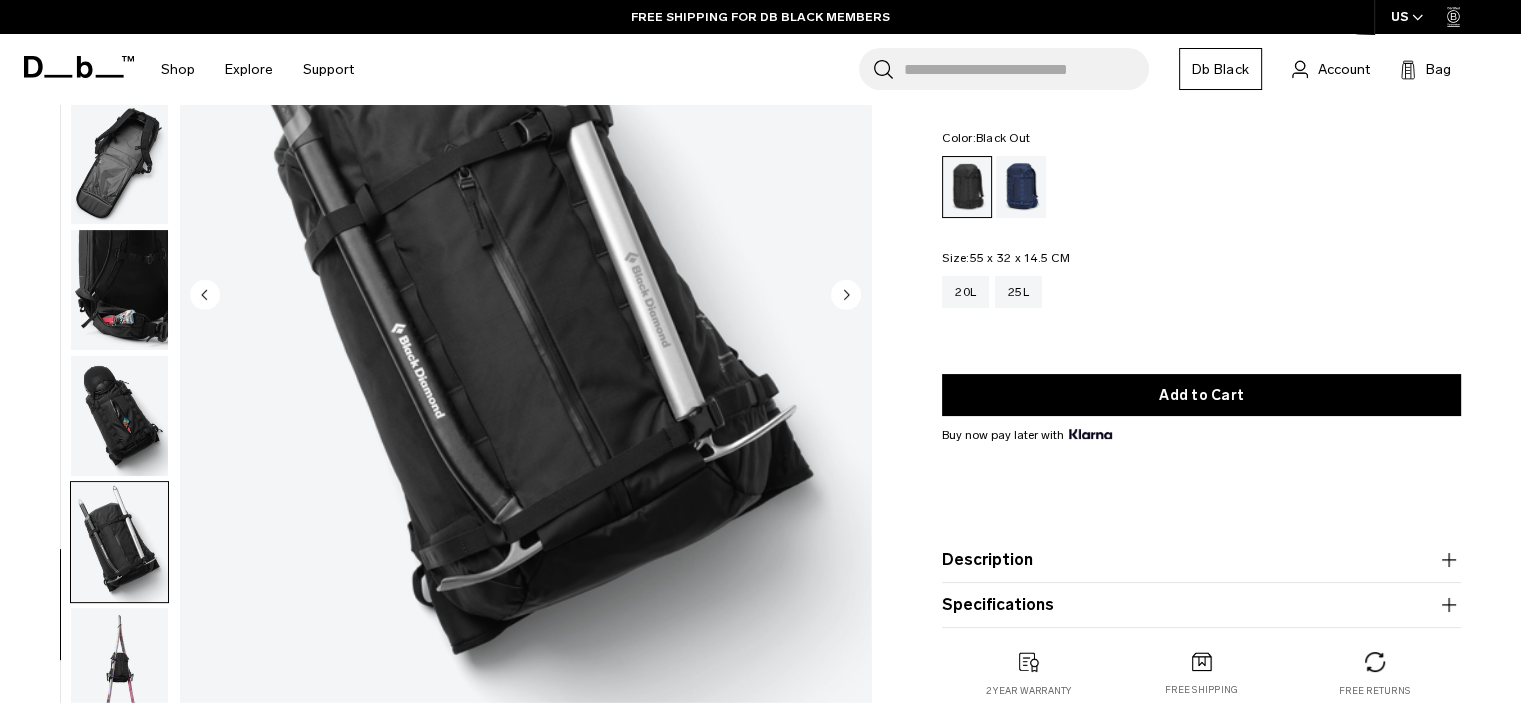 scroll, scrollTop: 400, scrollLeft: 0, axis: vertical 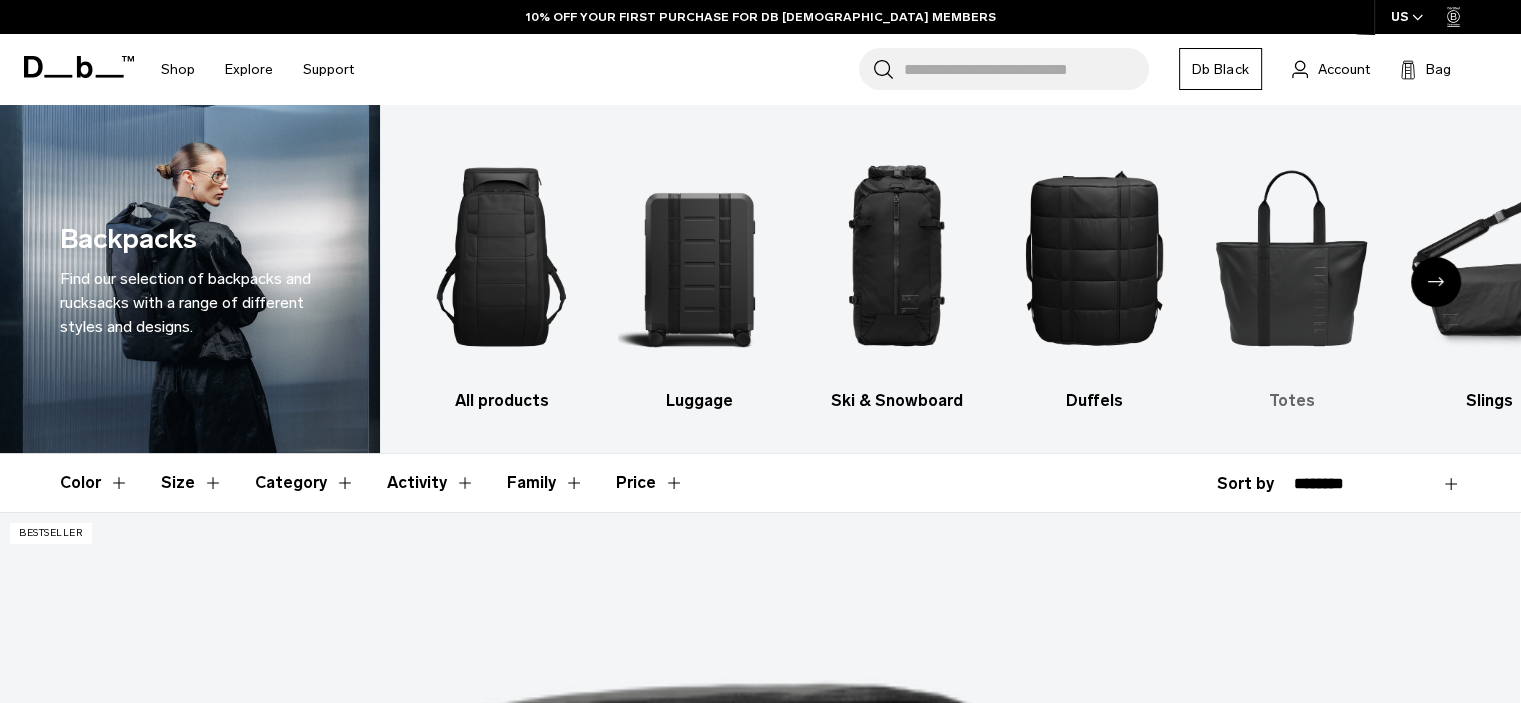 click at bounding box center (1292, 257) 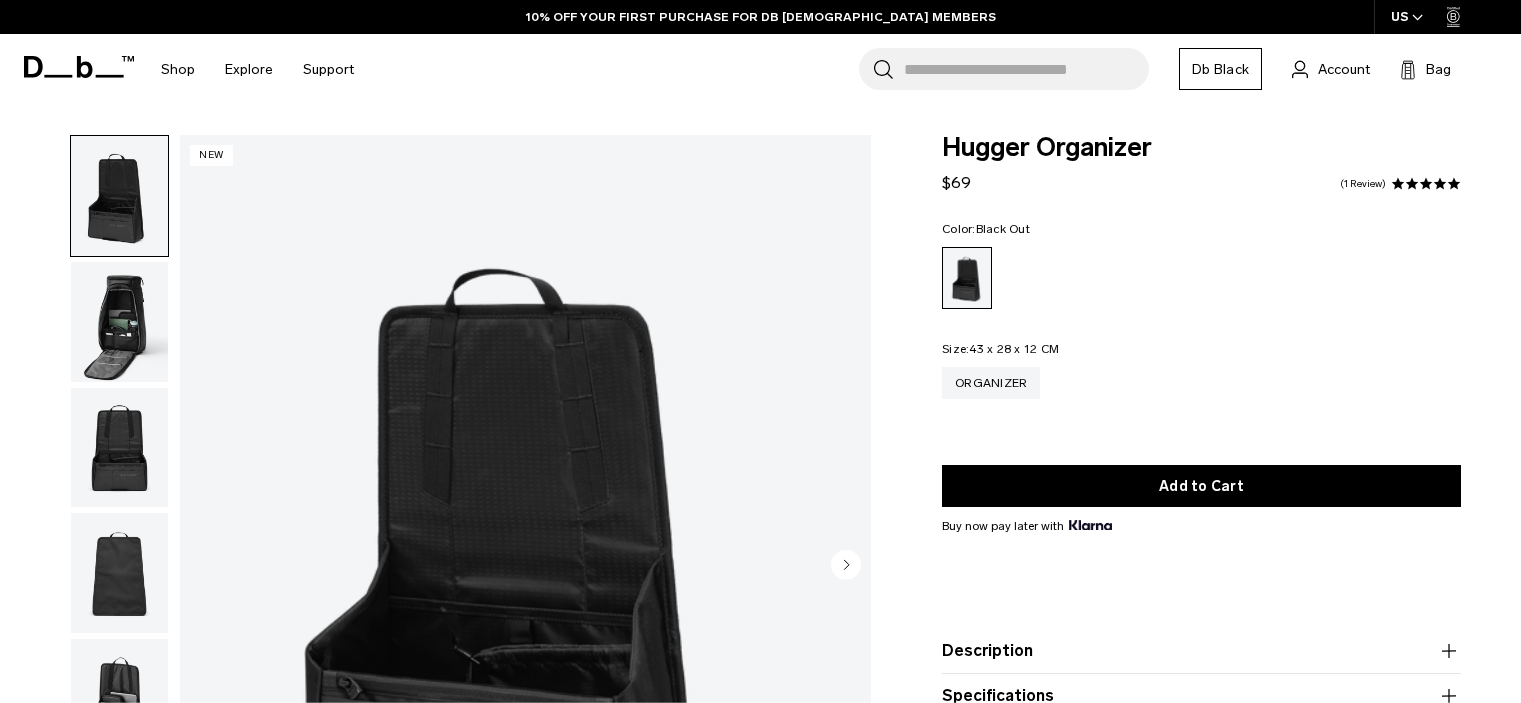 scroll, scrollTop: 0, scrollLeft: 0, axis: both 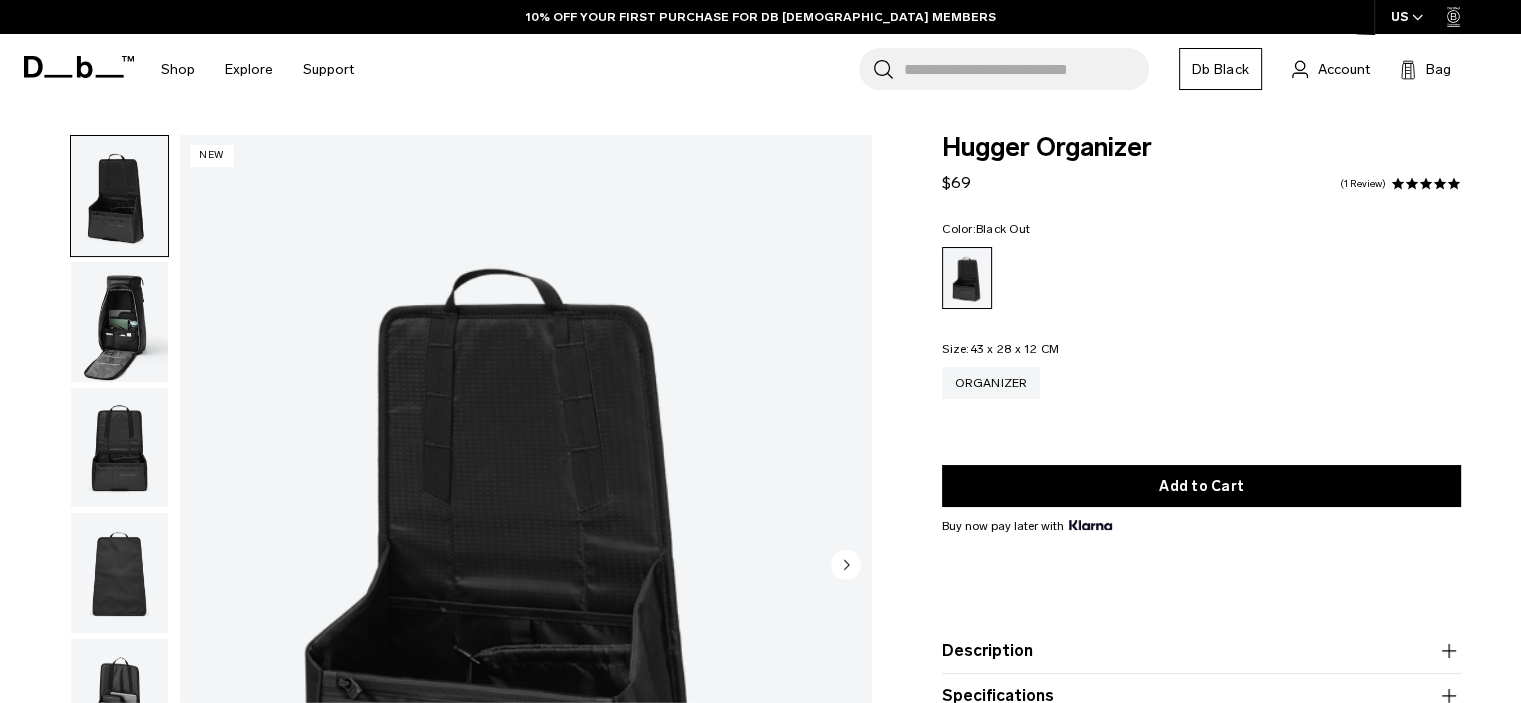 click at bounding box center [119, 322] 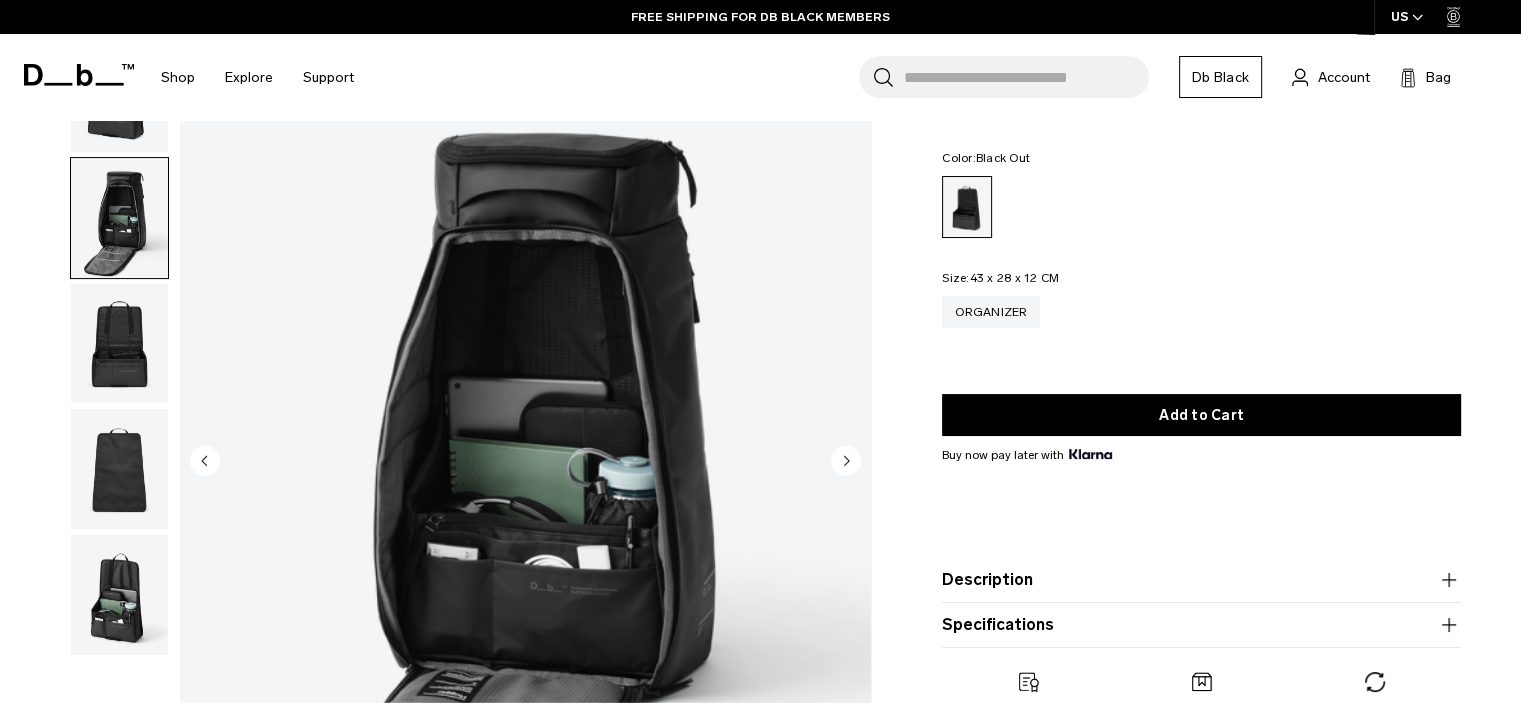 scroll, scrollTop: 100, scrollLeft: 0, axis: vertical 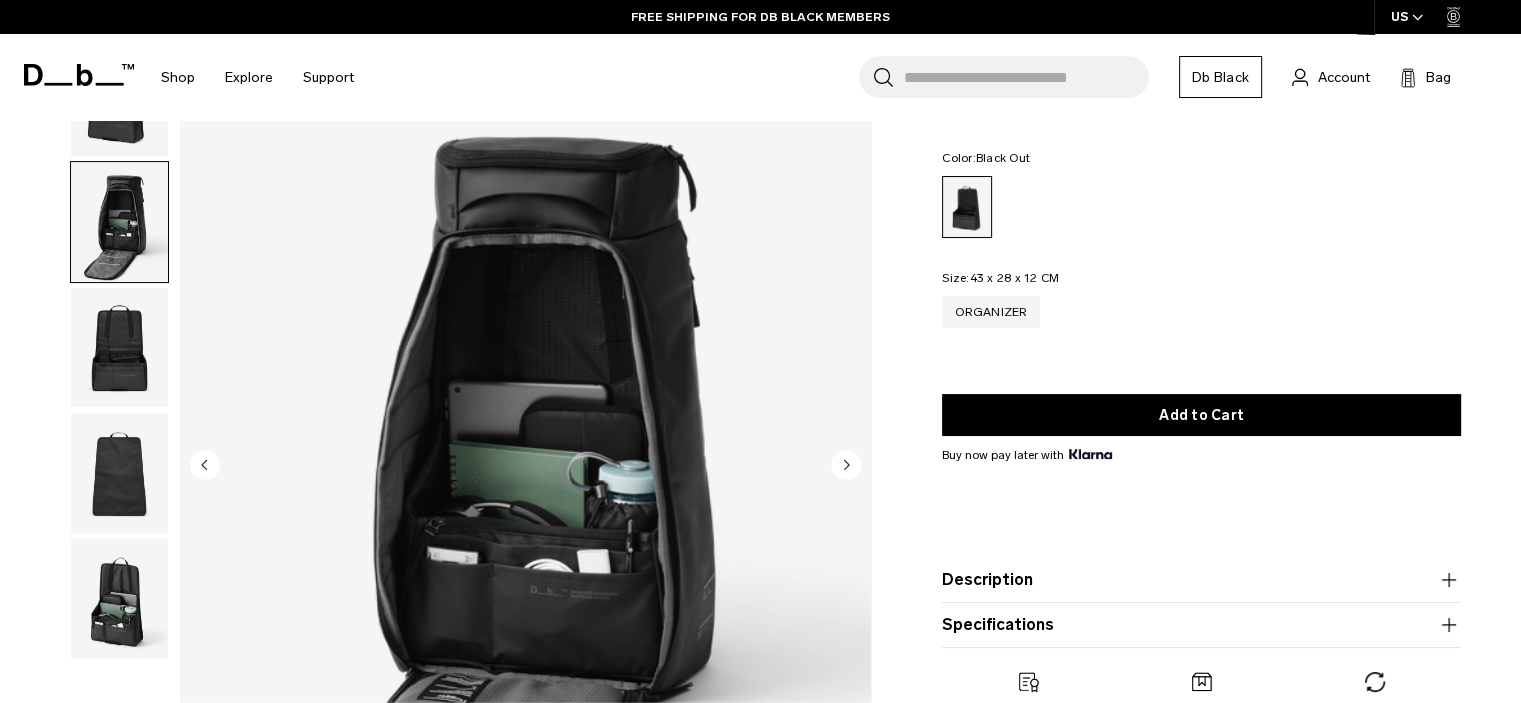click at bounding box center (119, 599) 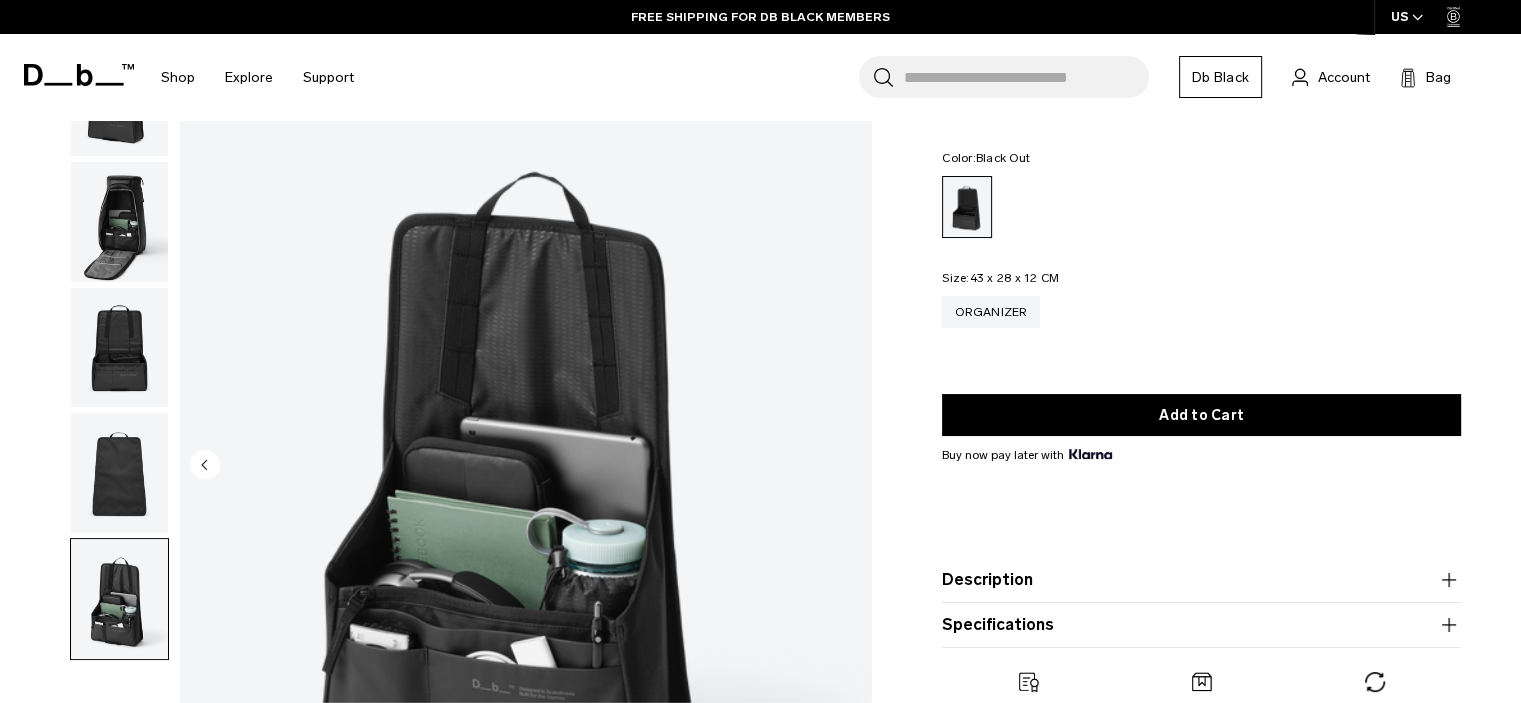 click at bounding box center [119, 473] 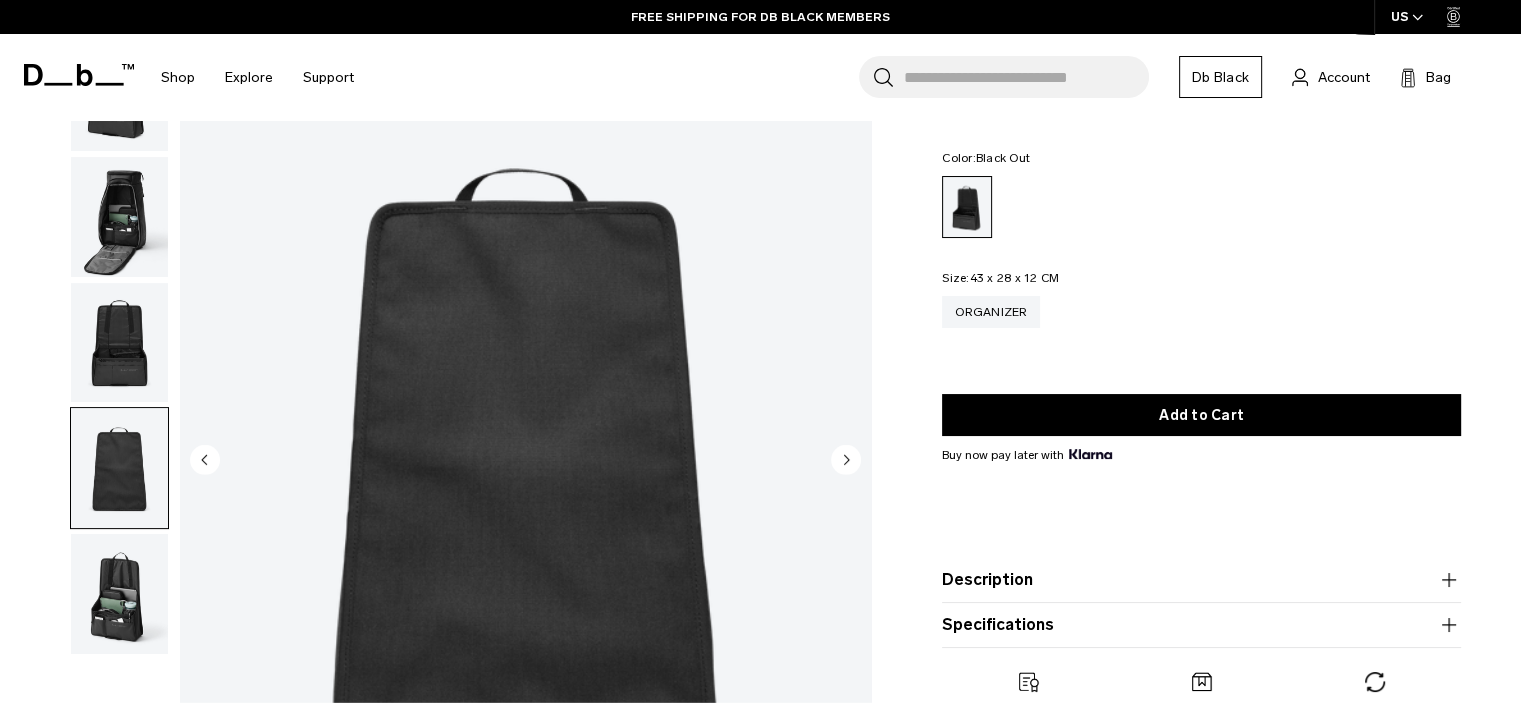 scroll, scrollTop: 100, scrollLeft: 0, axis: vertical 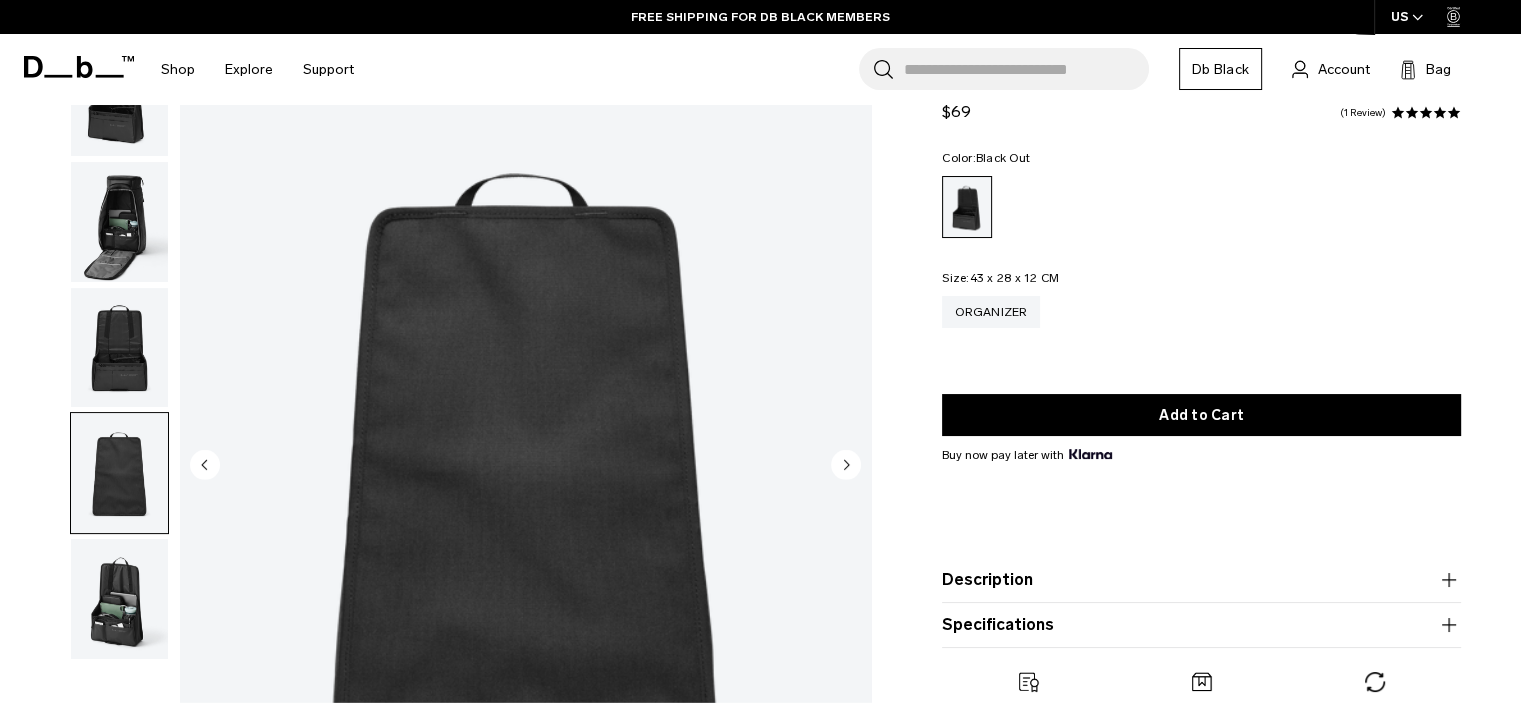 click at bounding box center [119, 348] 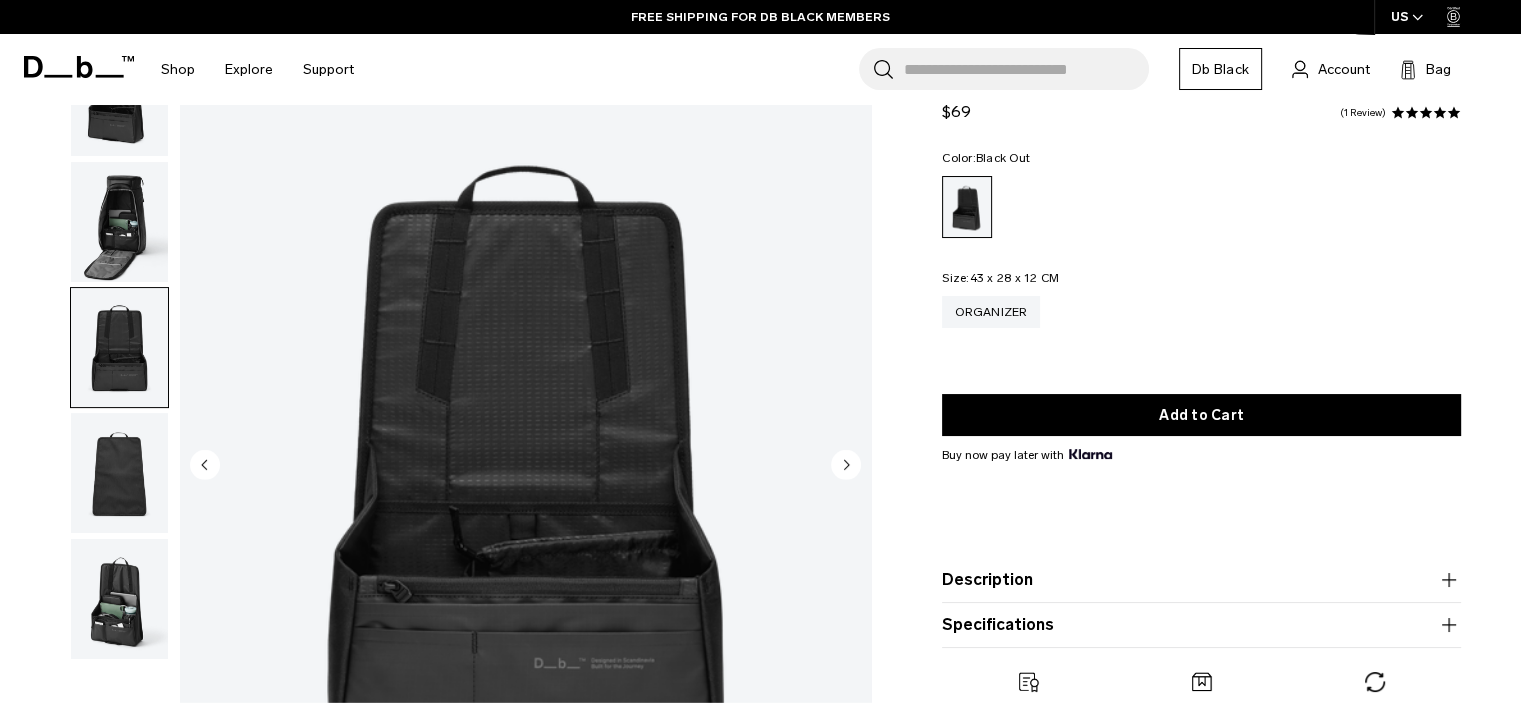 click at bounding box center (119, 222) 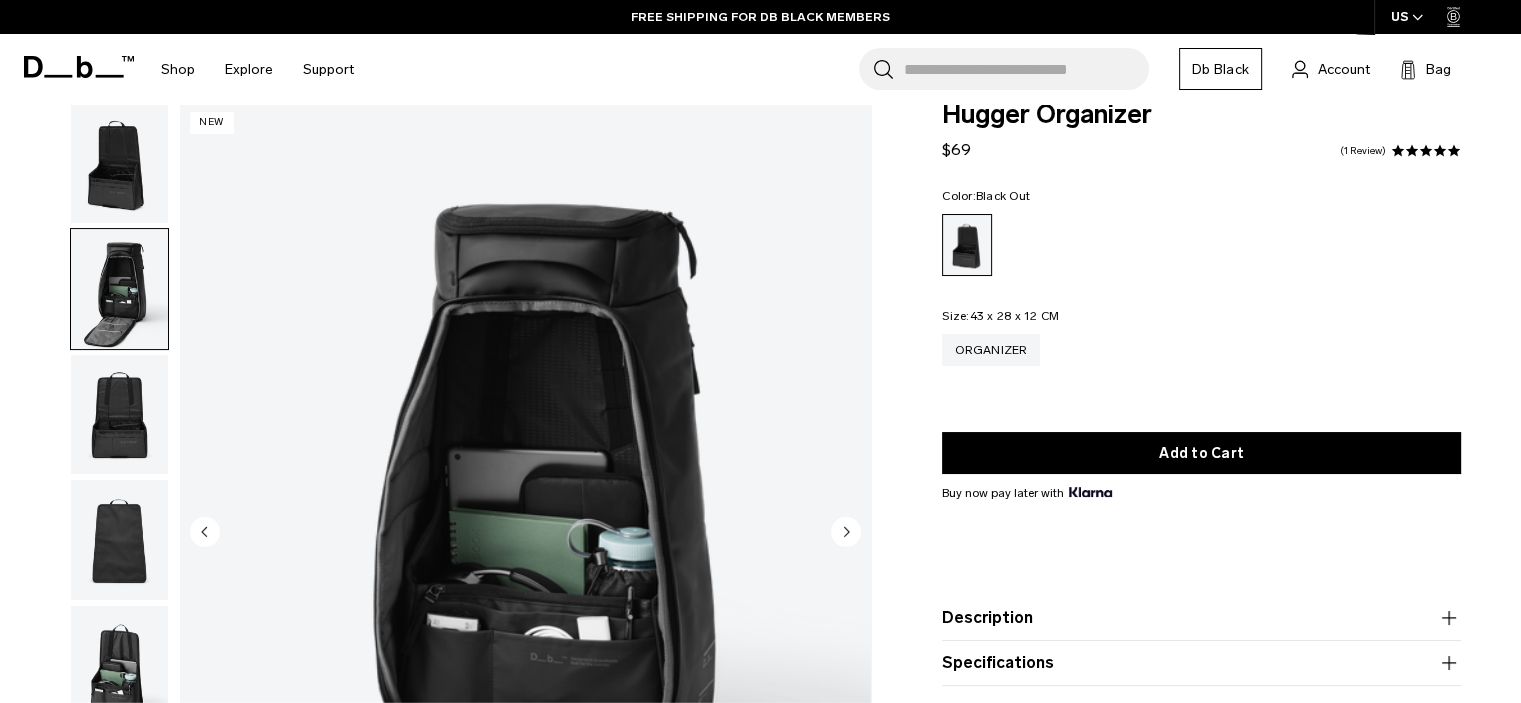 scroll, scrollTop: 0, scrollLeft: 0, axis: both 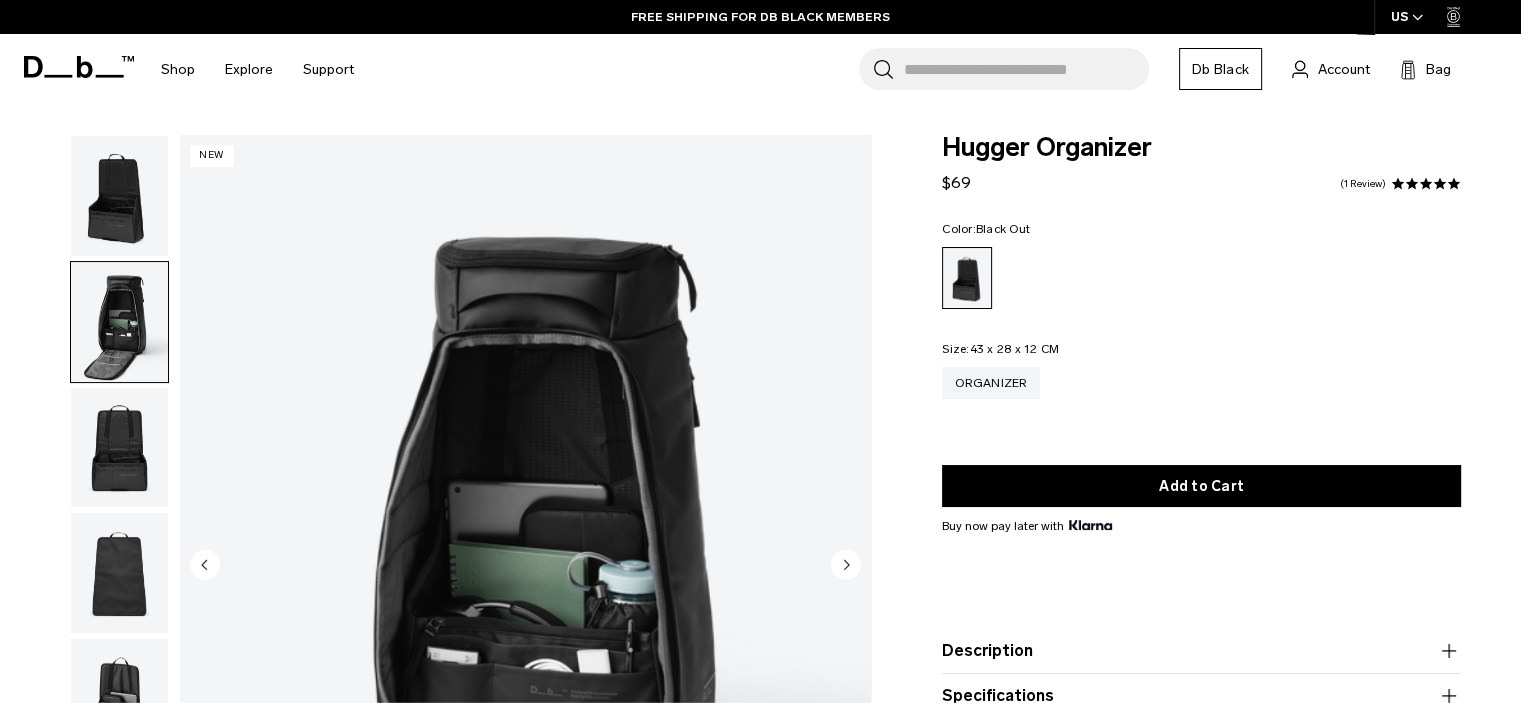 click at bounding box center [119, 196] 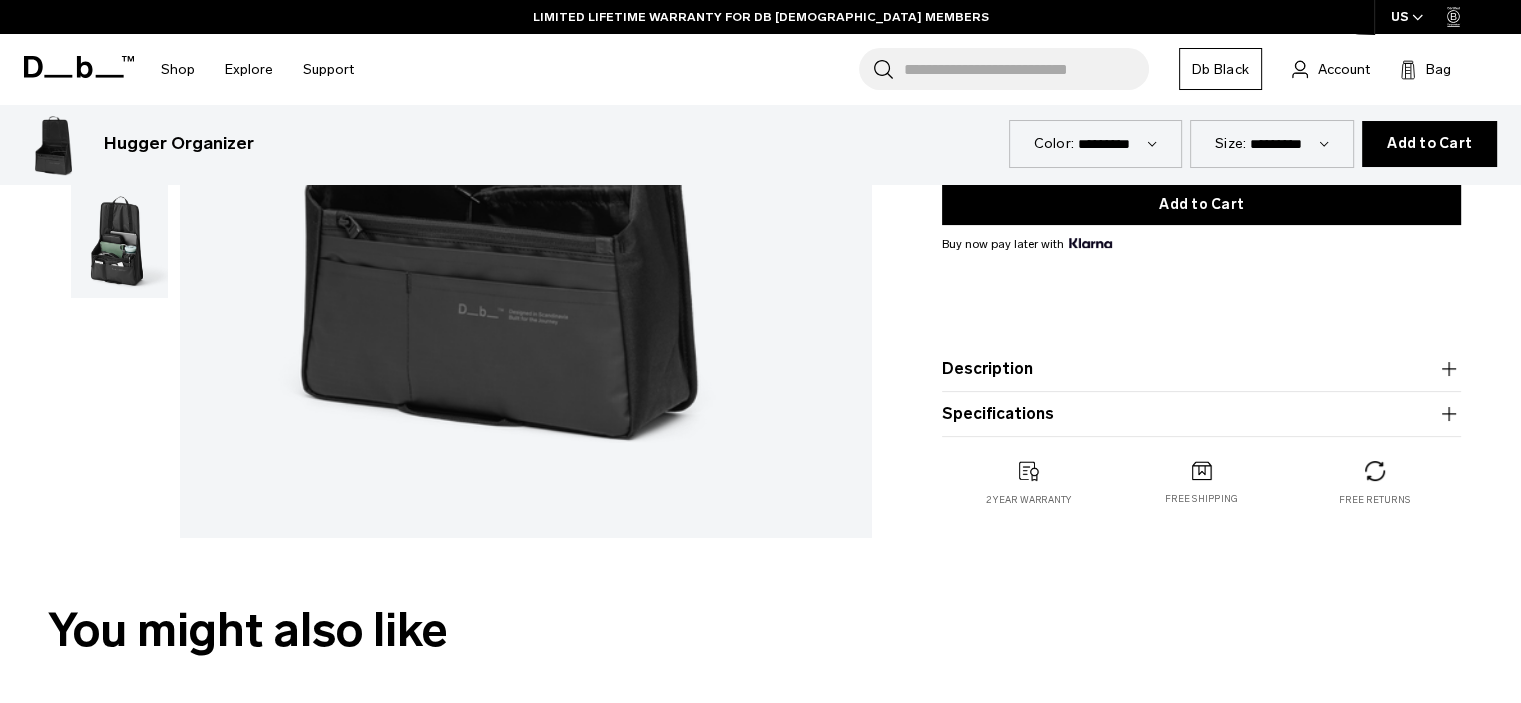 scroll, scrollTop: 300, scrollLeft: 0, axis: vertical 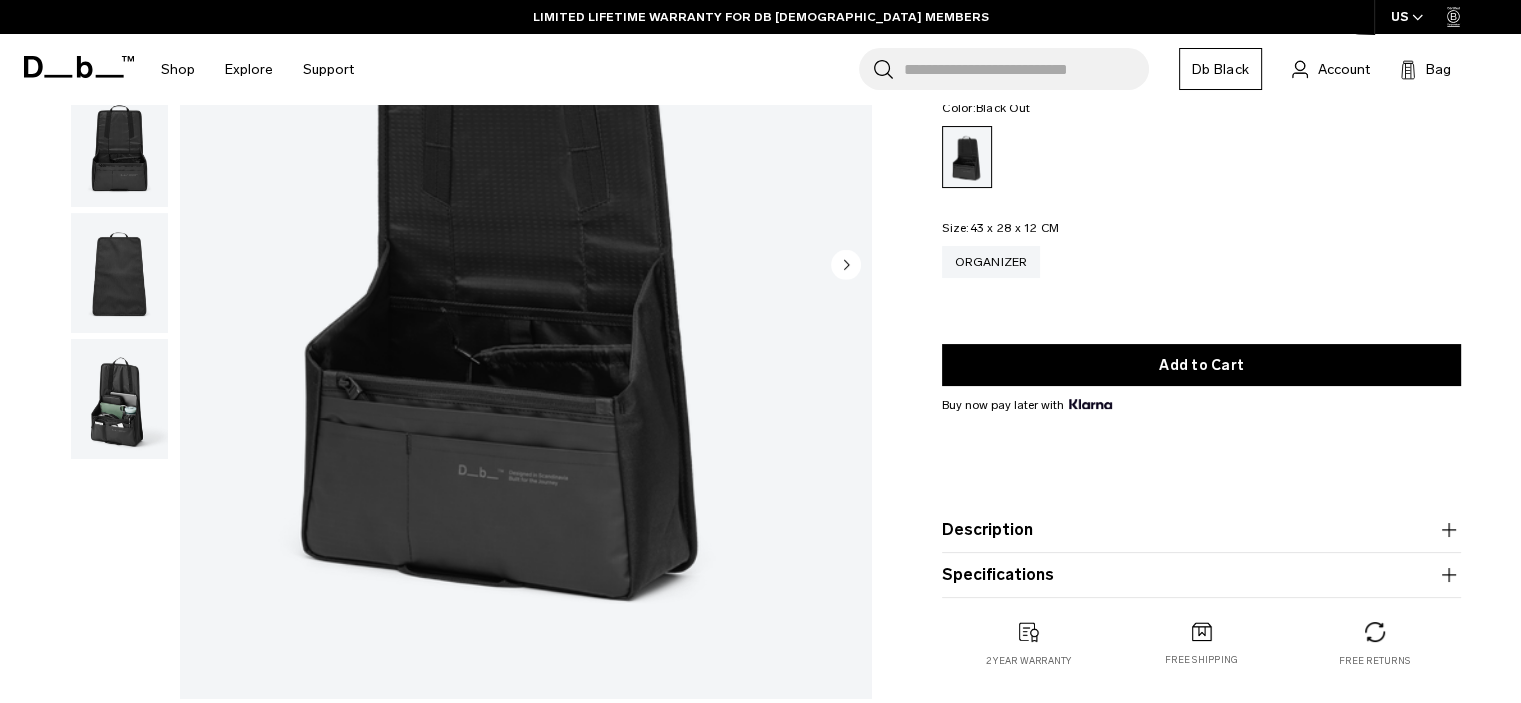 click at bounding box center (119, 399) 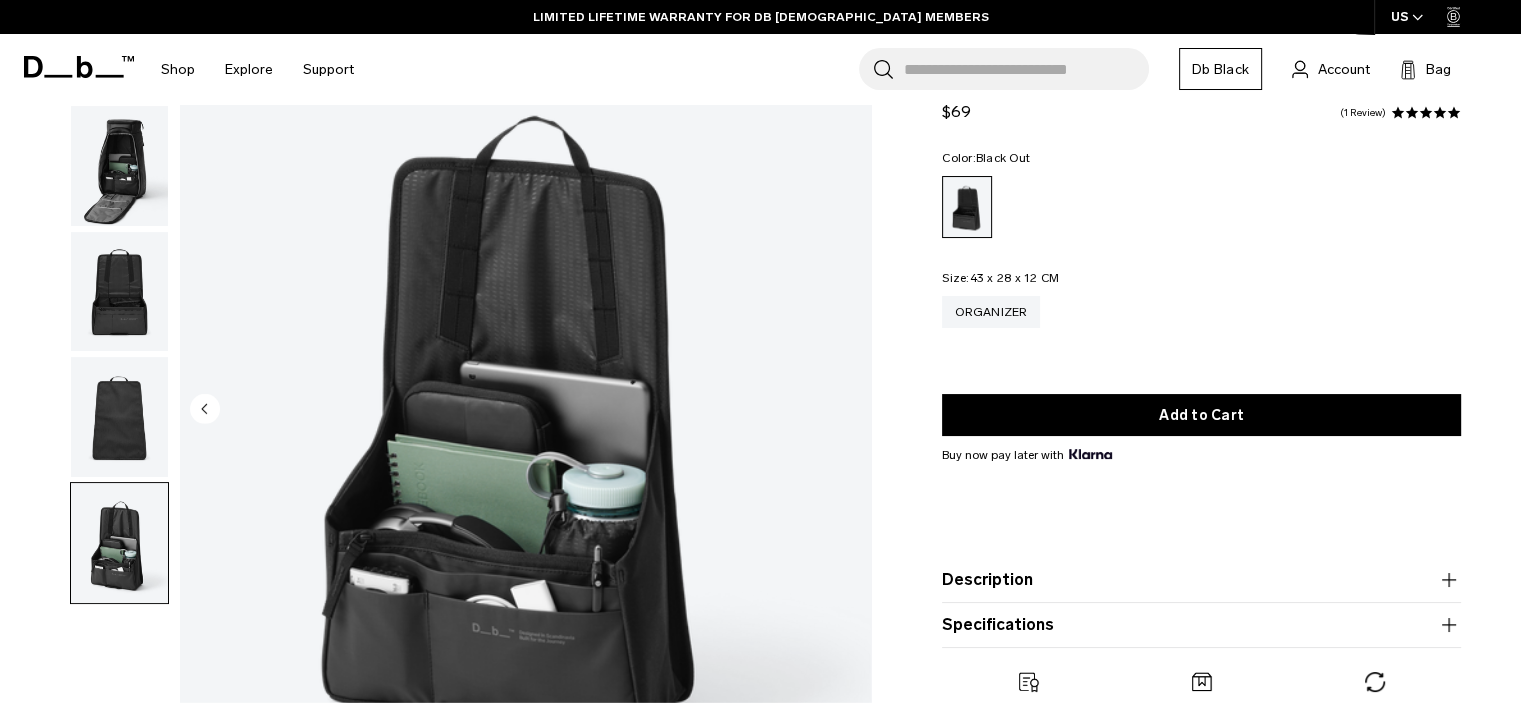 scroll, scrollTop: 100, scrollLeft: 0, axis: vertical 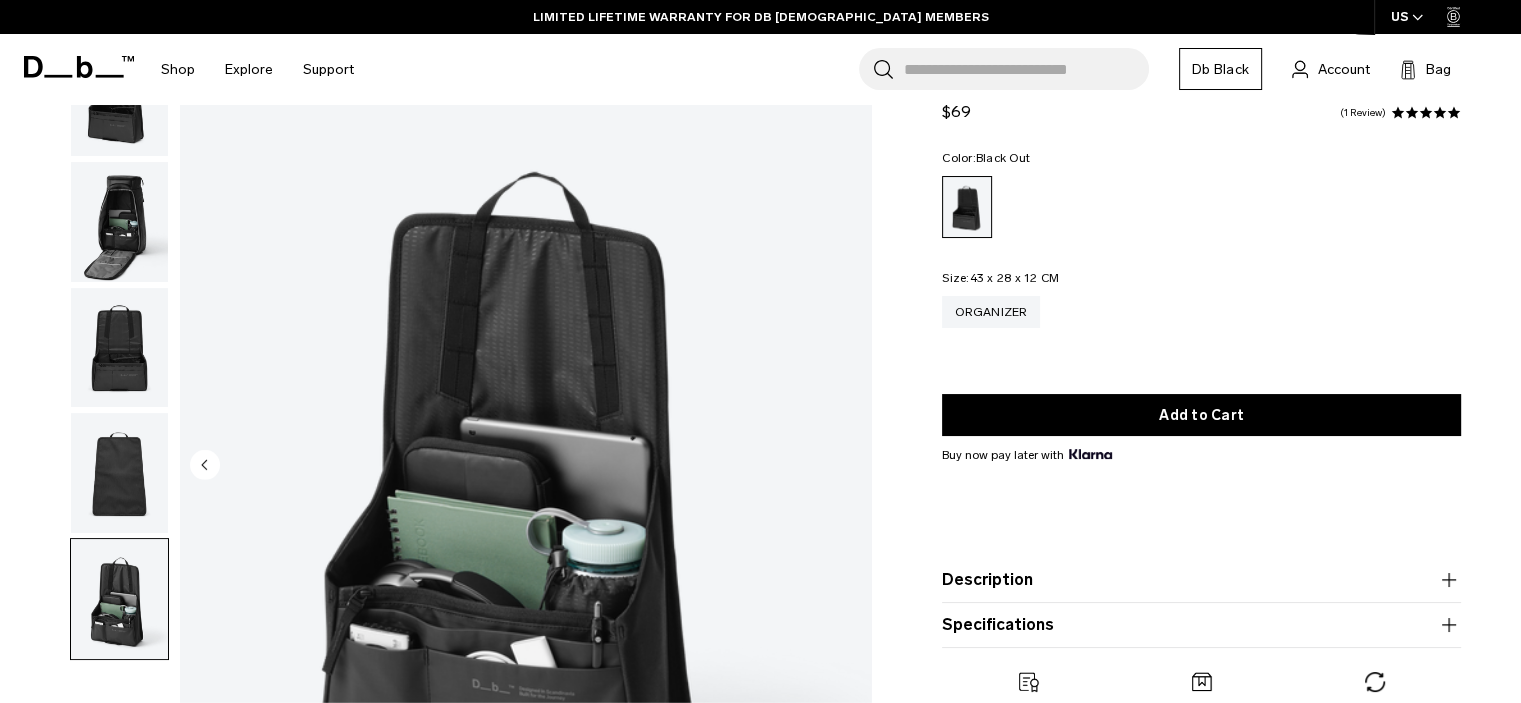 click at bounding box center (119, 473) 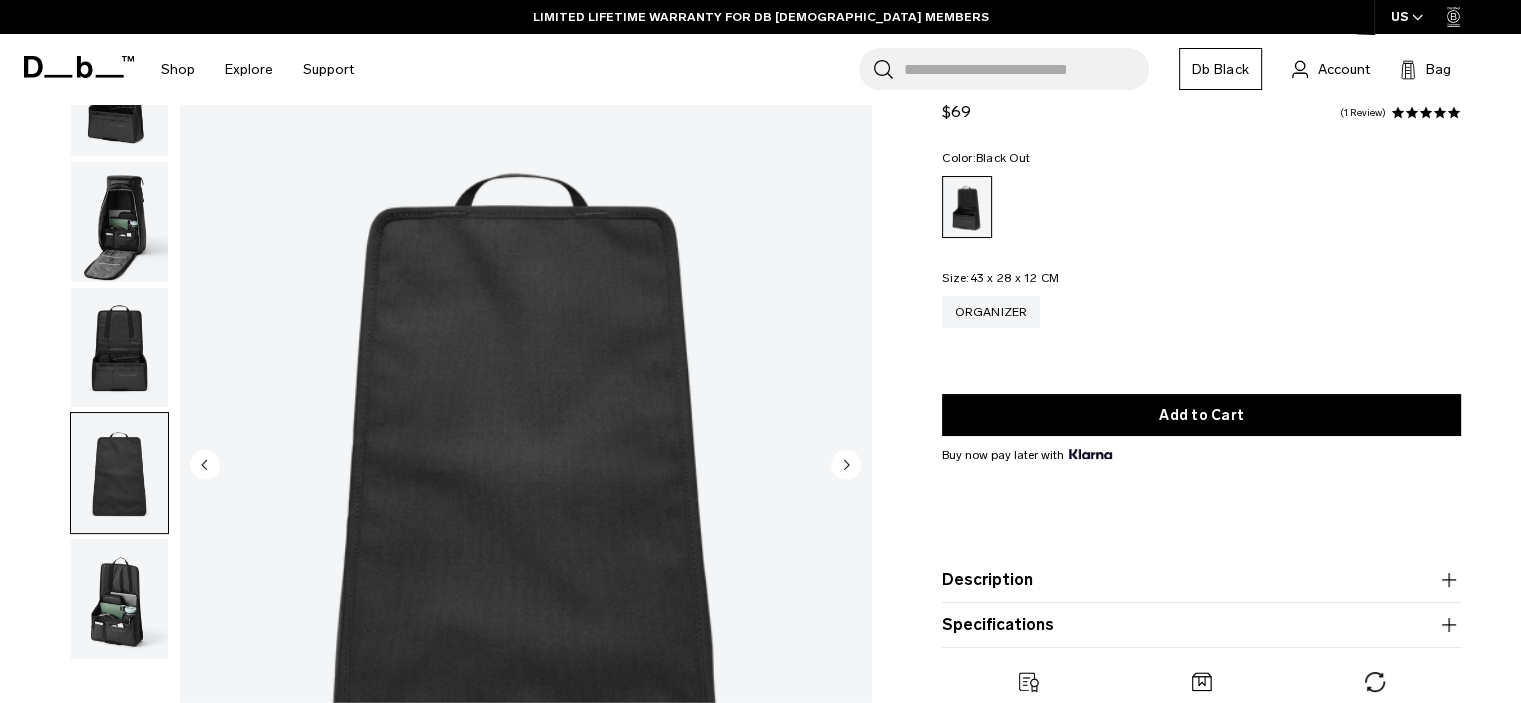 click at bounding box center (119, 348) 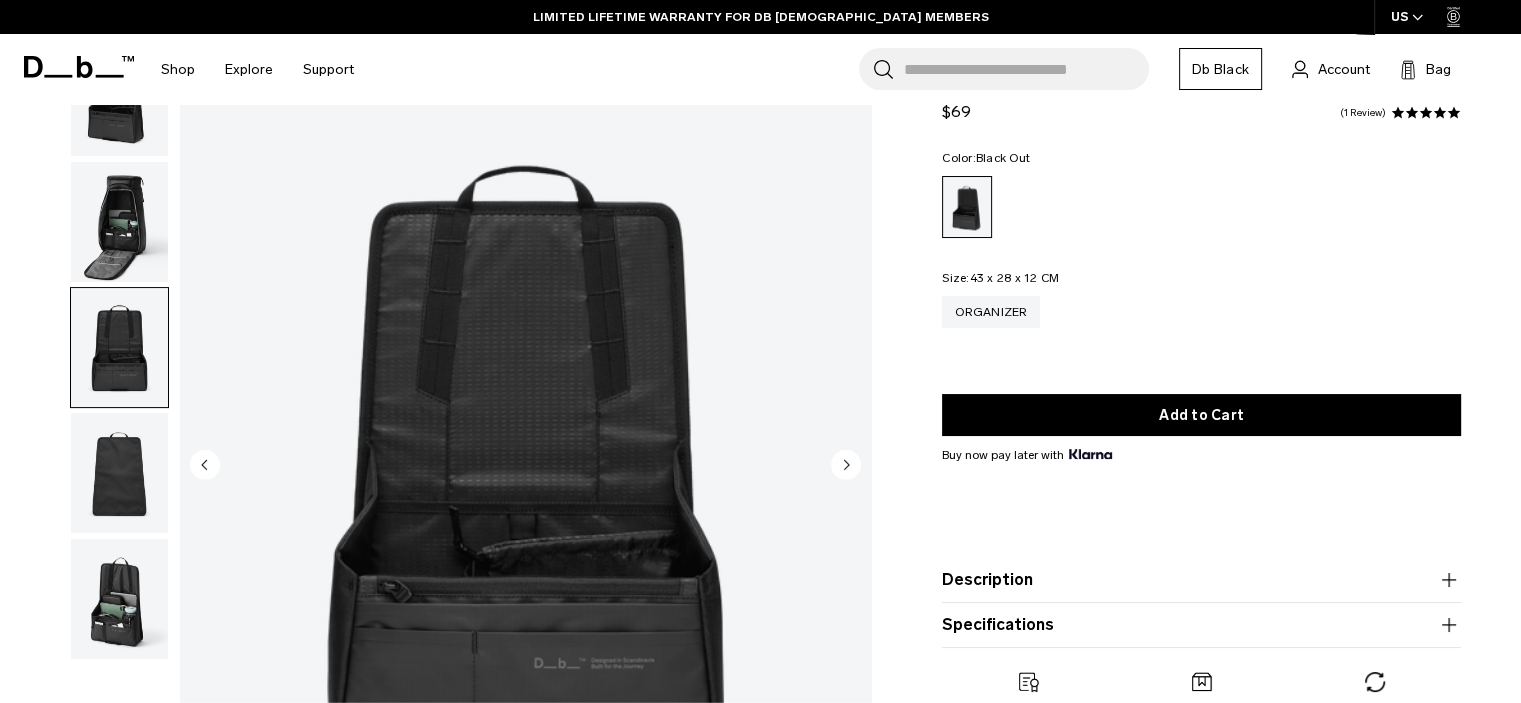 click at bounding box center (119, 473) 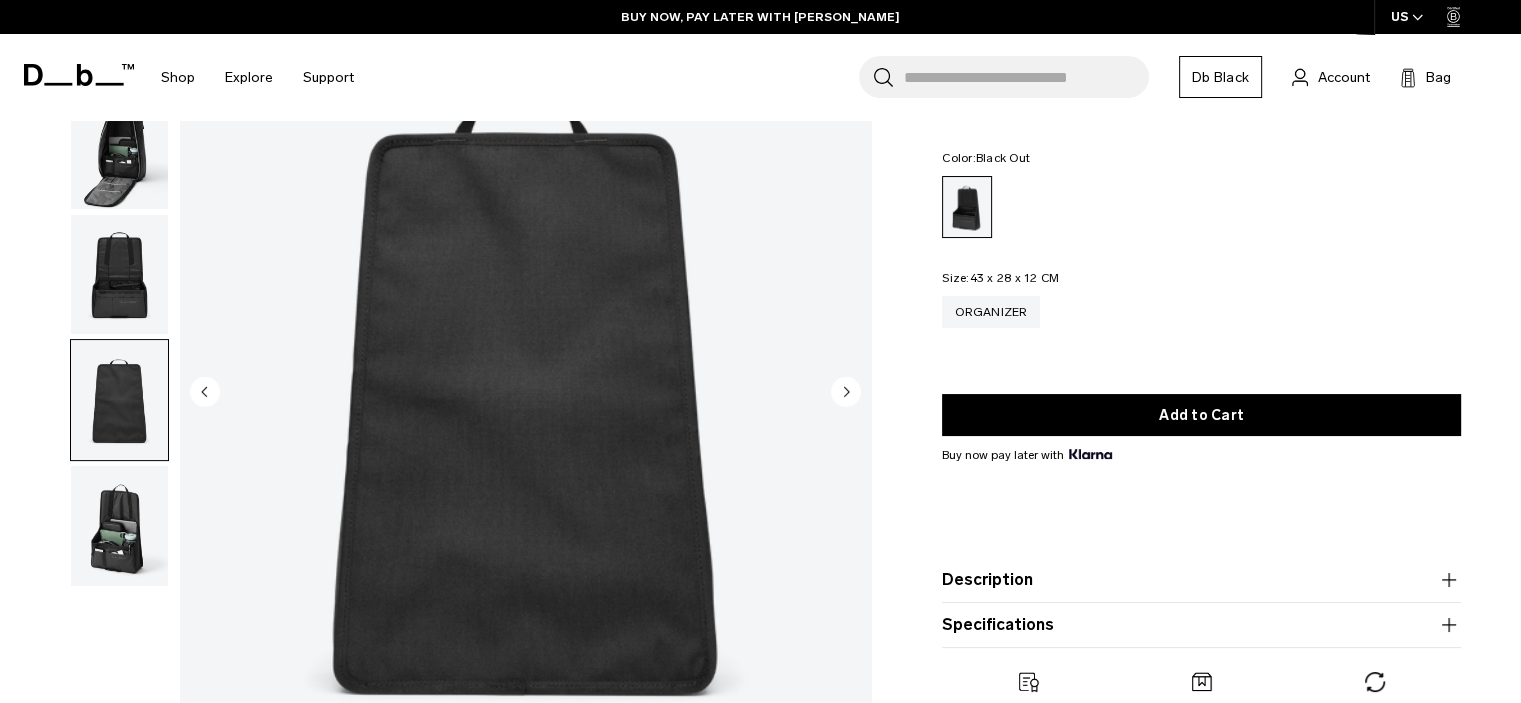 scroll, scrollTop: 0, scrollLeft: 0, axis: both 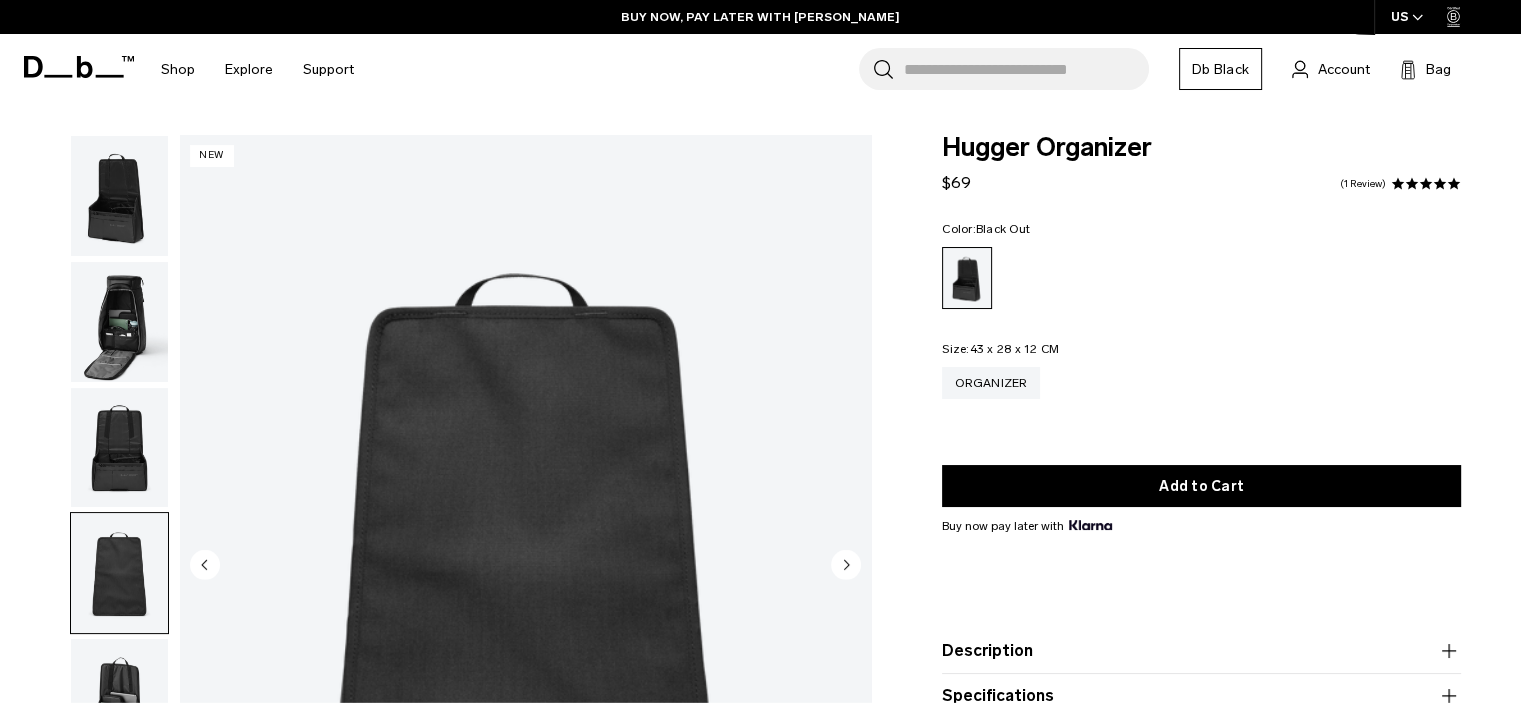 click at bounding box center (119, 322) 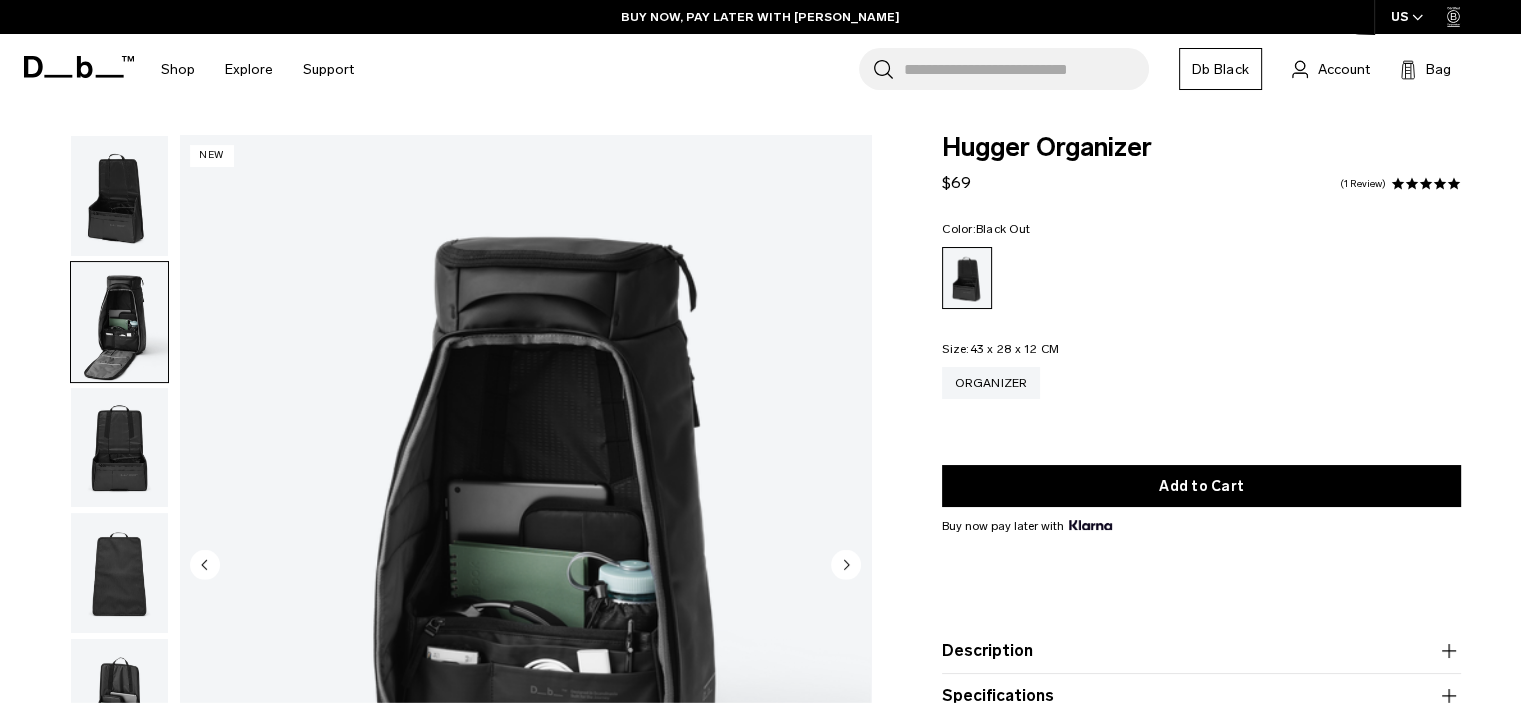click at bounding box center [119, 196] 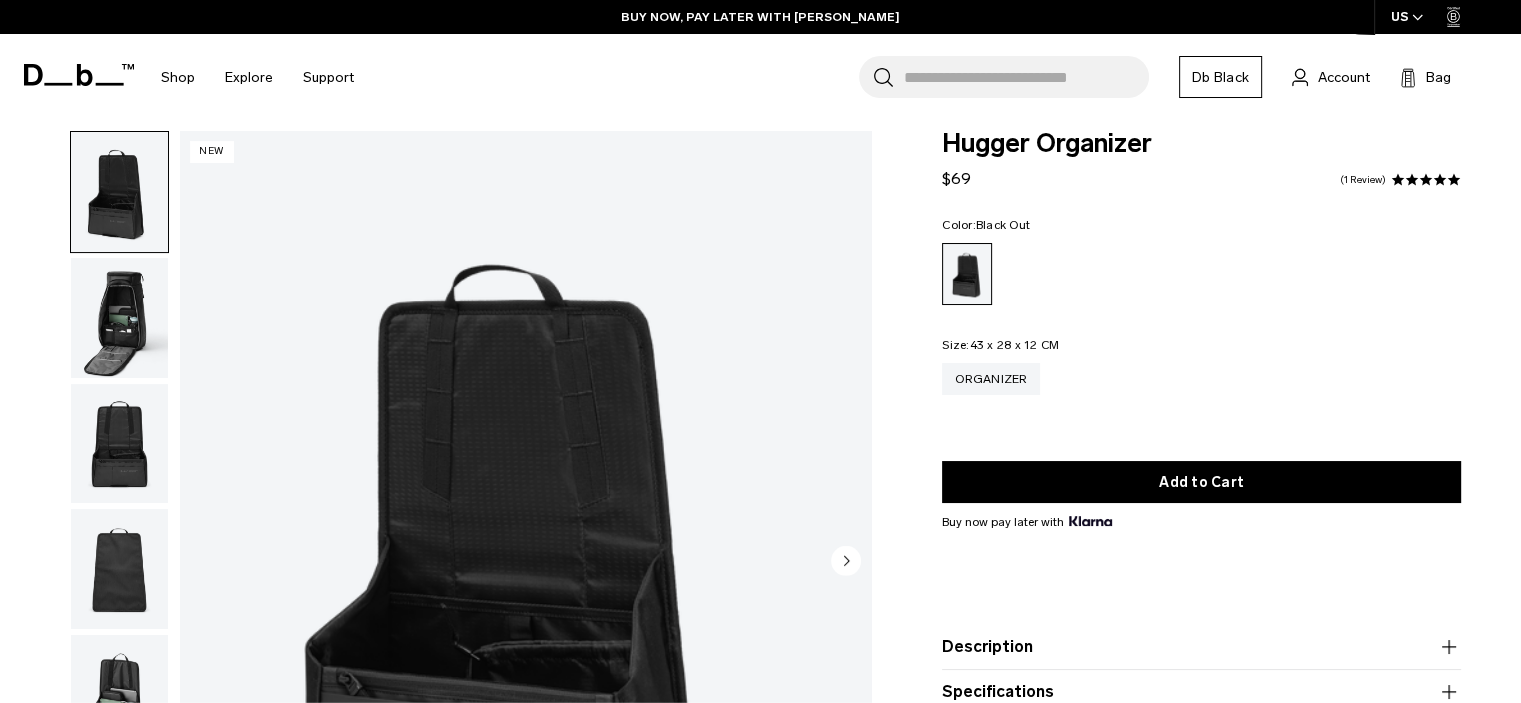 scroll, scrollTop: 0, scrollLeft: 0, axis: both 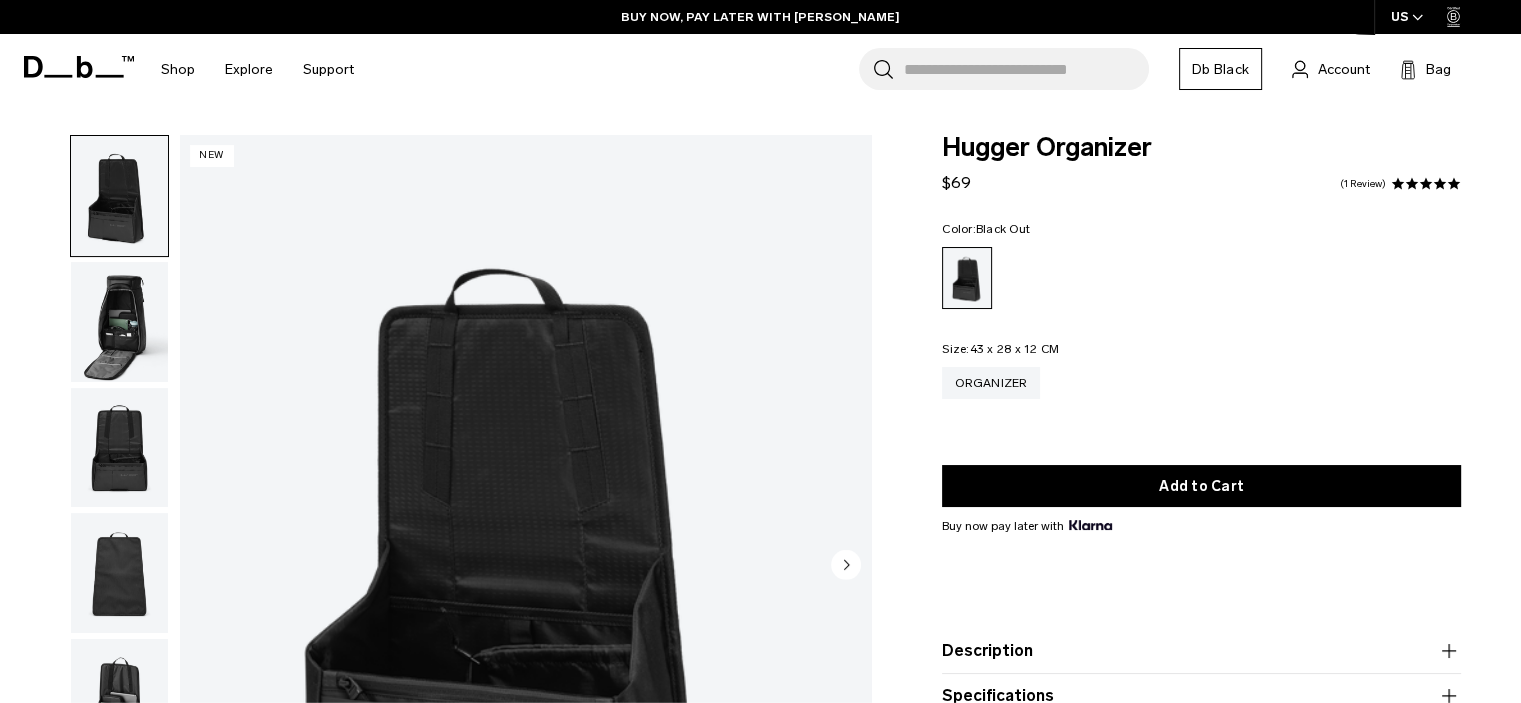 click at bounding box center [119, 322] 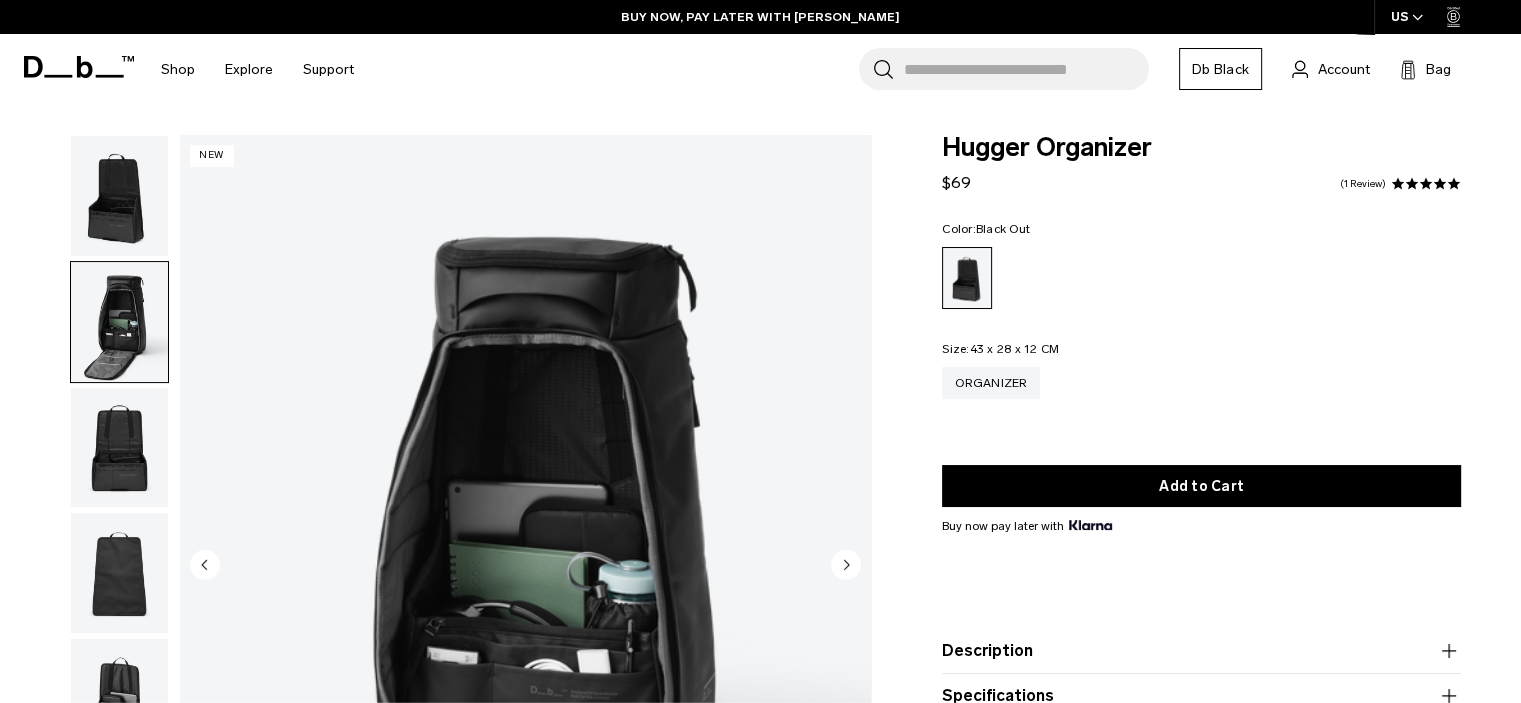 click at bounding box center (119, 448) 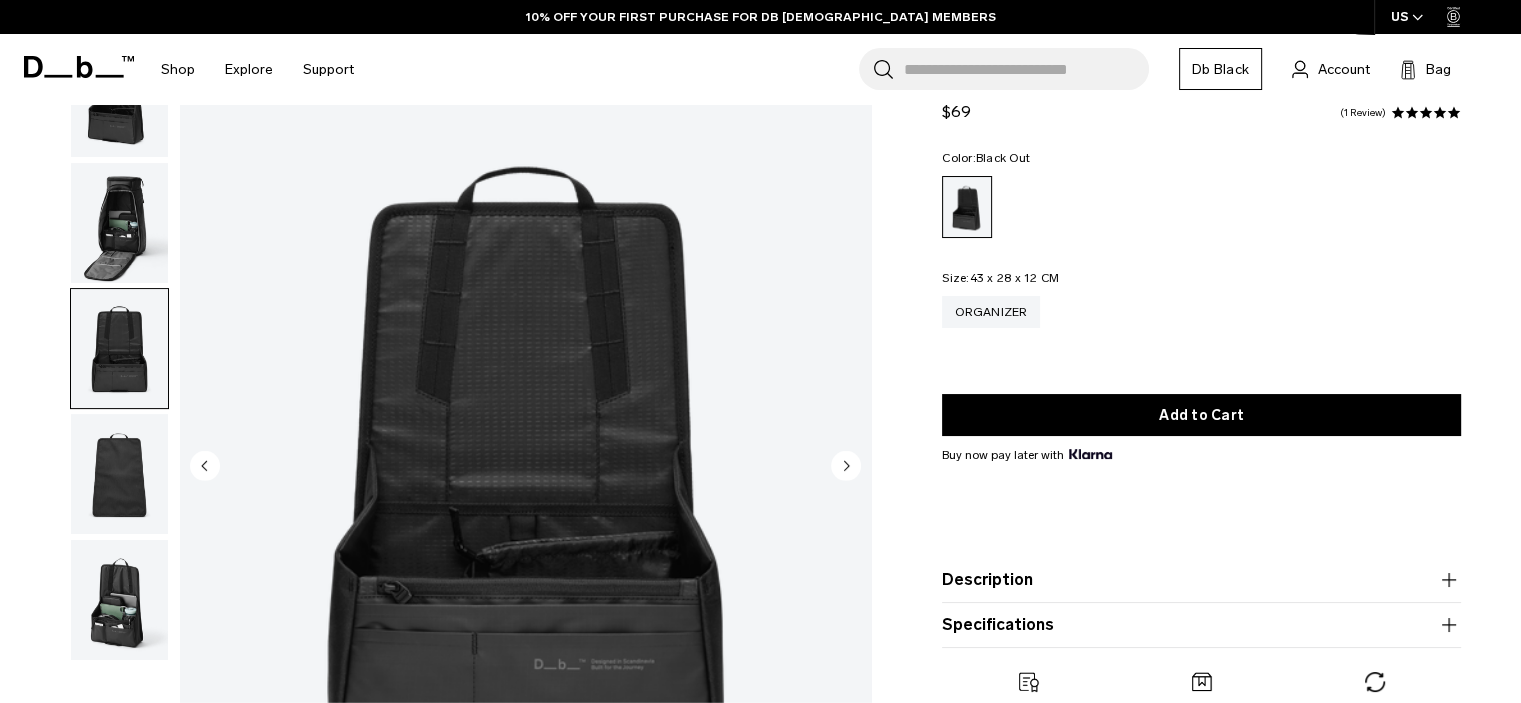 scroll, scrollTop: 100, scrollLeft: 0, axis: vertical 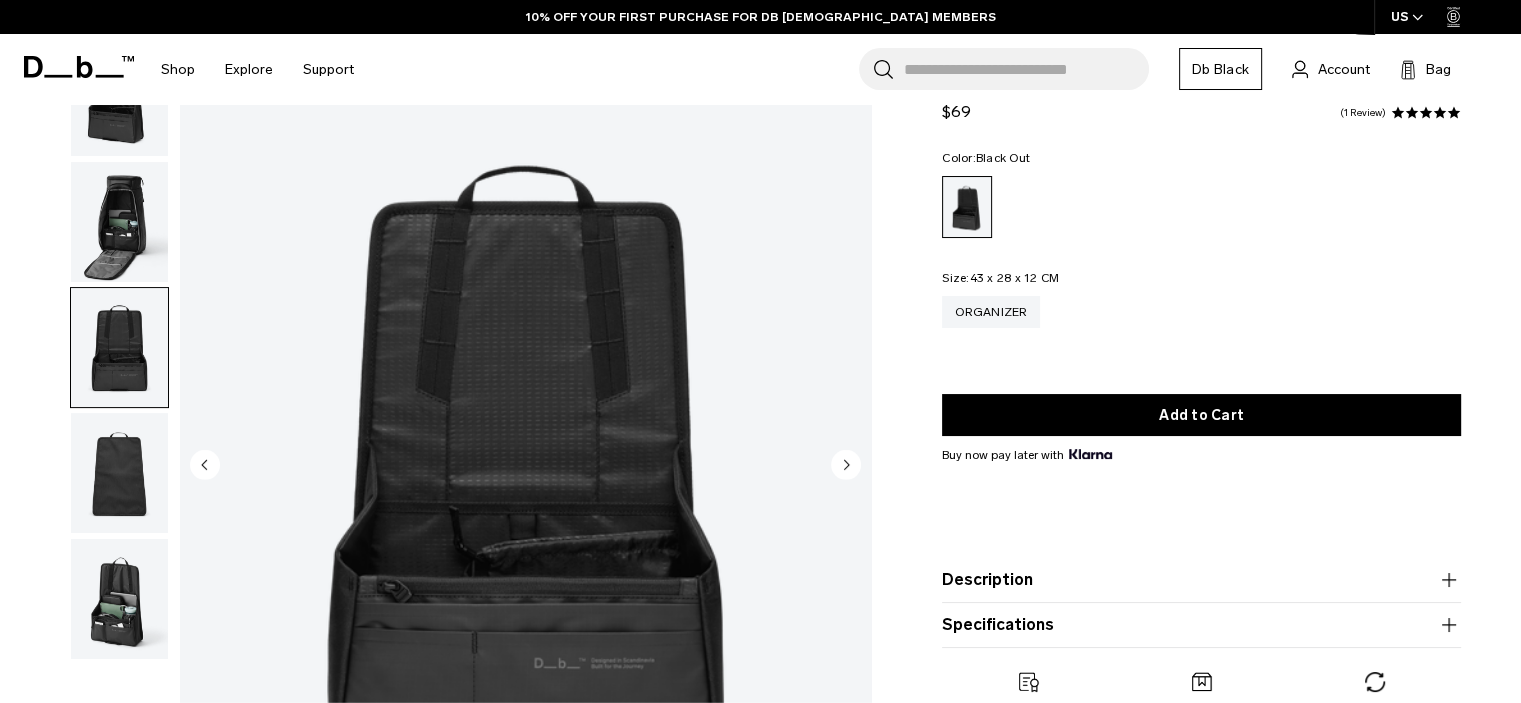 click at bounding box center [119, 473] 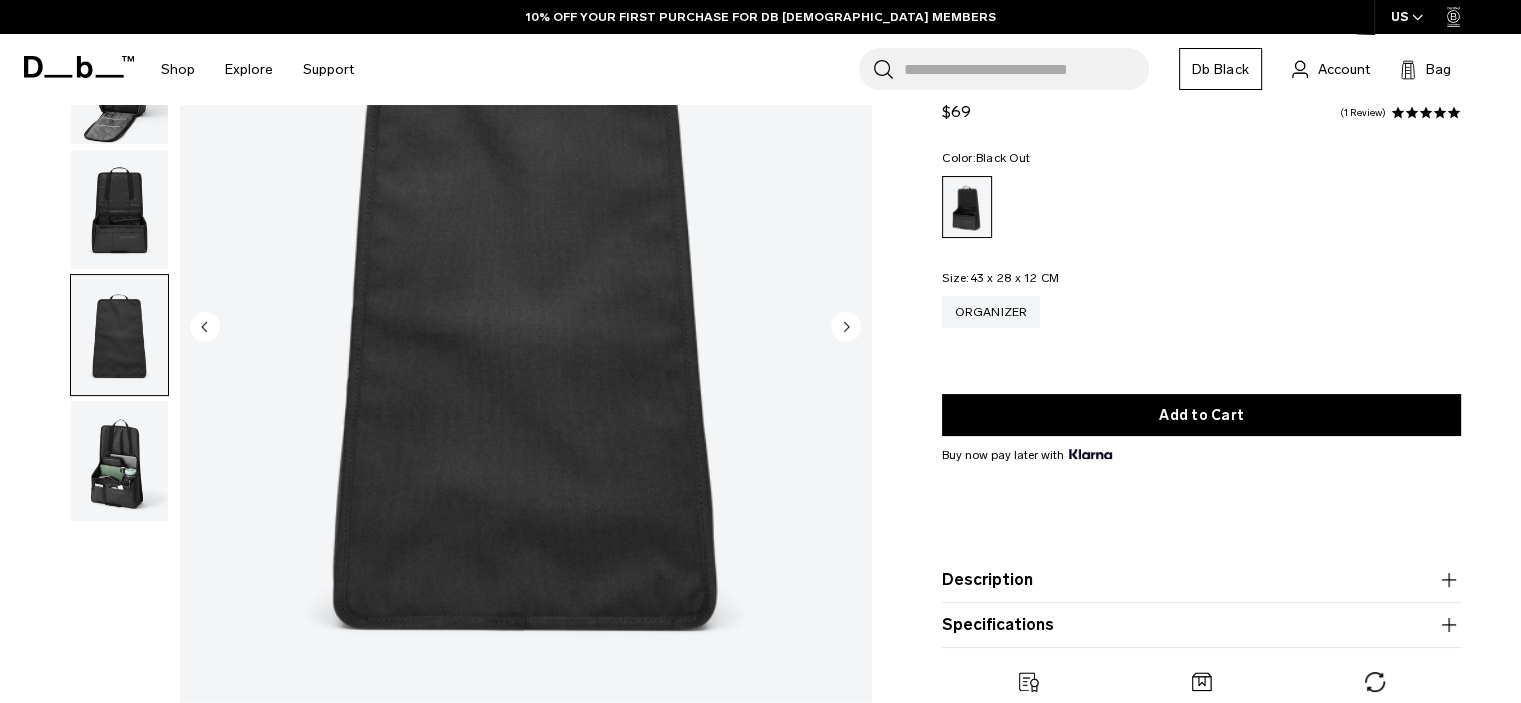 scroll, scrollTop: 300, scrollLeft: 0, axis: vertical 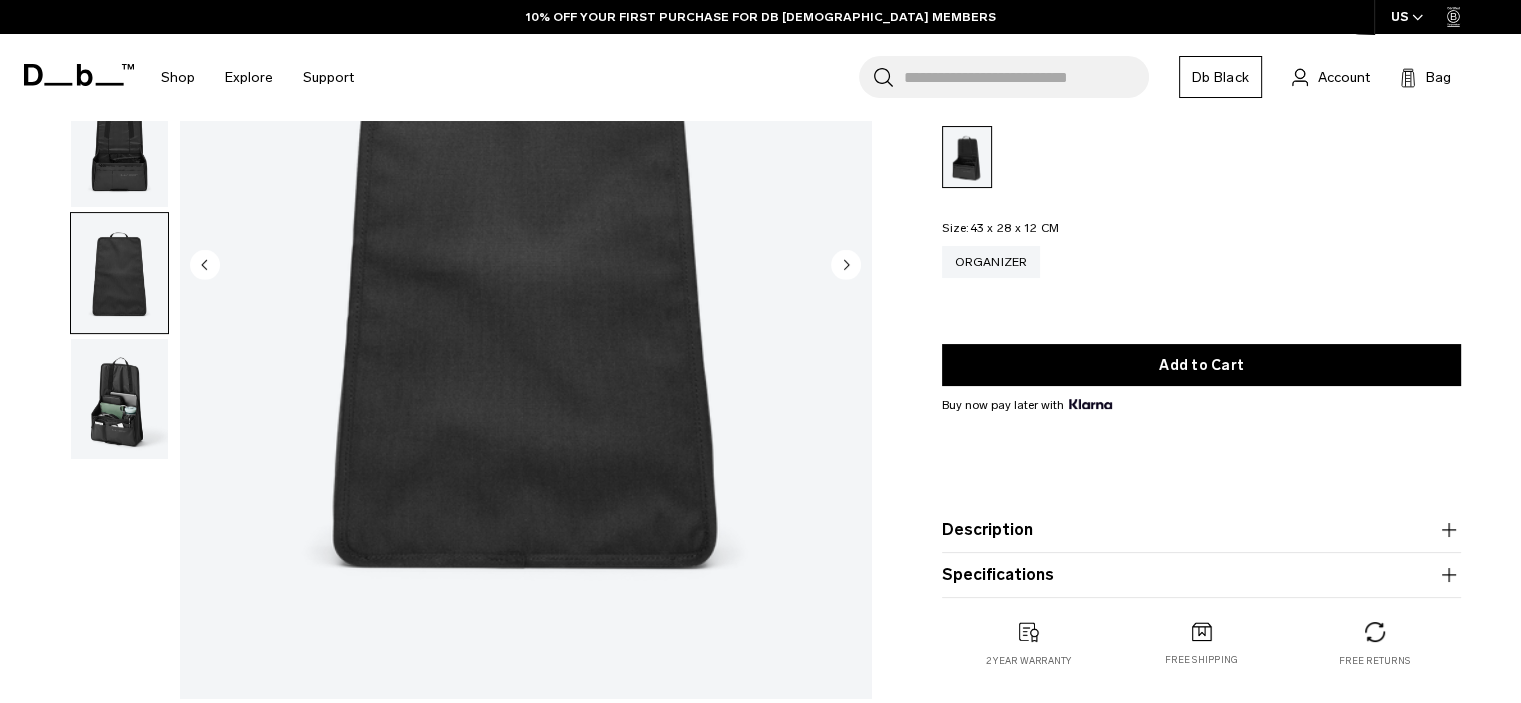 click at bounding box center (119, 399) 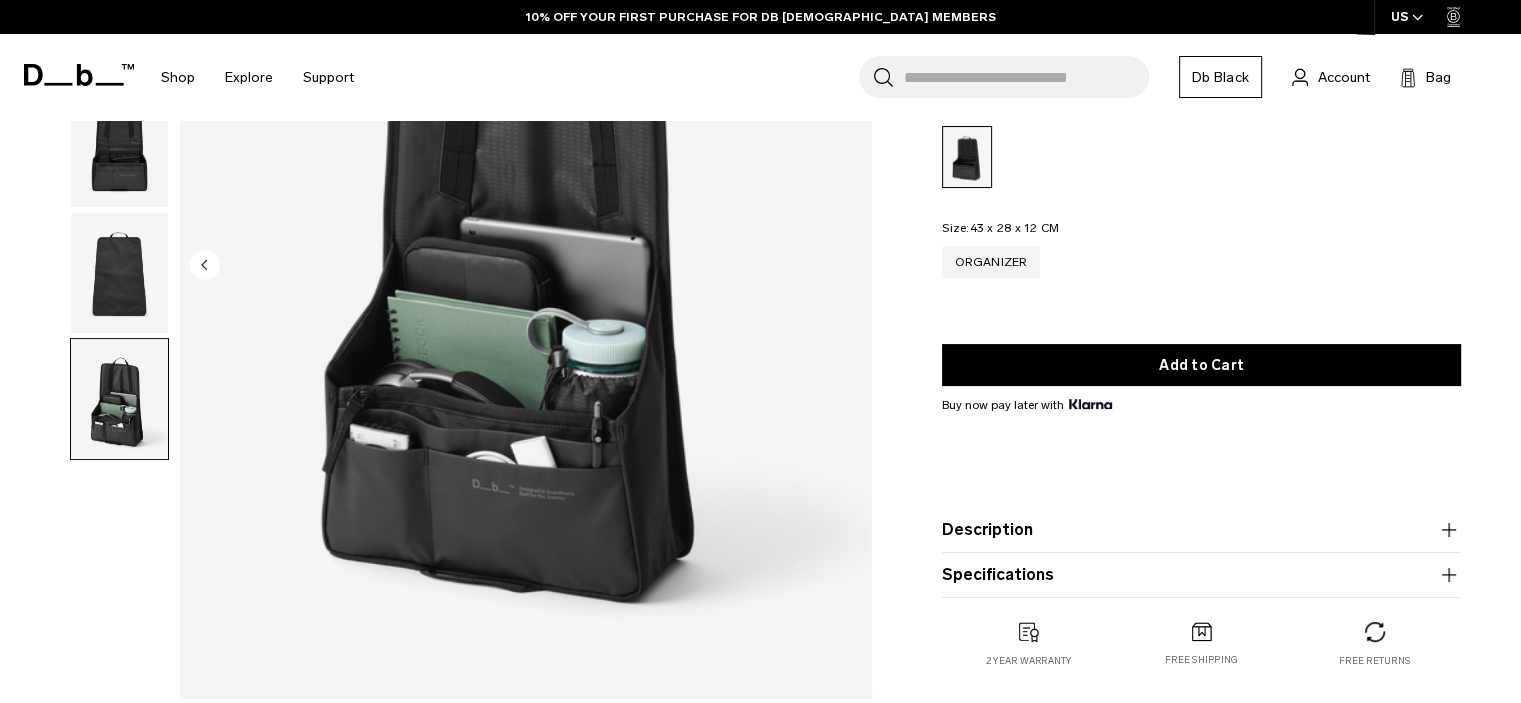 click 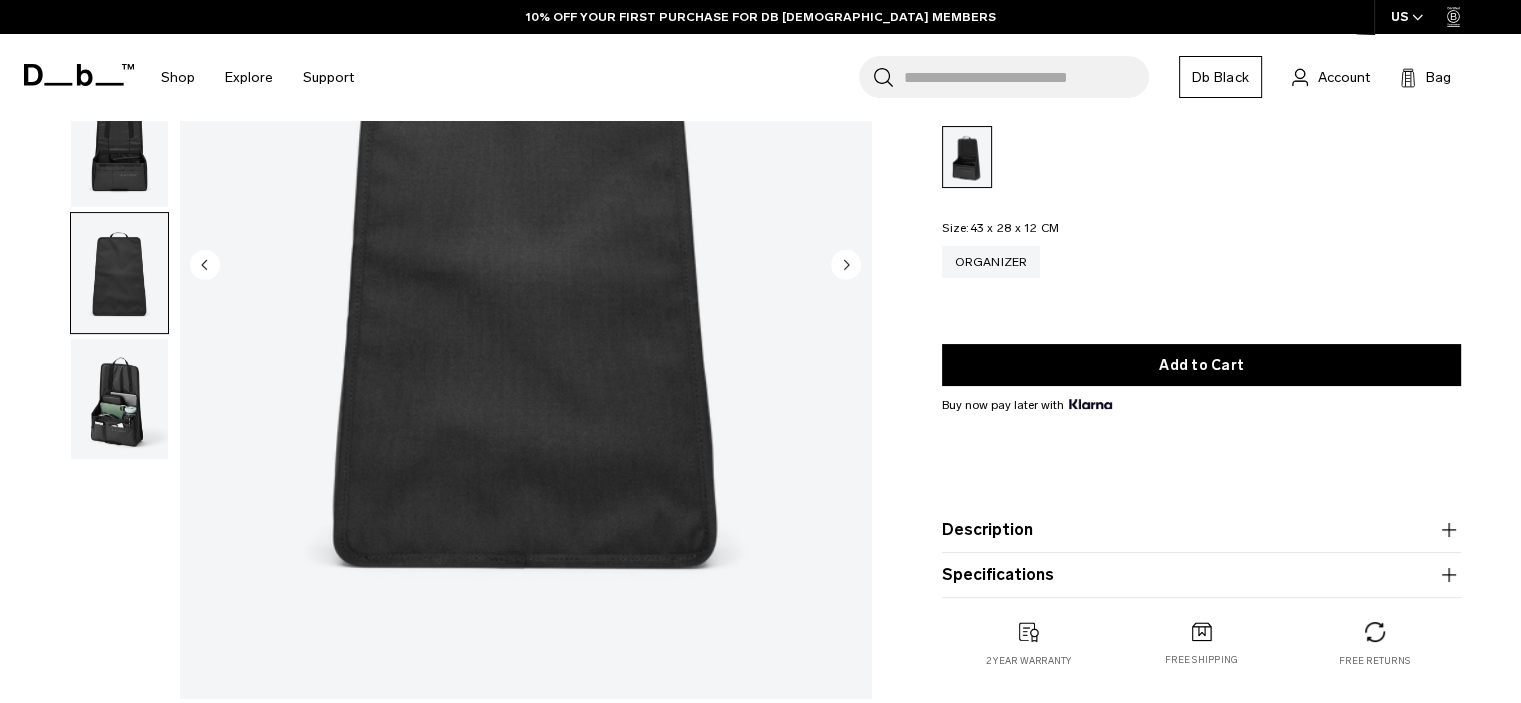 click 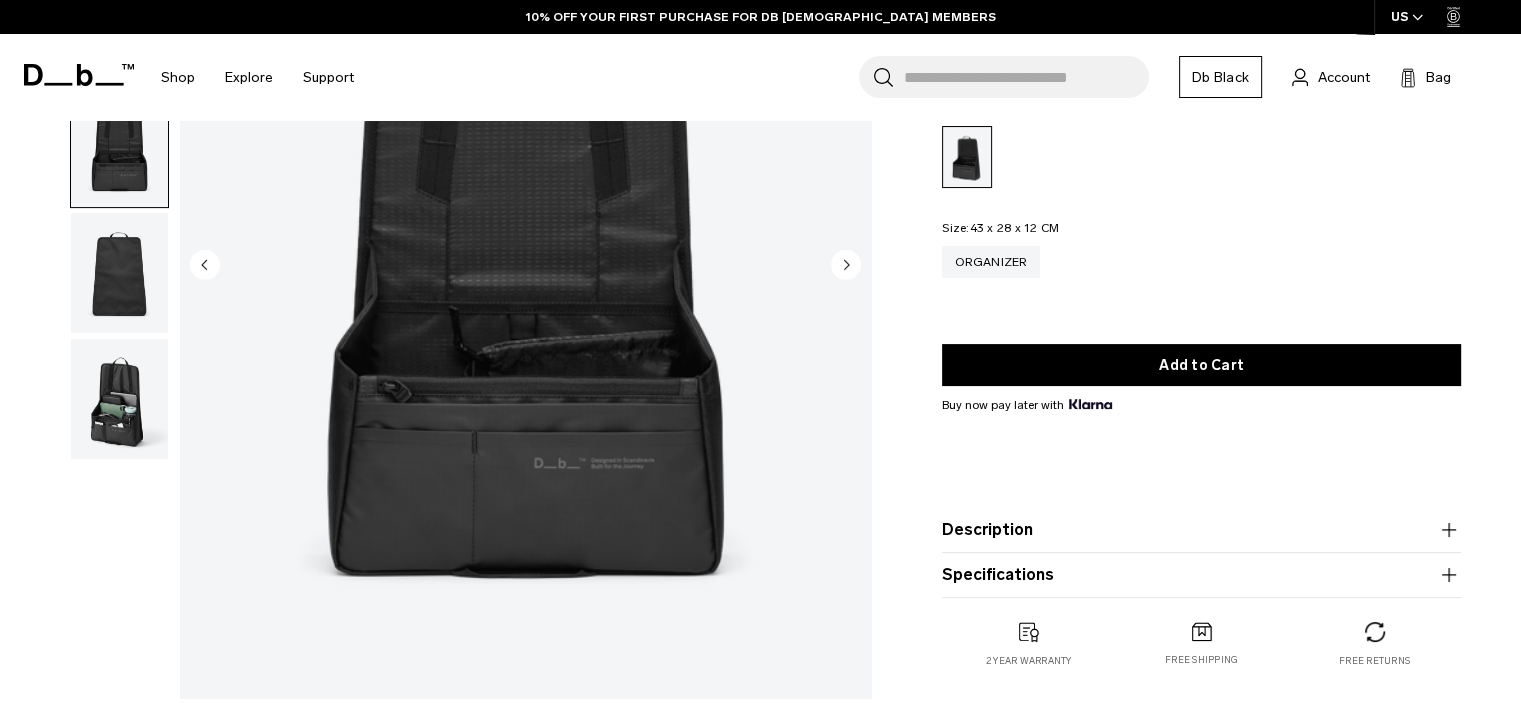 click 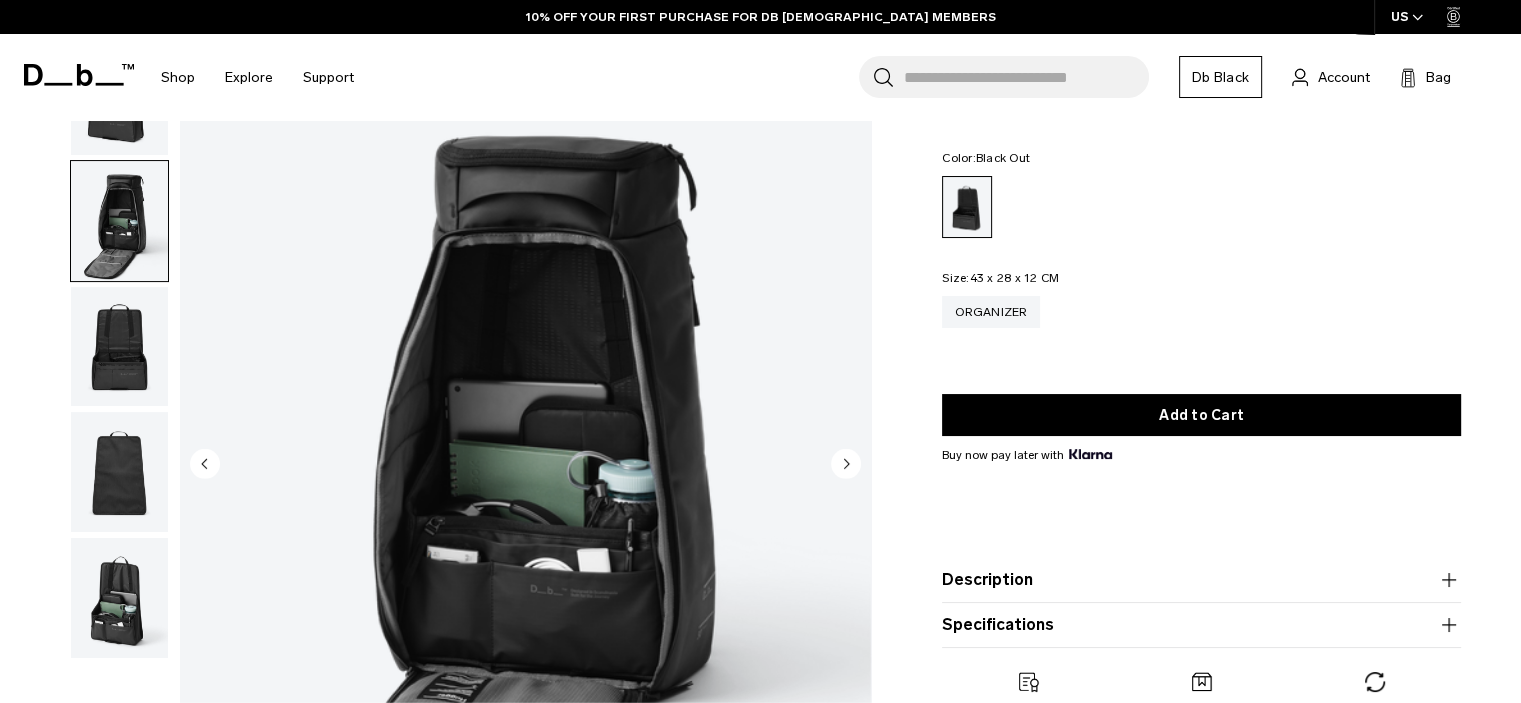 scroll, scrollTop: 100, scrollLeft: 0, axis: vertical 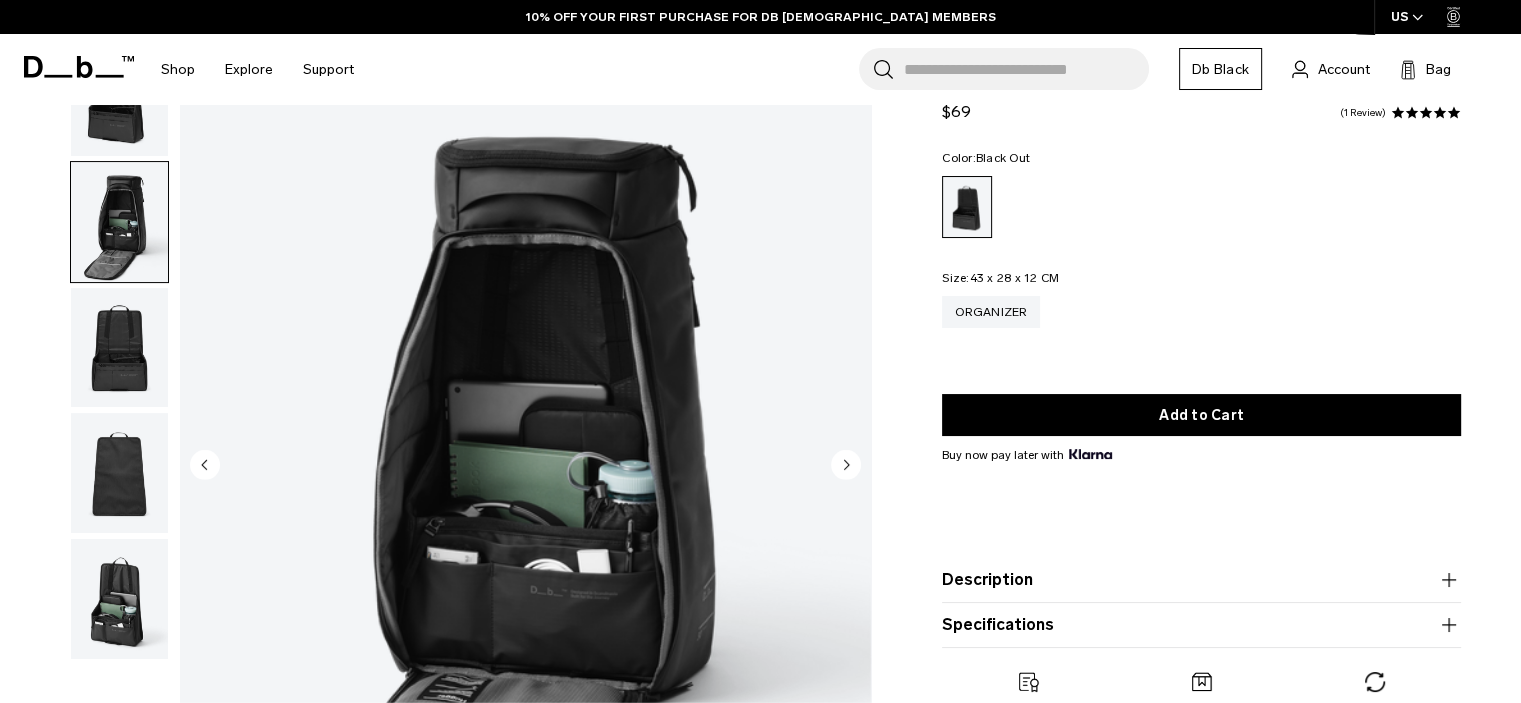 click 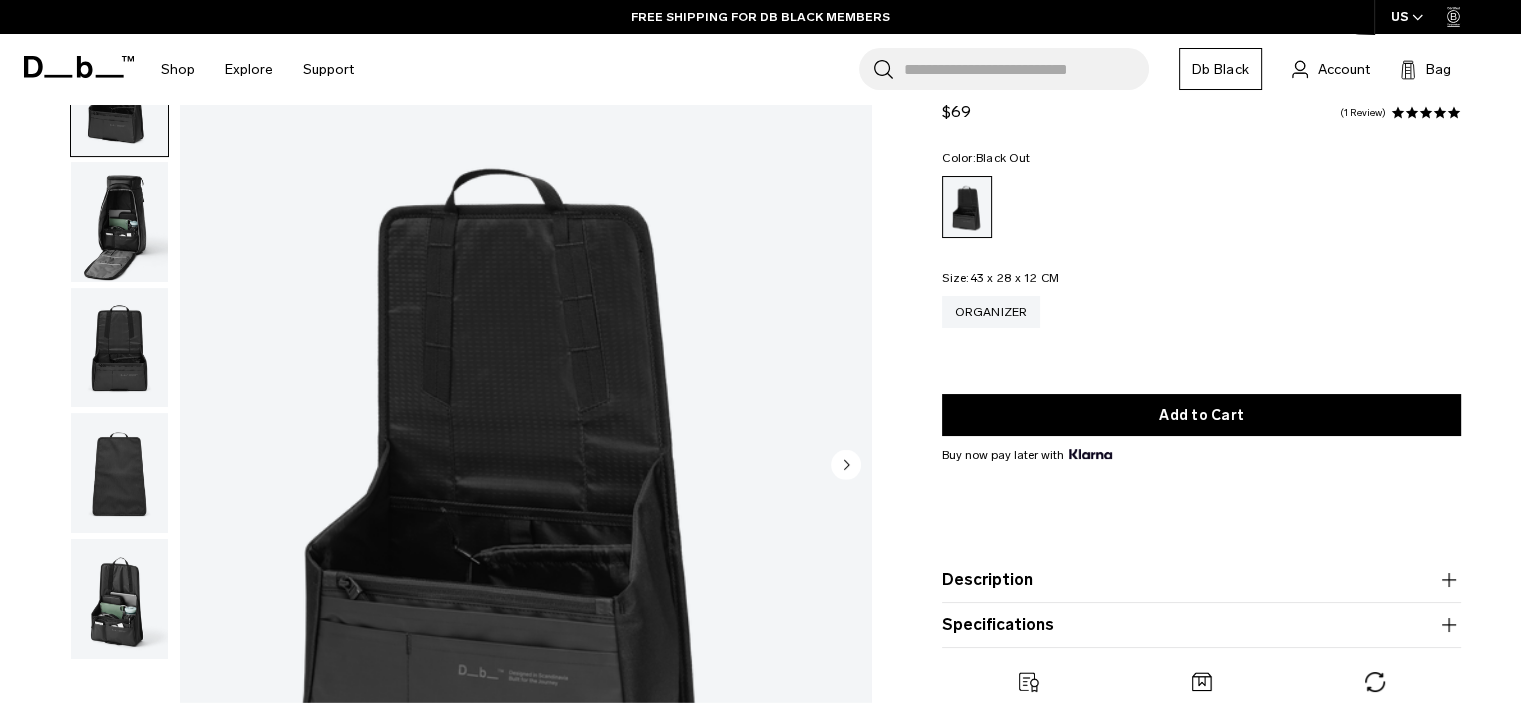 click at bounding box center (525, 466) 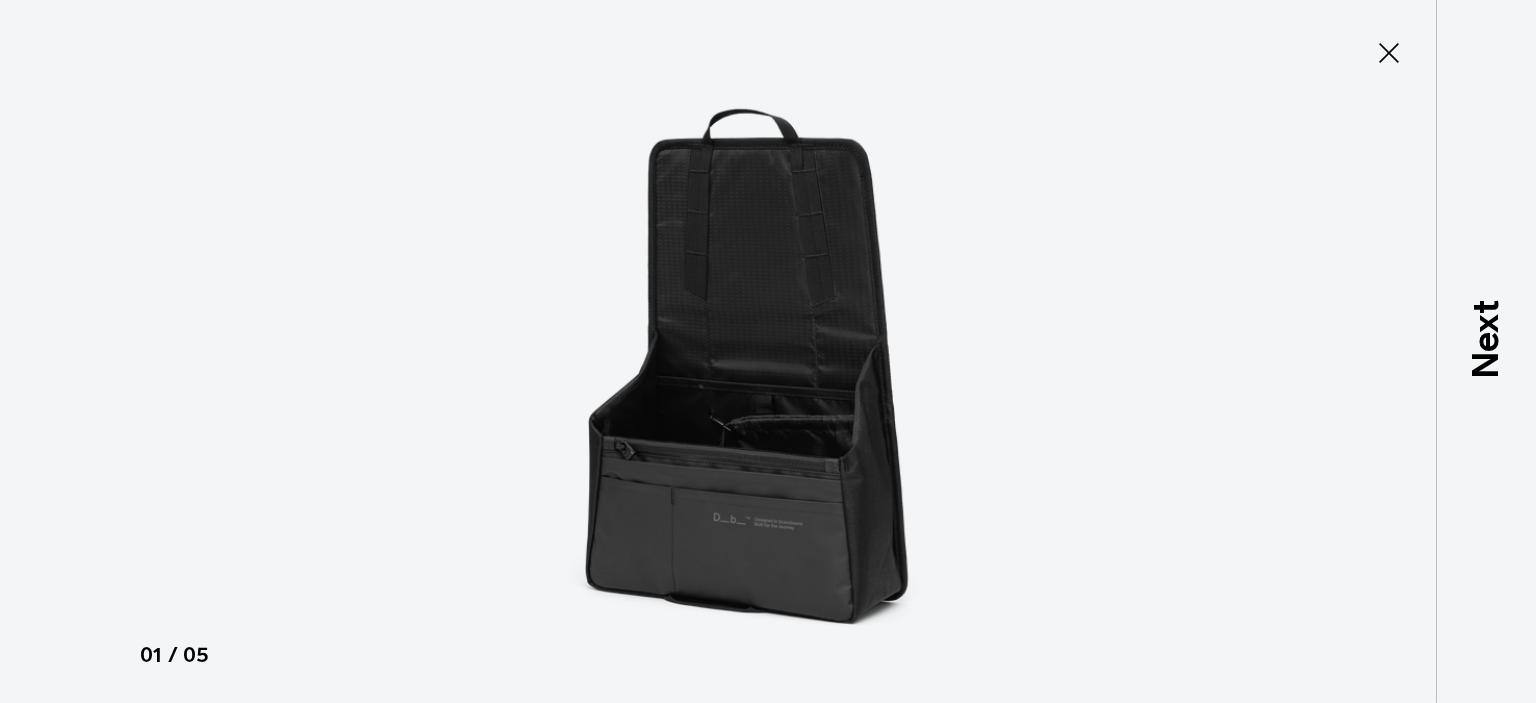 type on "Close" 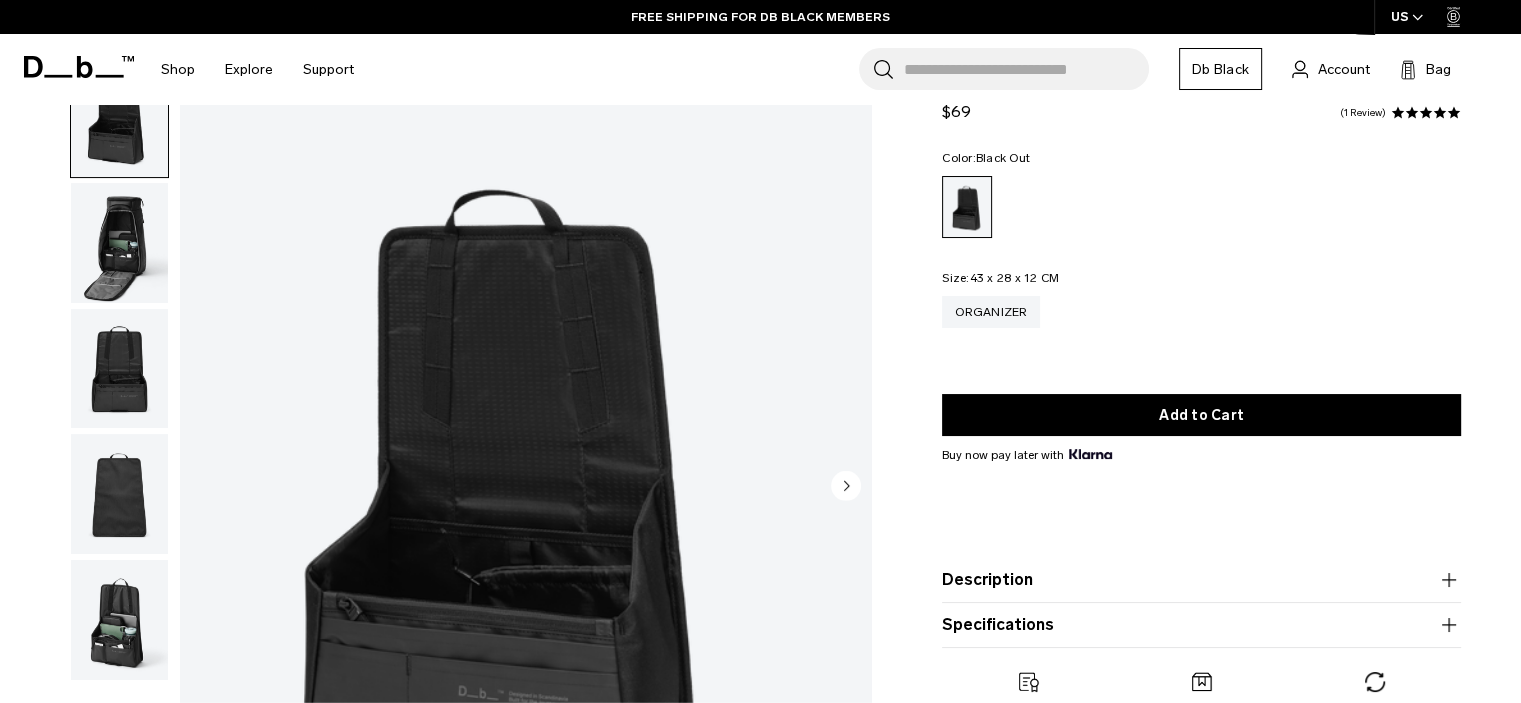 scroll, scrollTop: 0, scrollLeft: 0, axis: both 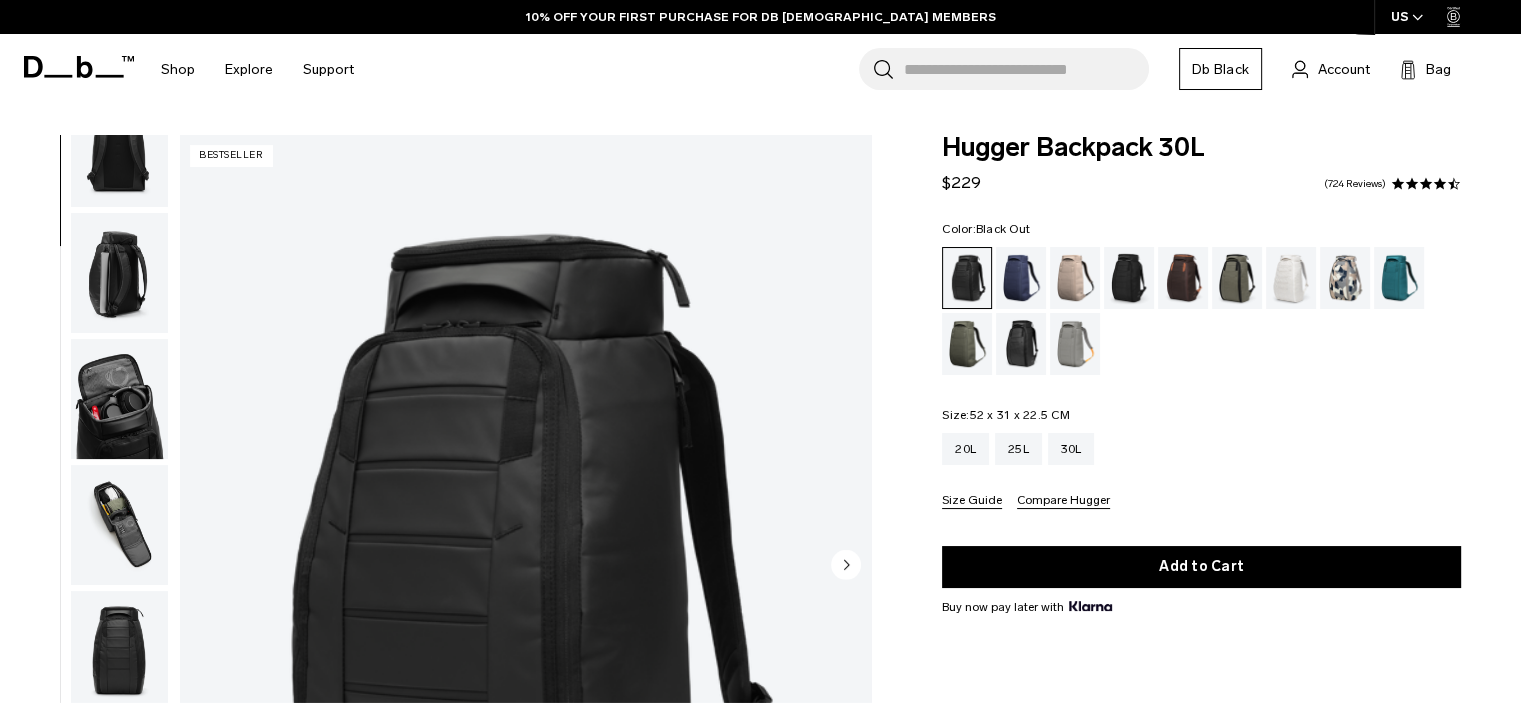 click at bounding box center (119, 273) 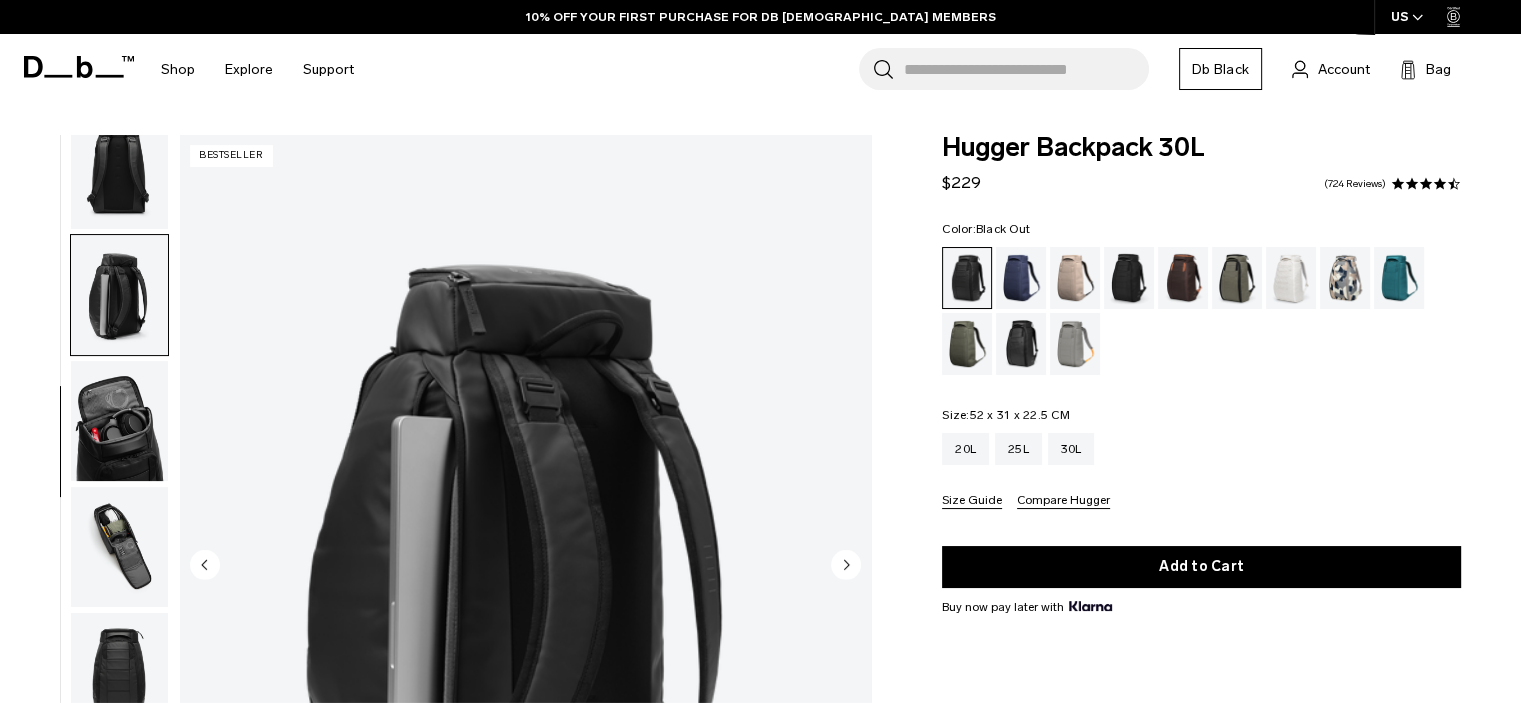 click at bounding box center [119, 421] 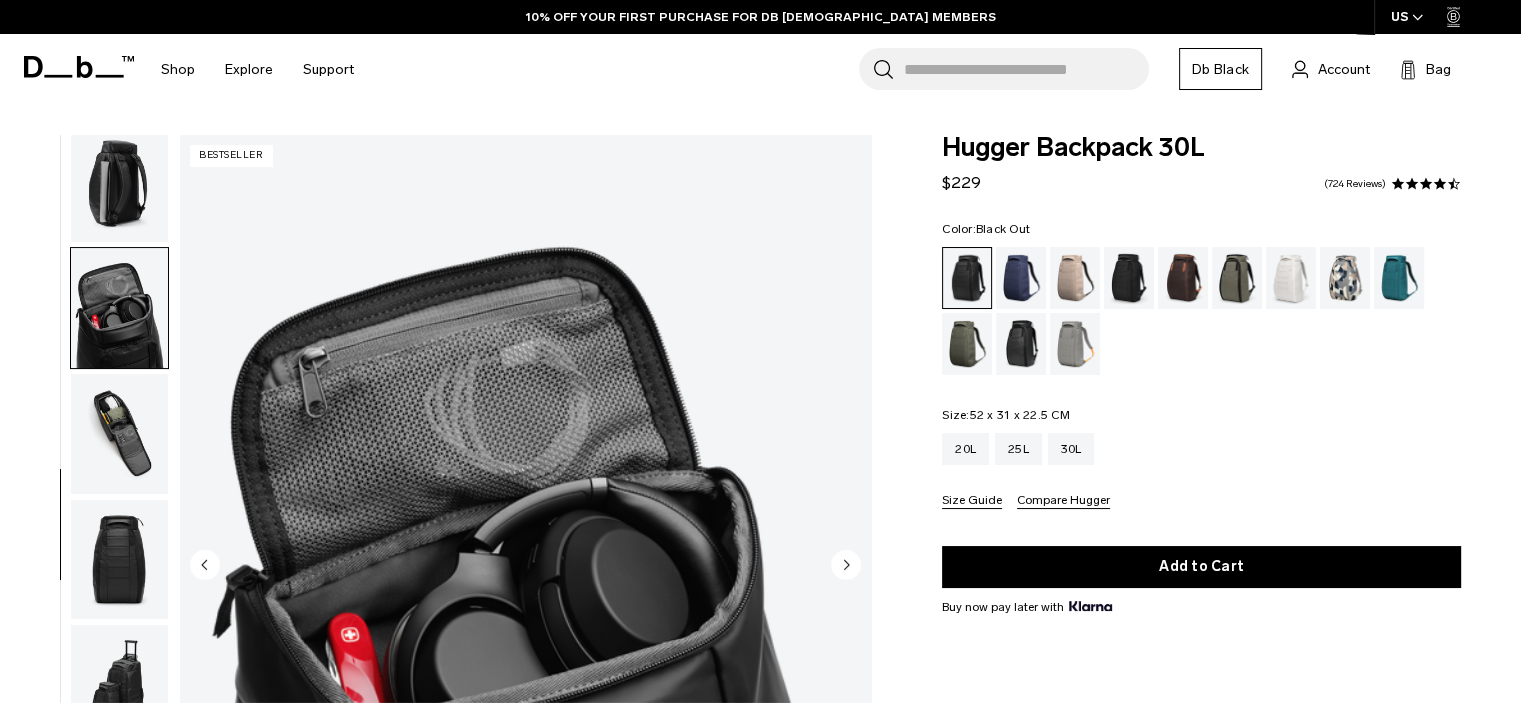 scroll, scrollTop: 391, scrollLeft: 0, axis: vertical 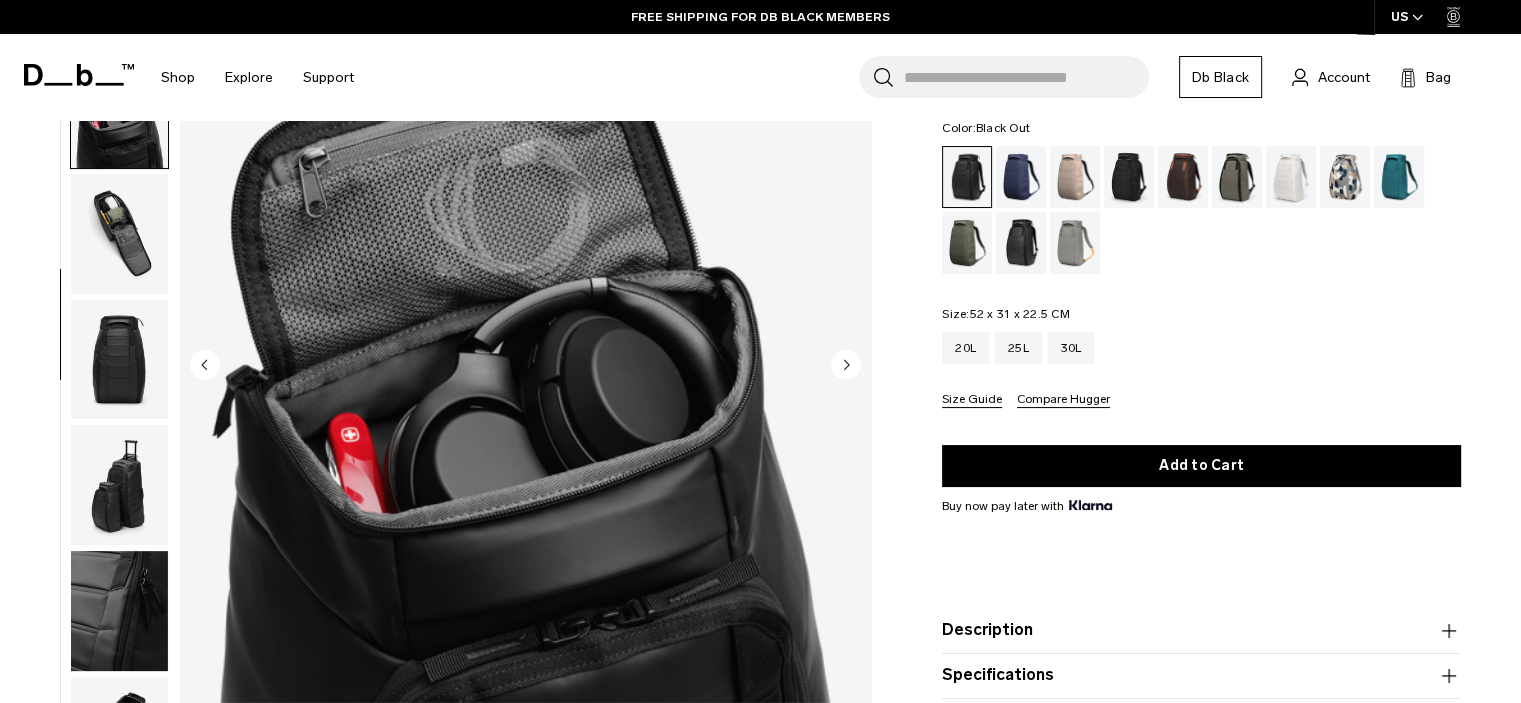 click at bounding box center [119, 234] 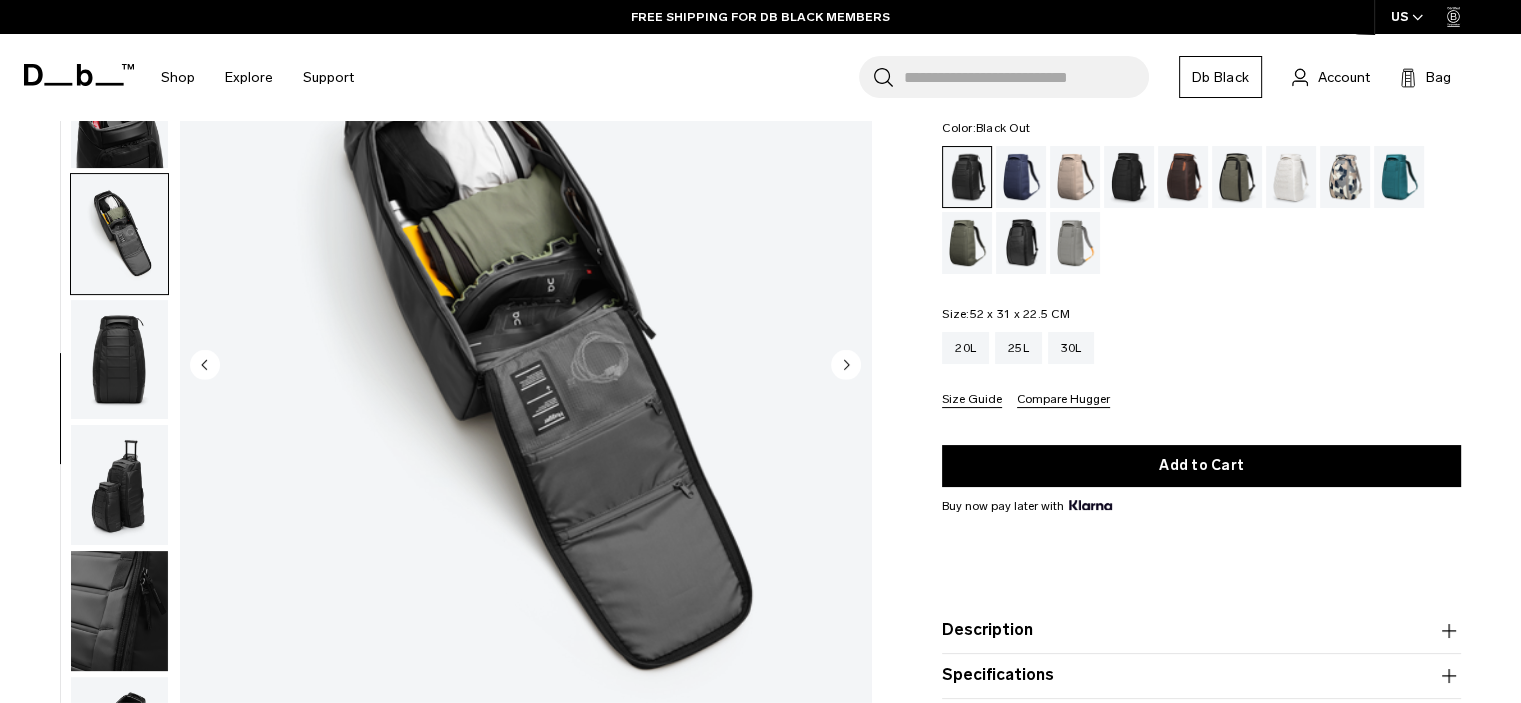 click at bounding box center [525, 366] 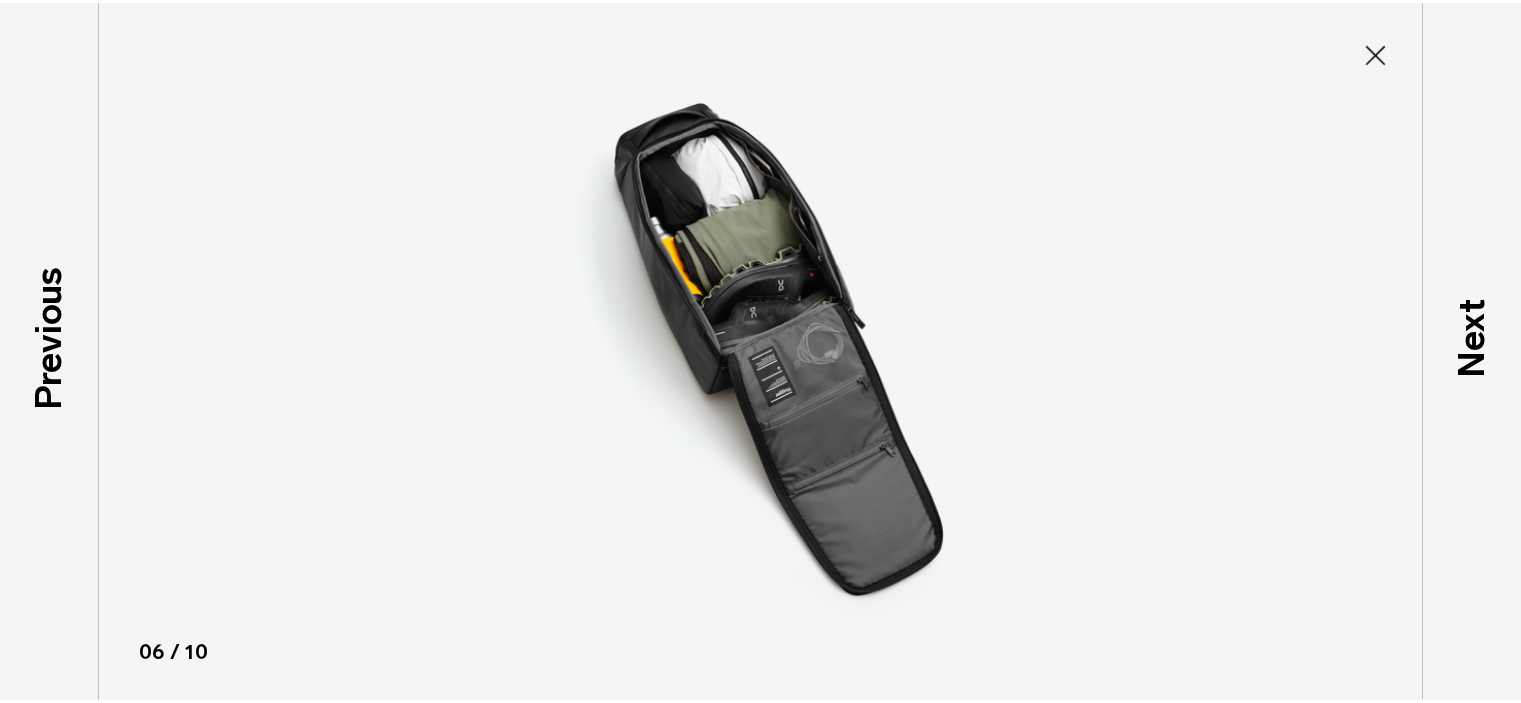 scroll, scrollTop: 380, scrollLeft: 0, axis: vertical 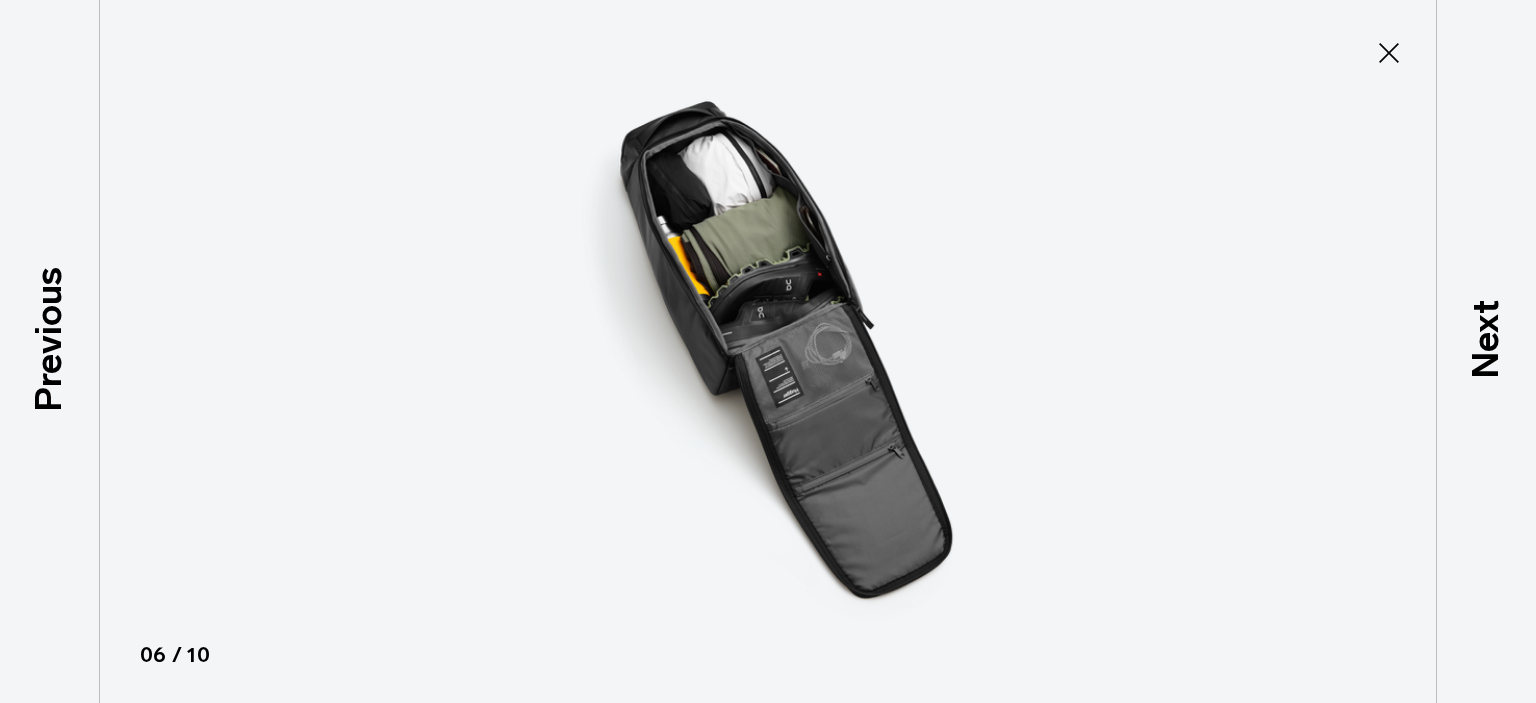 type on "Close" 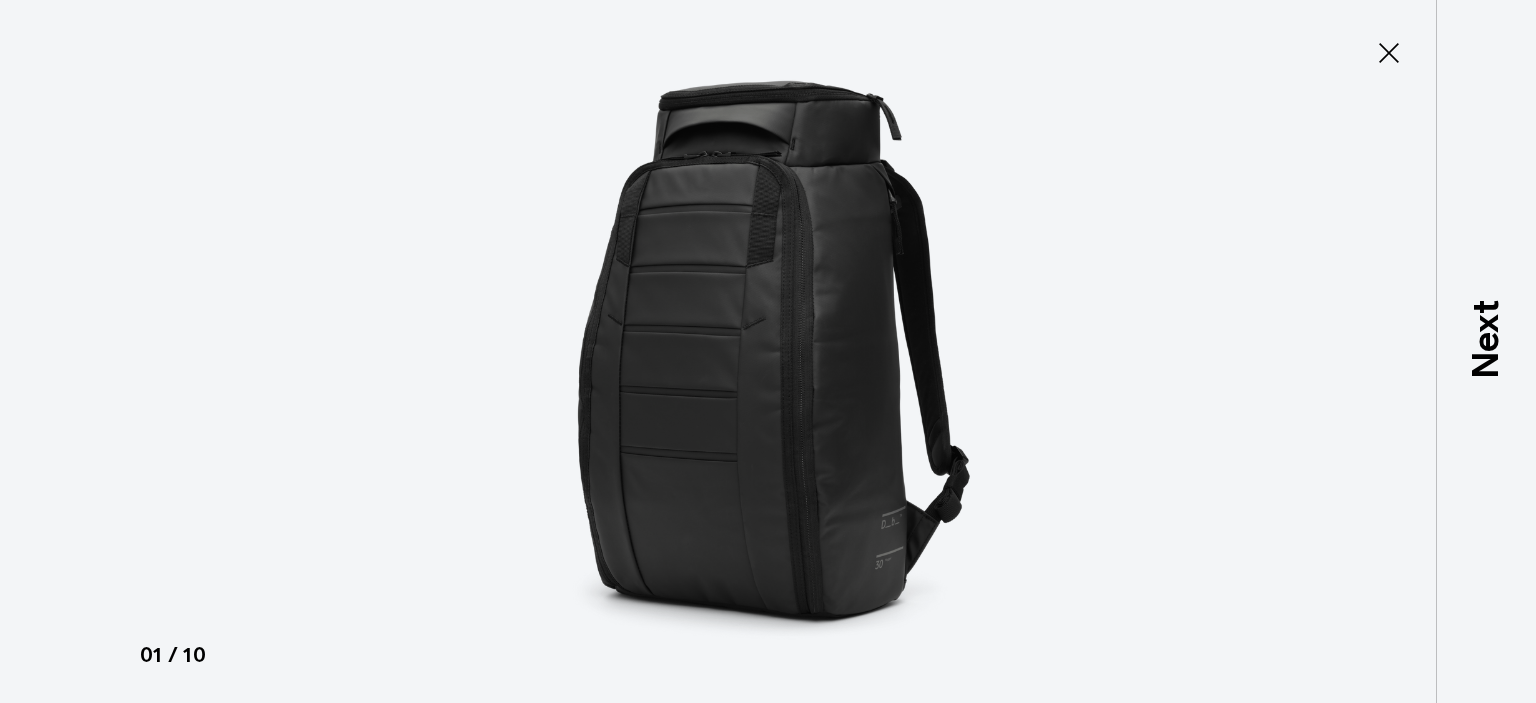 click 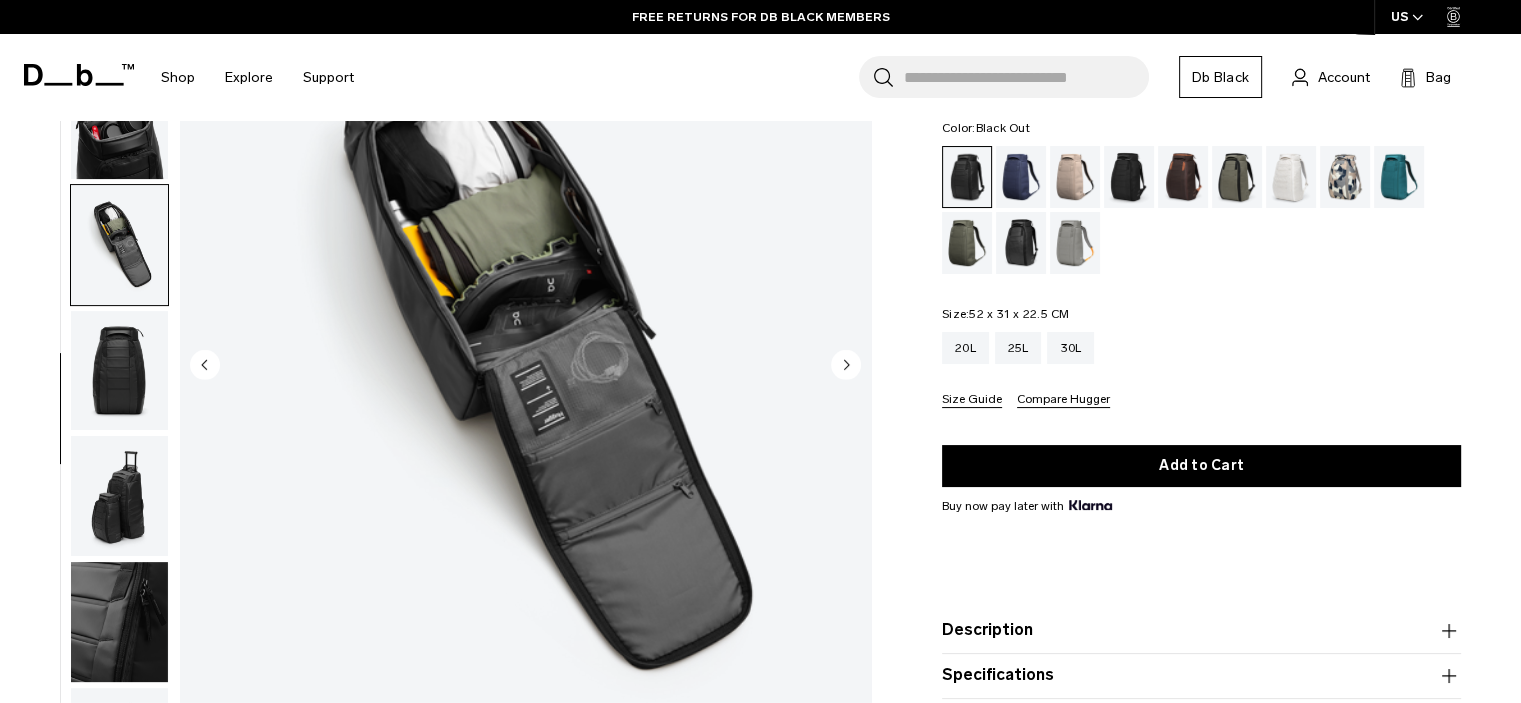 scroll, scrollTop: 392, scrollLeft: 0, axis: vertical 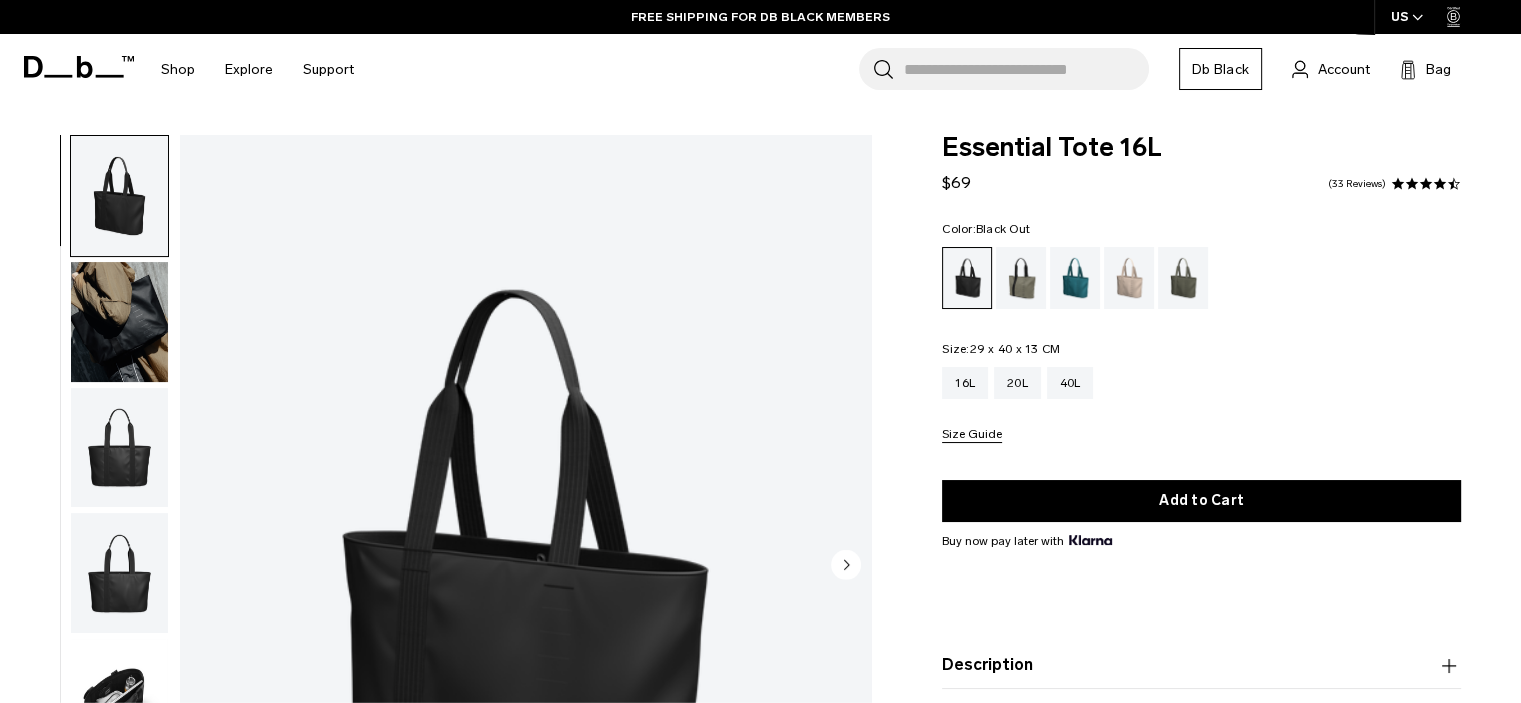 click at bounding box center [119, 322] 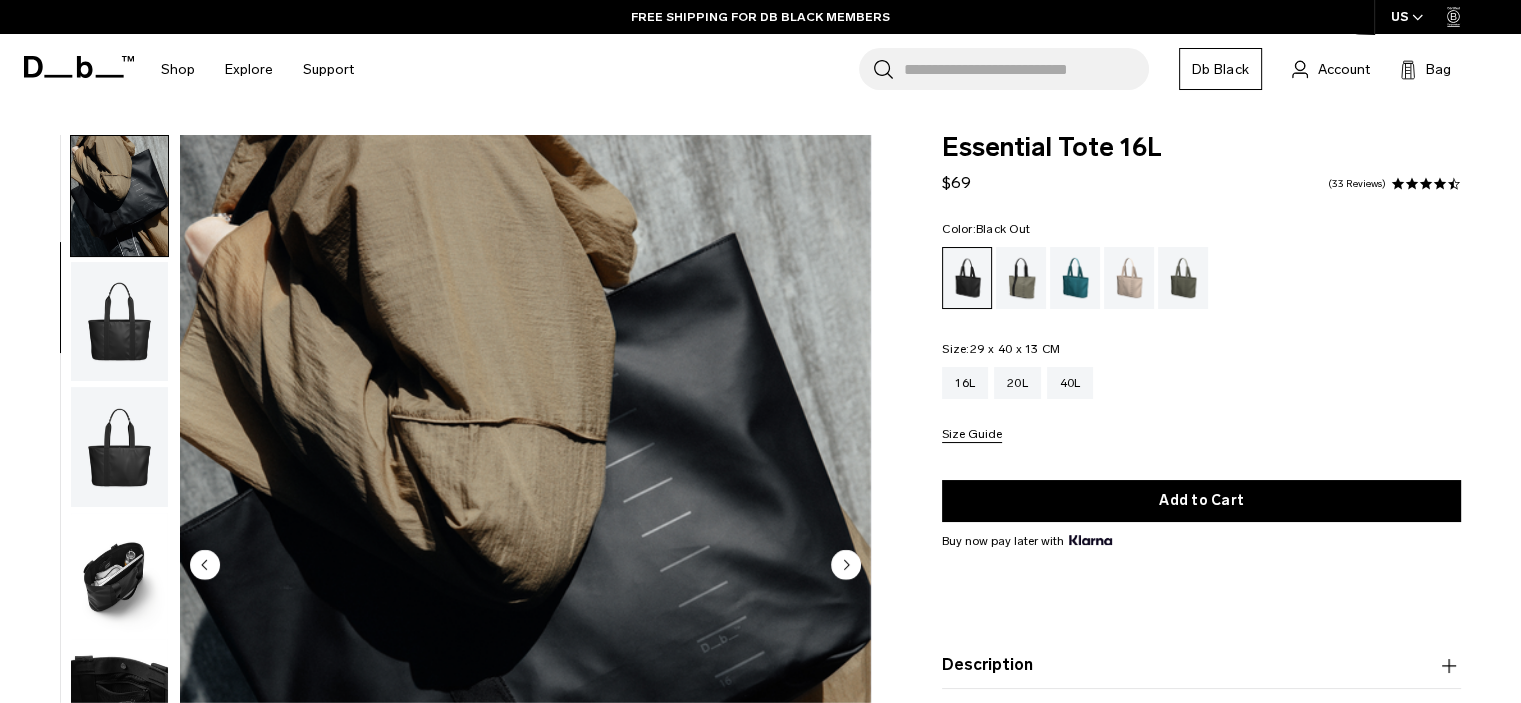click at bounding box center (119, 322) 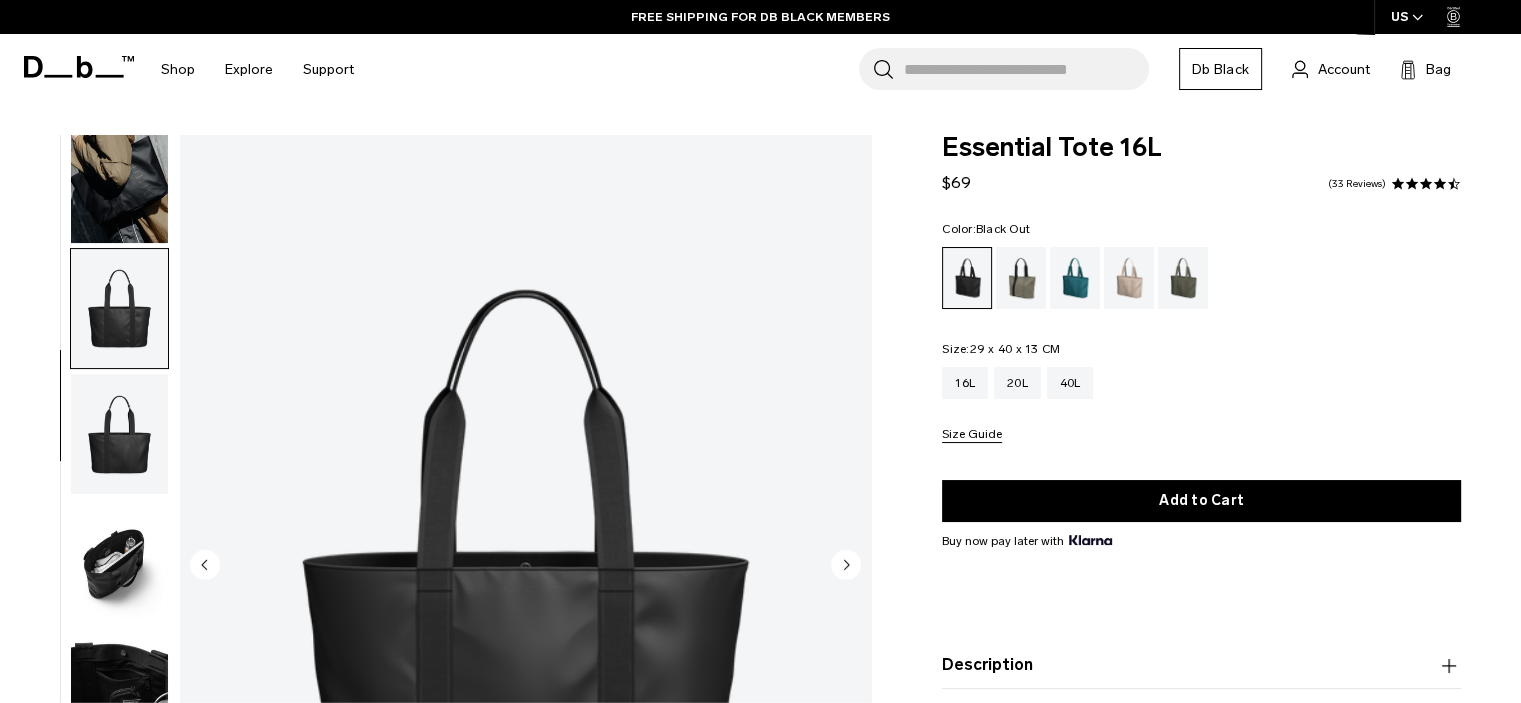 click at bounding box center [119, 434] 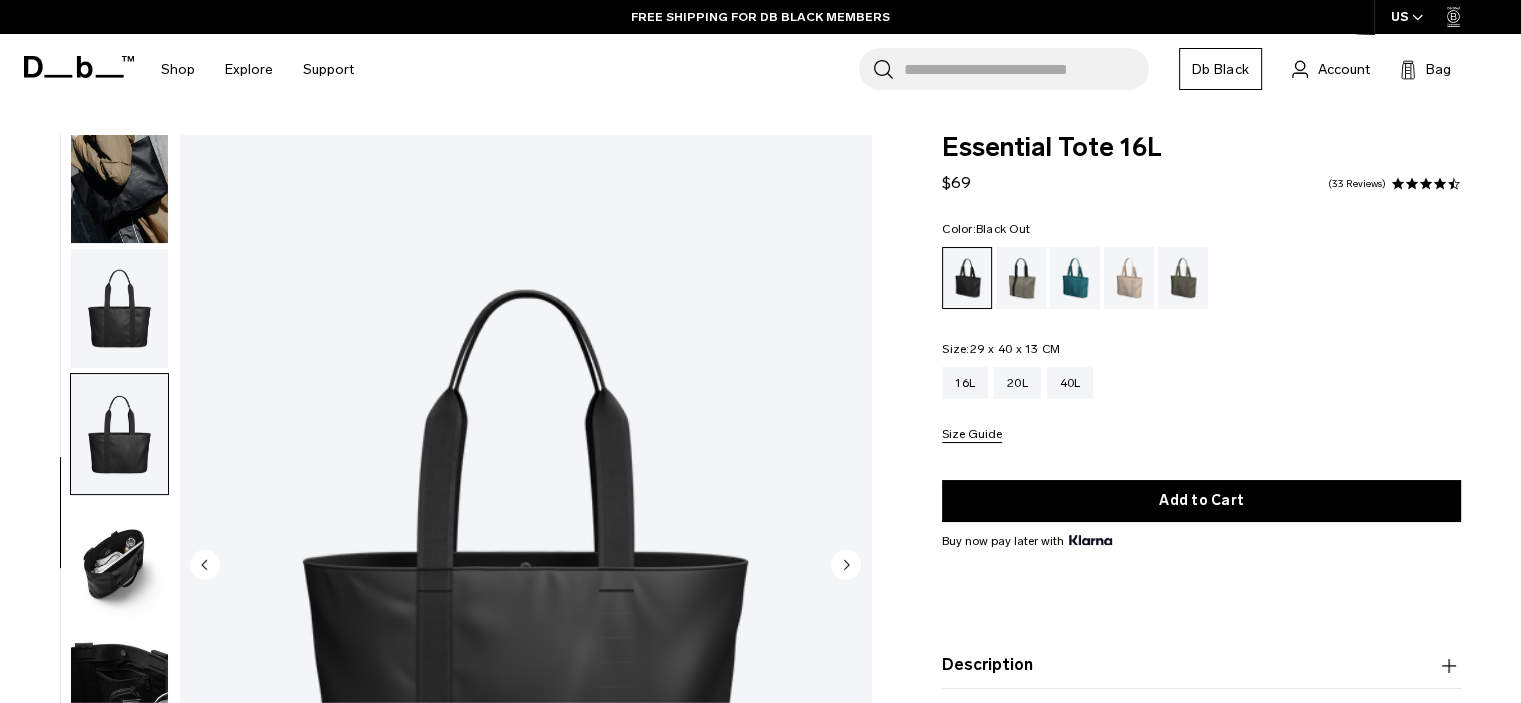 click at bounding box center (119, 560) 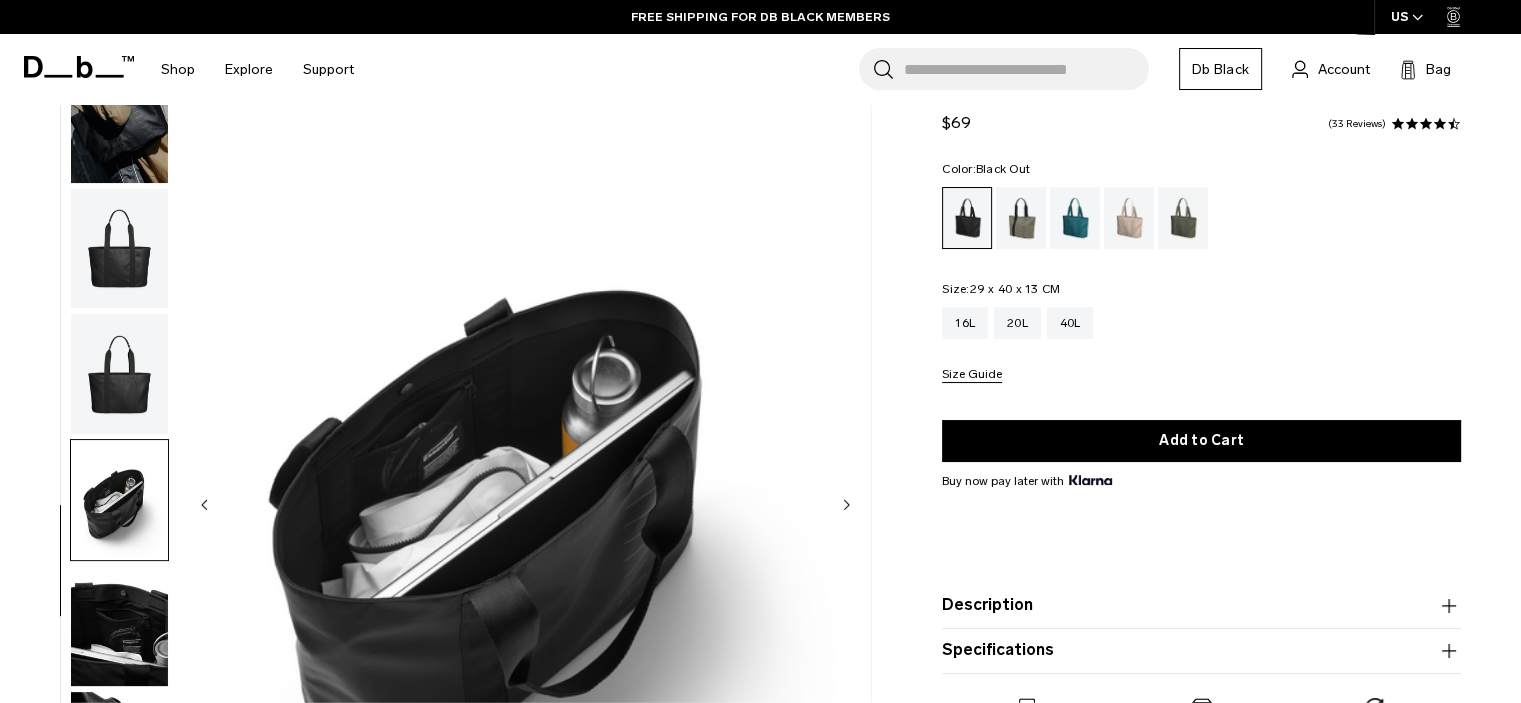 scroll, scrollTop: 100, scrollLeft: 0, axis: vertical 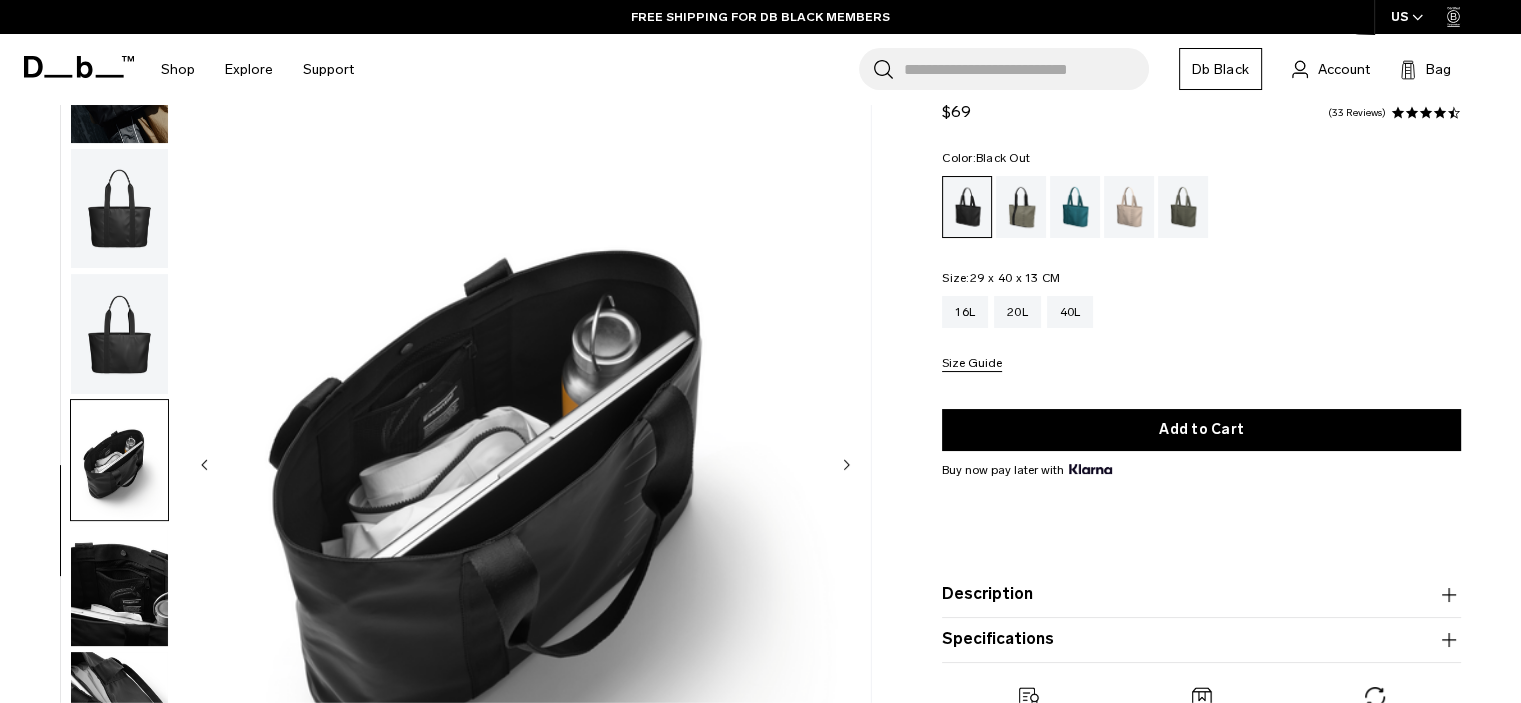 click at bounding box center (119, 460) 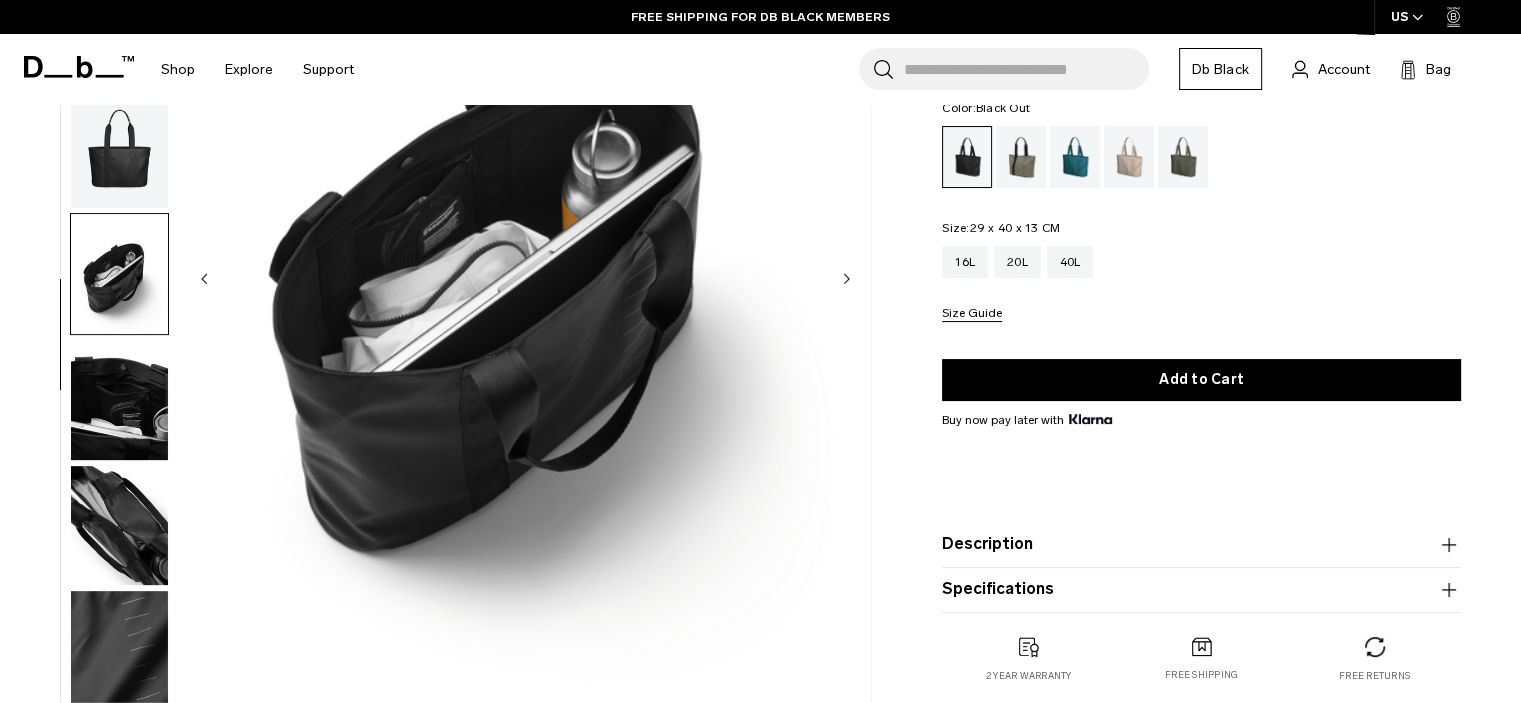 scroll, scrollTop: 300, scrollLeft: 0, axis: vertical 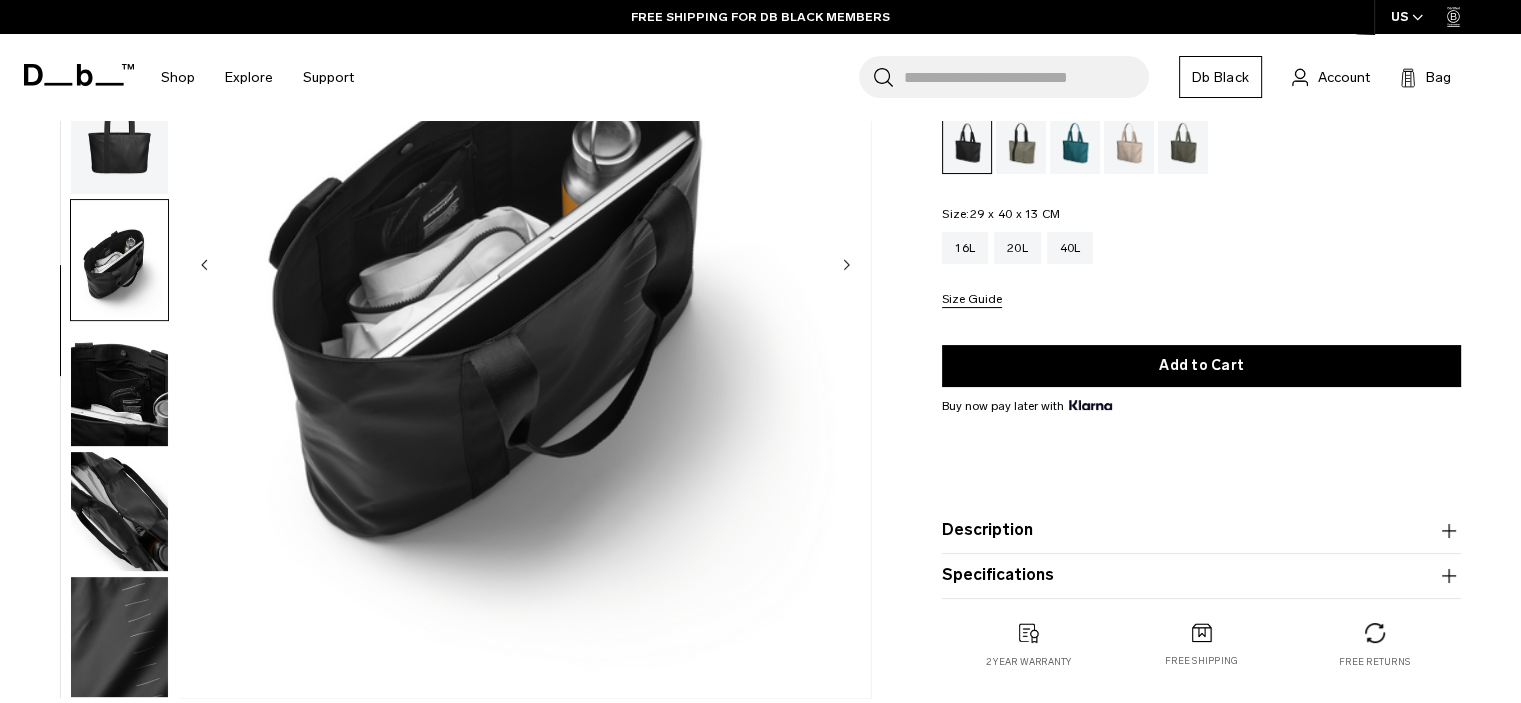 click at bounding box center [119, 386] 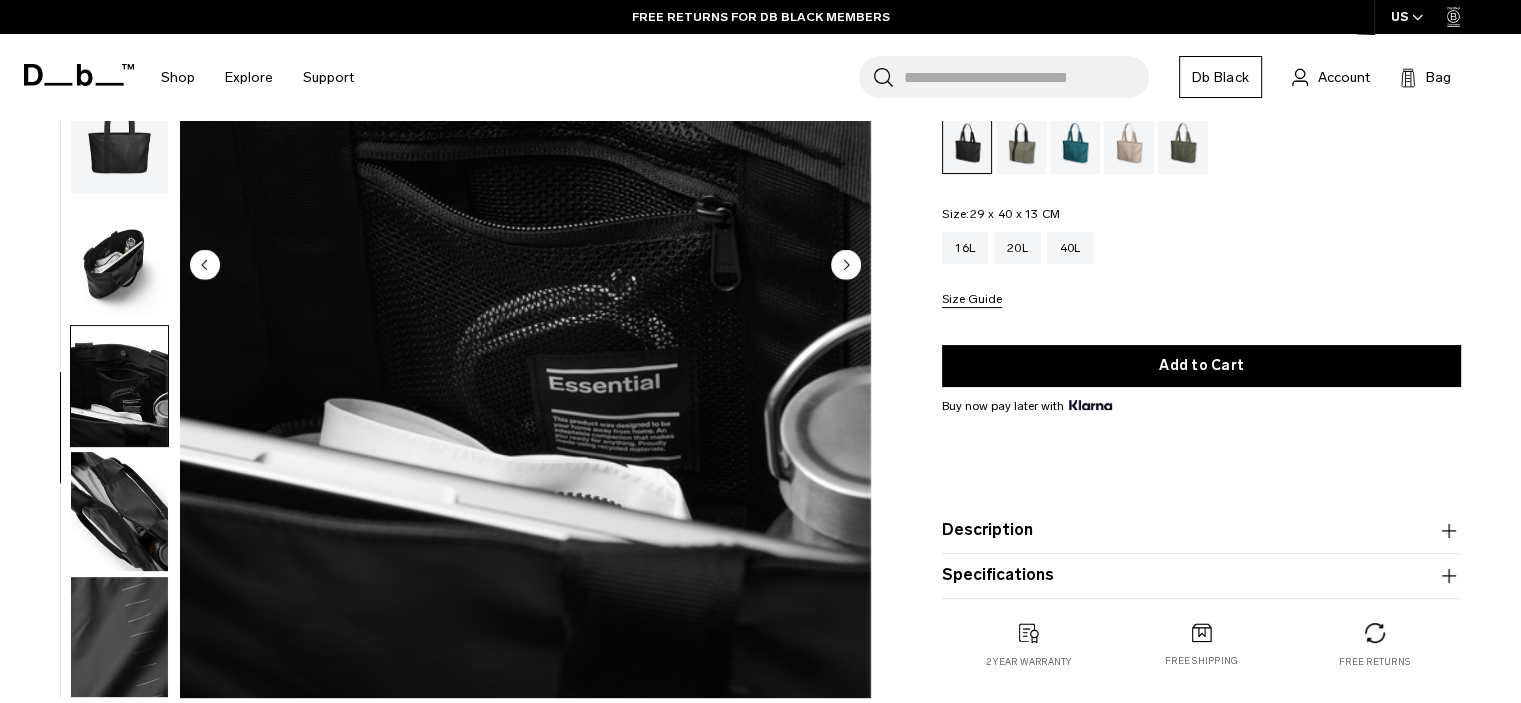 click at bounding box center (119, 512) 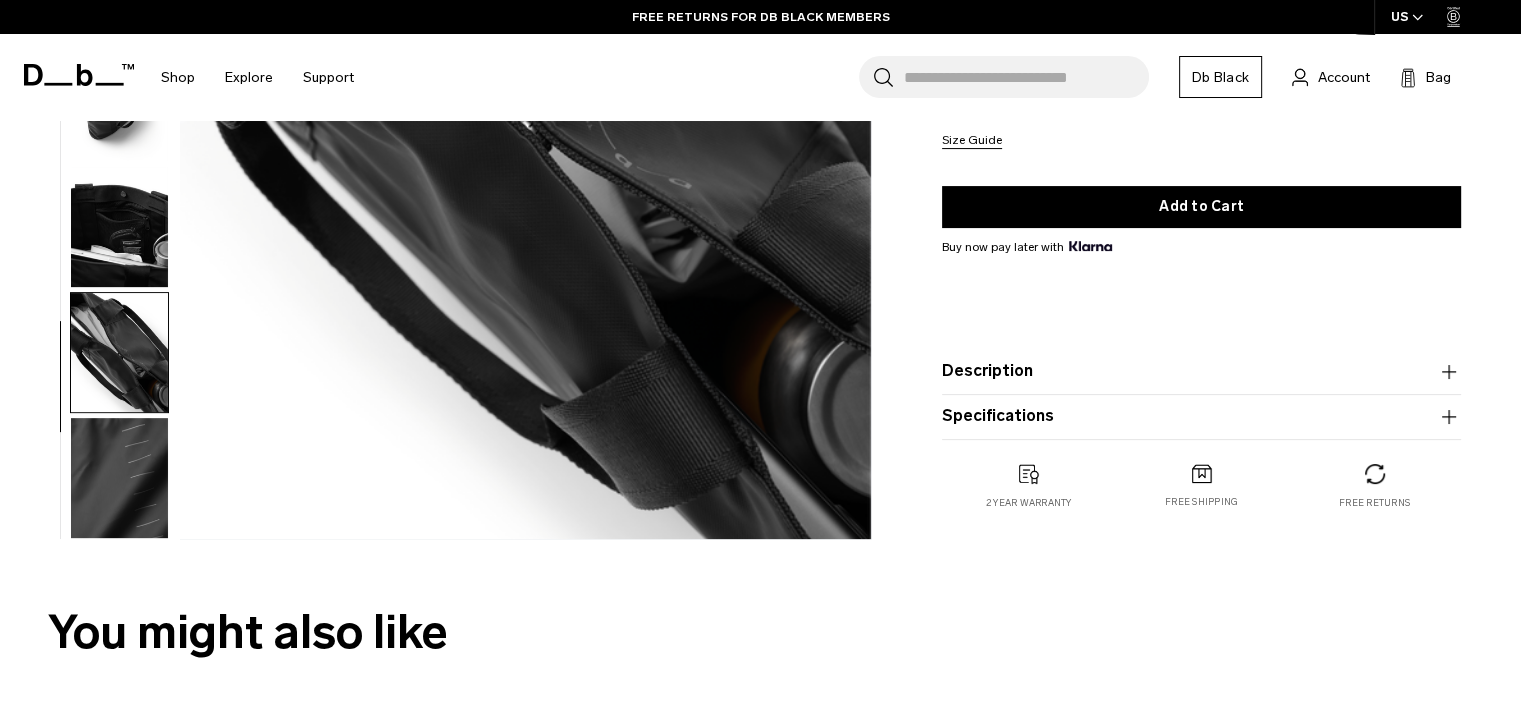 scroll, scrollTop: 500, scrollLeft: 0, axis: vertical 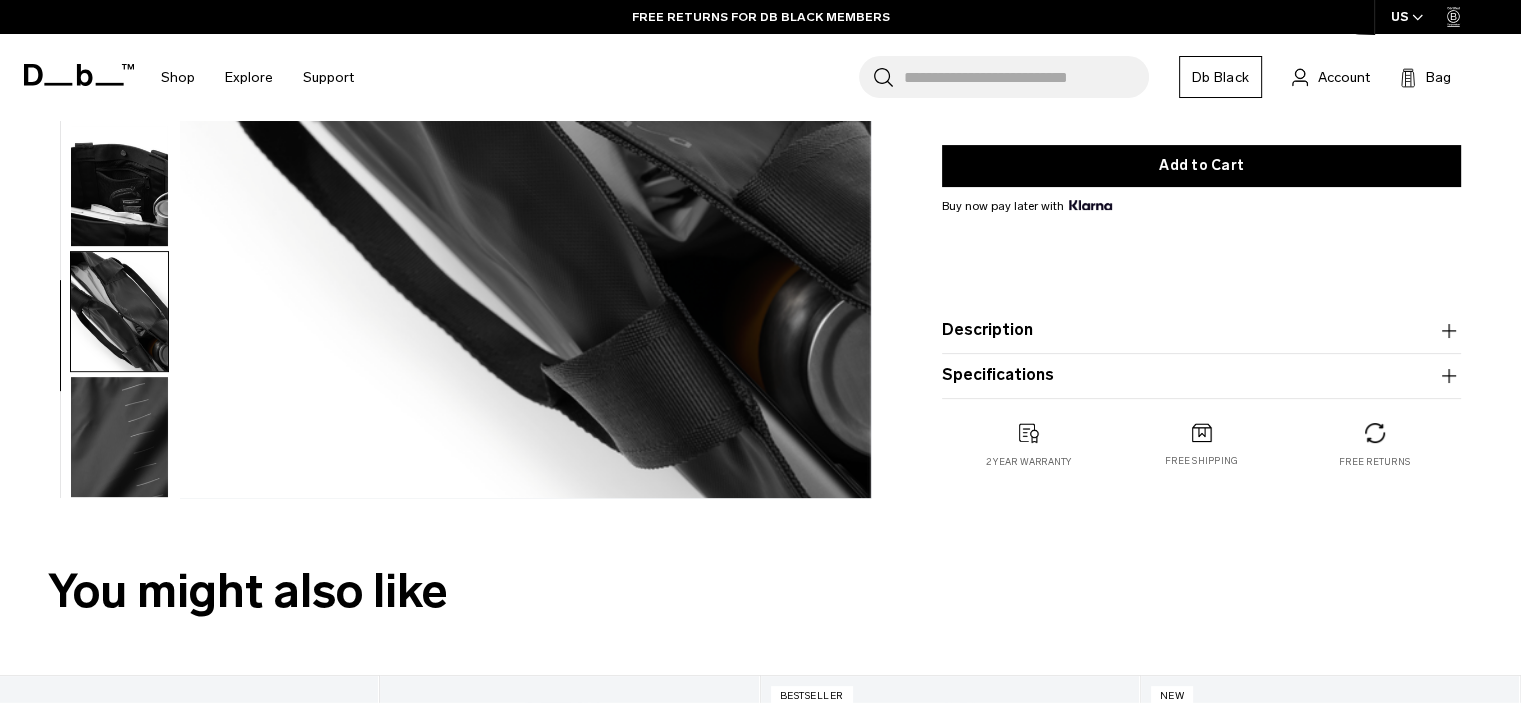 click at bounding box center (119, 437) 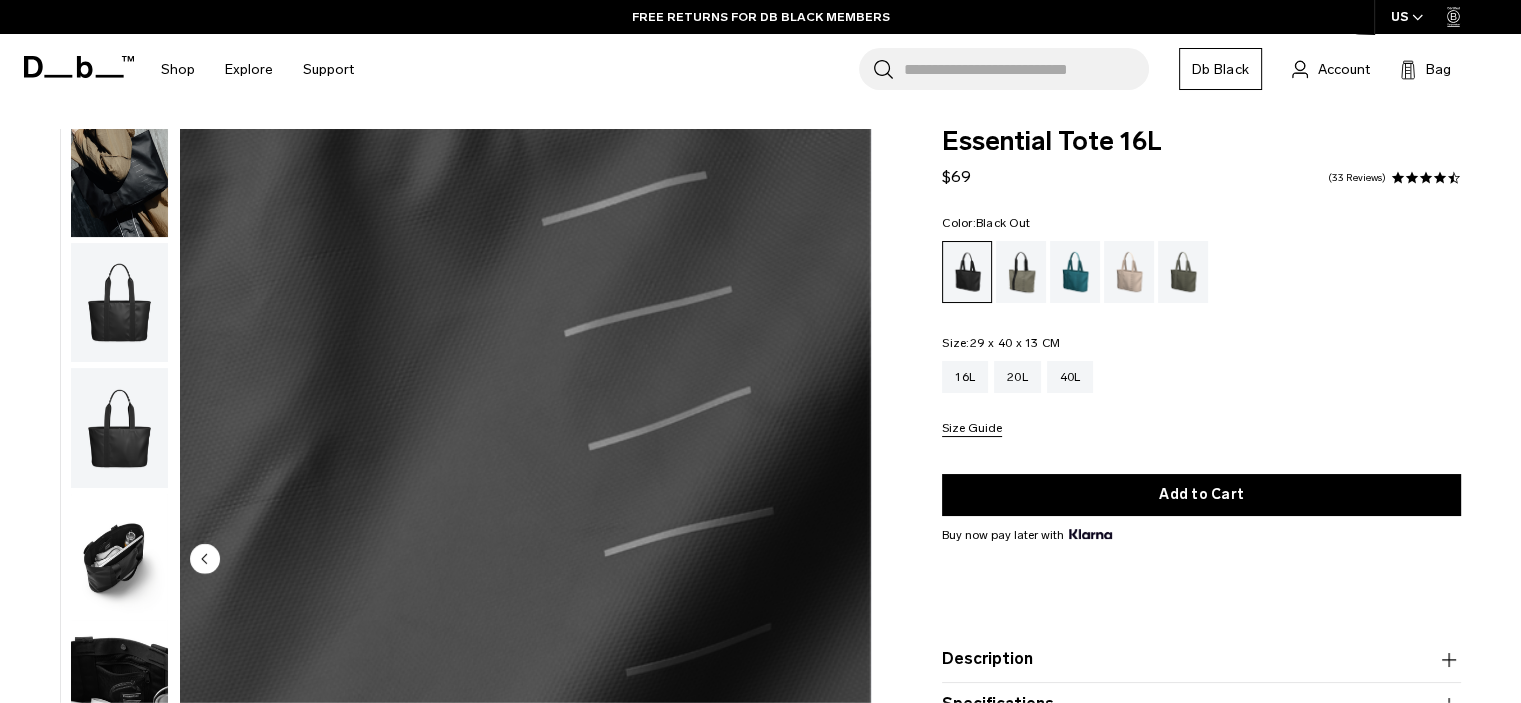 scroll, scrollTop: 0, scrollLeft: 0, axis: both 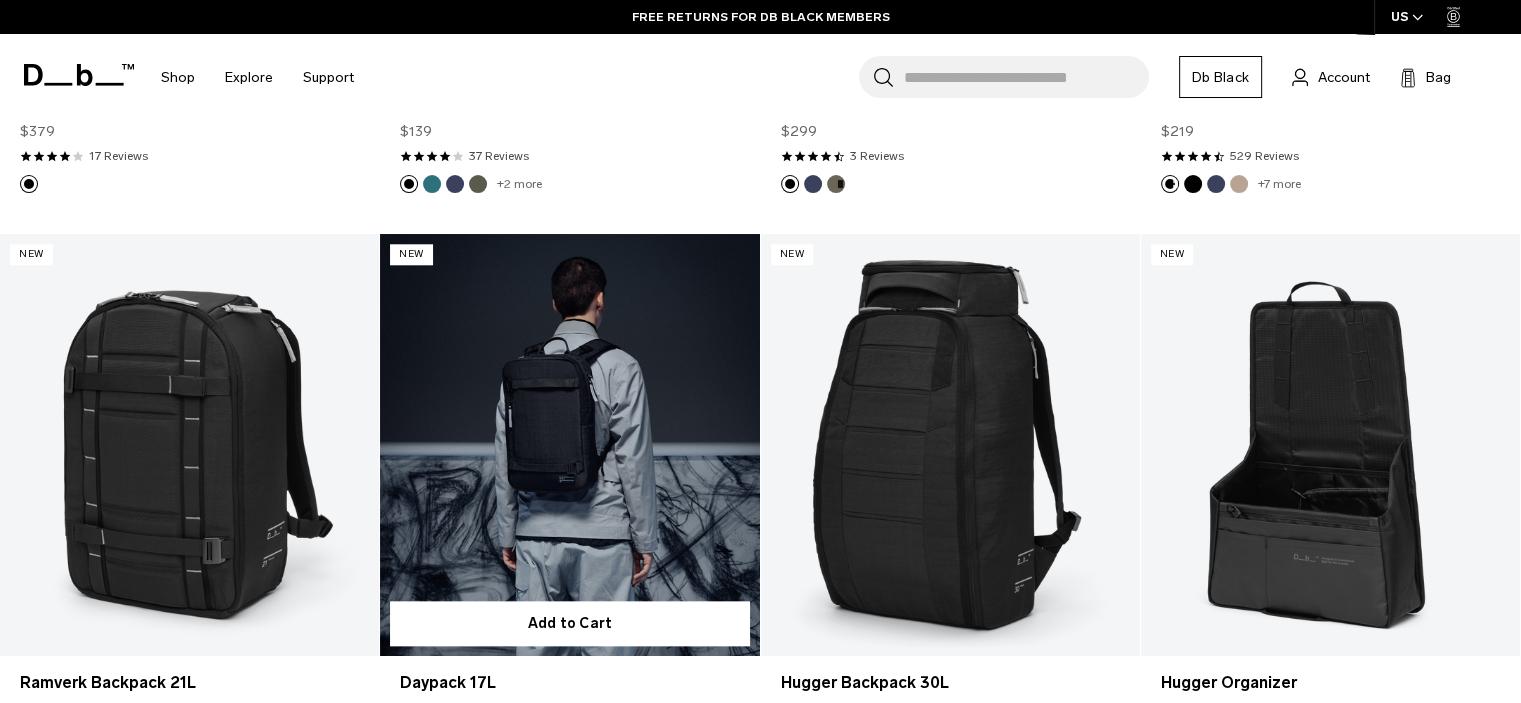drag, startPoint x: 601, startPoint y: 348, endPoint x: 573, endPoint y: 348, distance: 28 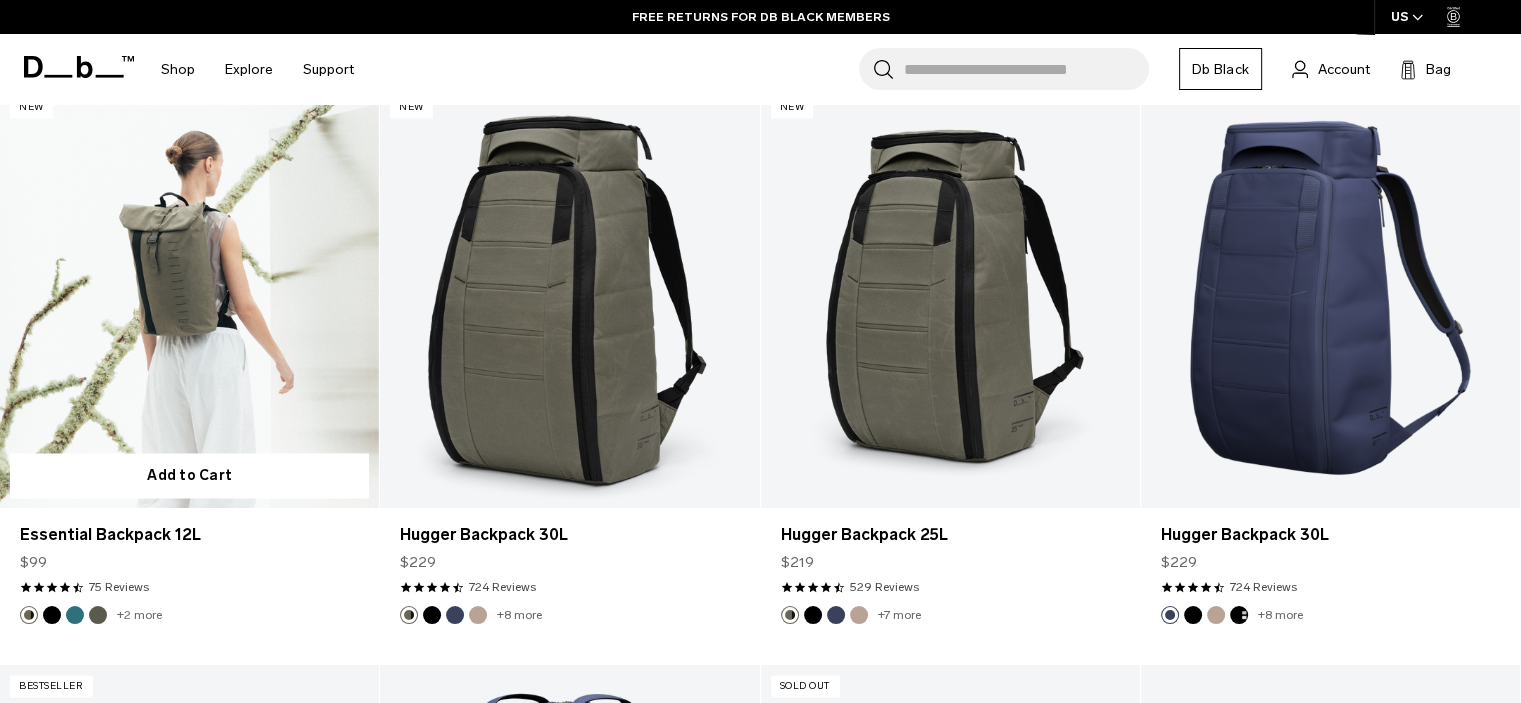 scroll, scrollTop: 3314, scrollLeft: 0, axis: vertical 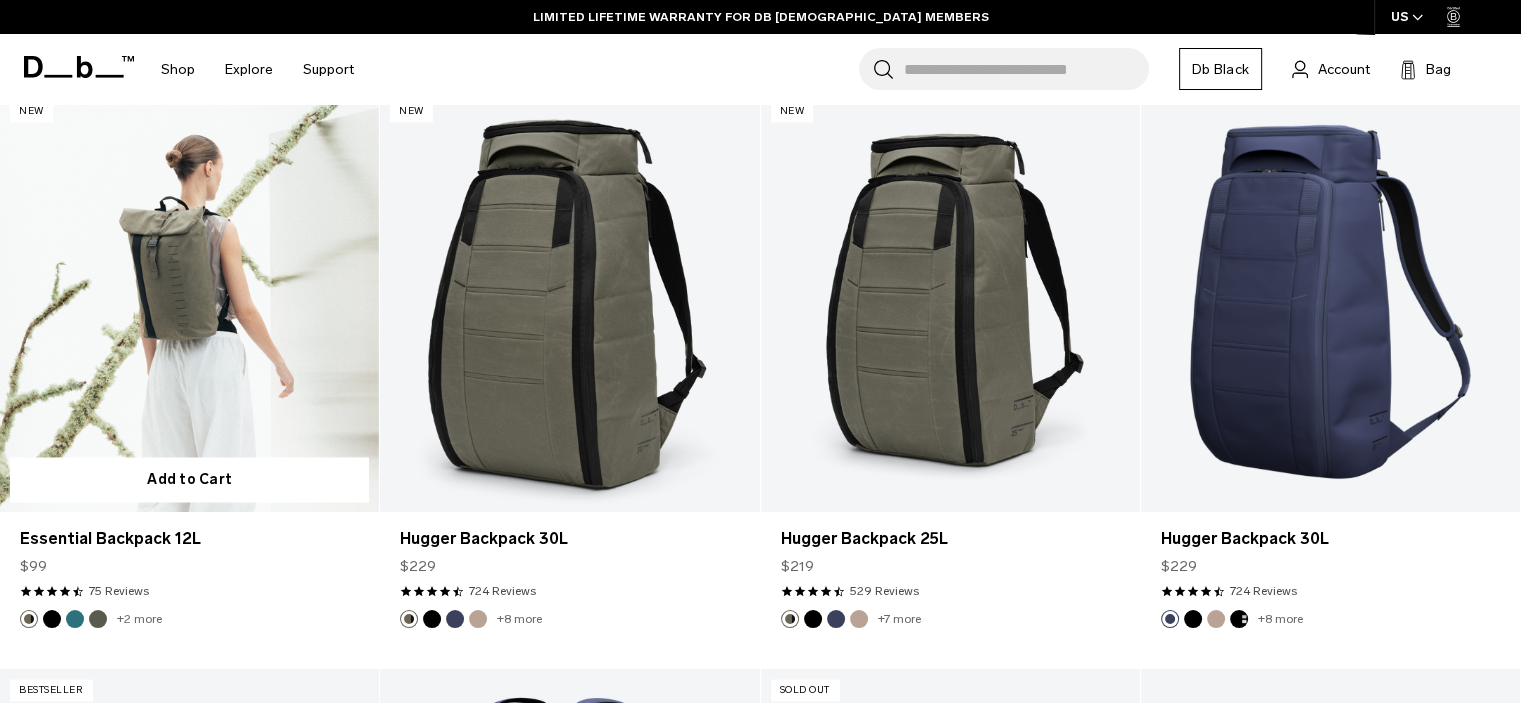 click at bounding box center [52, 619] 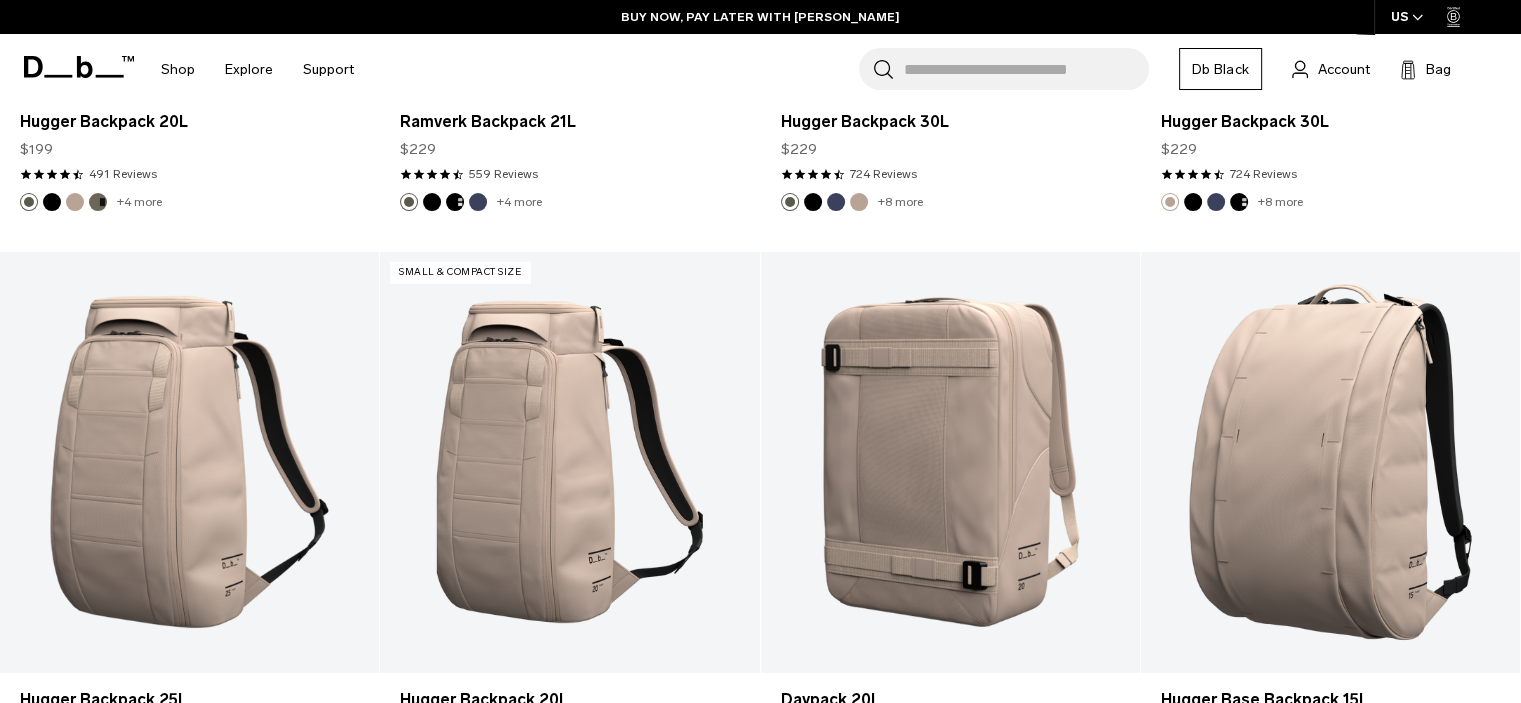 scroll, scrollTop: 5614, scrollLeft: 0, axis: vertical 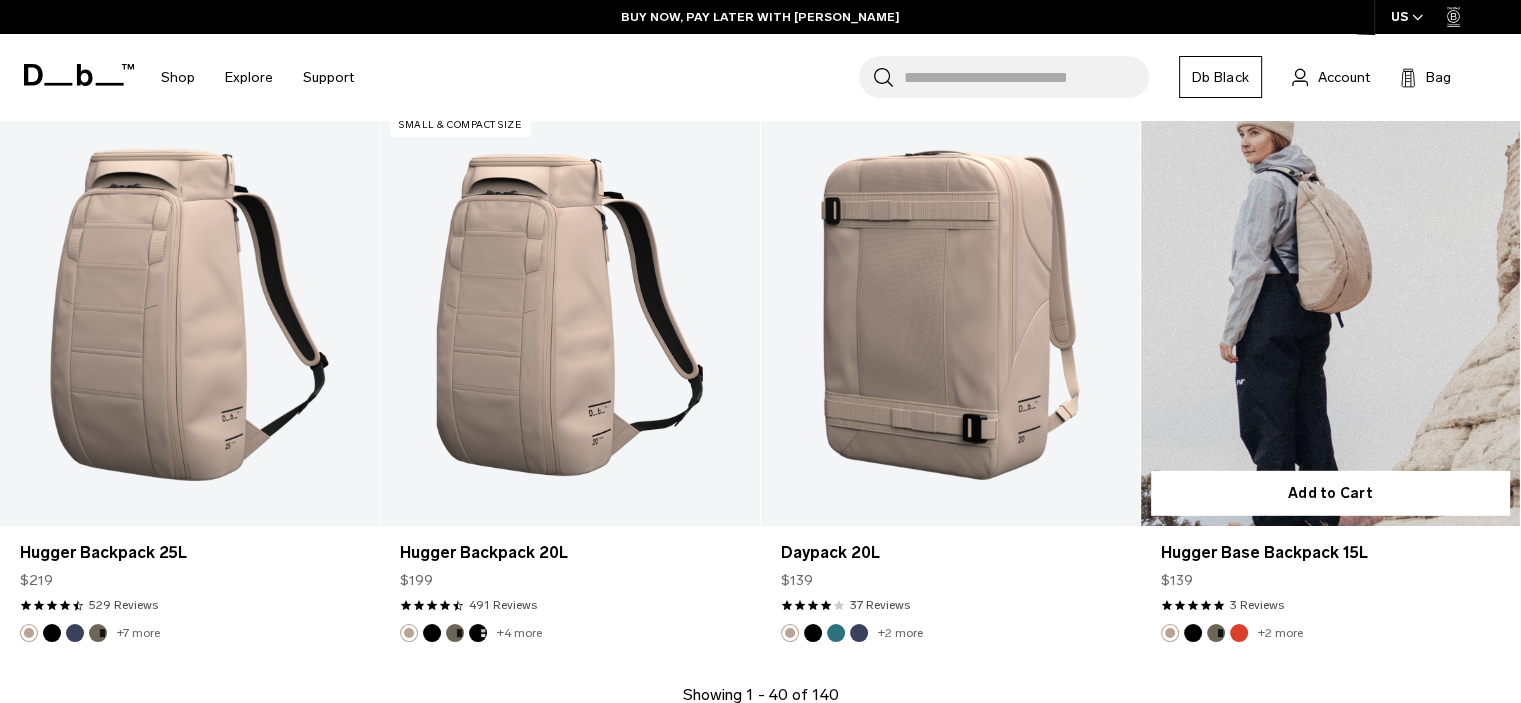 click at bounding box center (1193, 633) 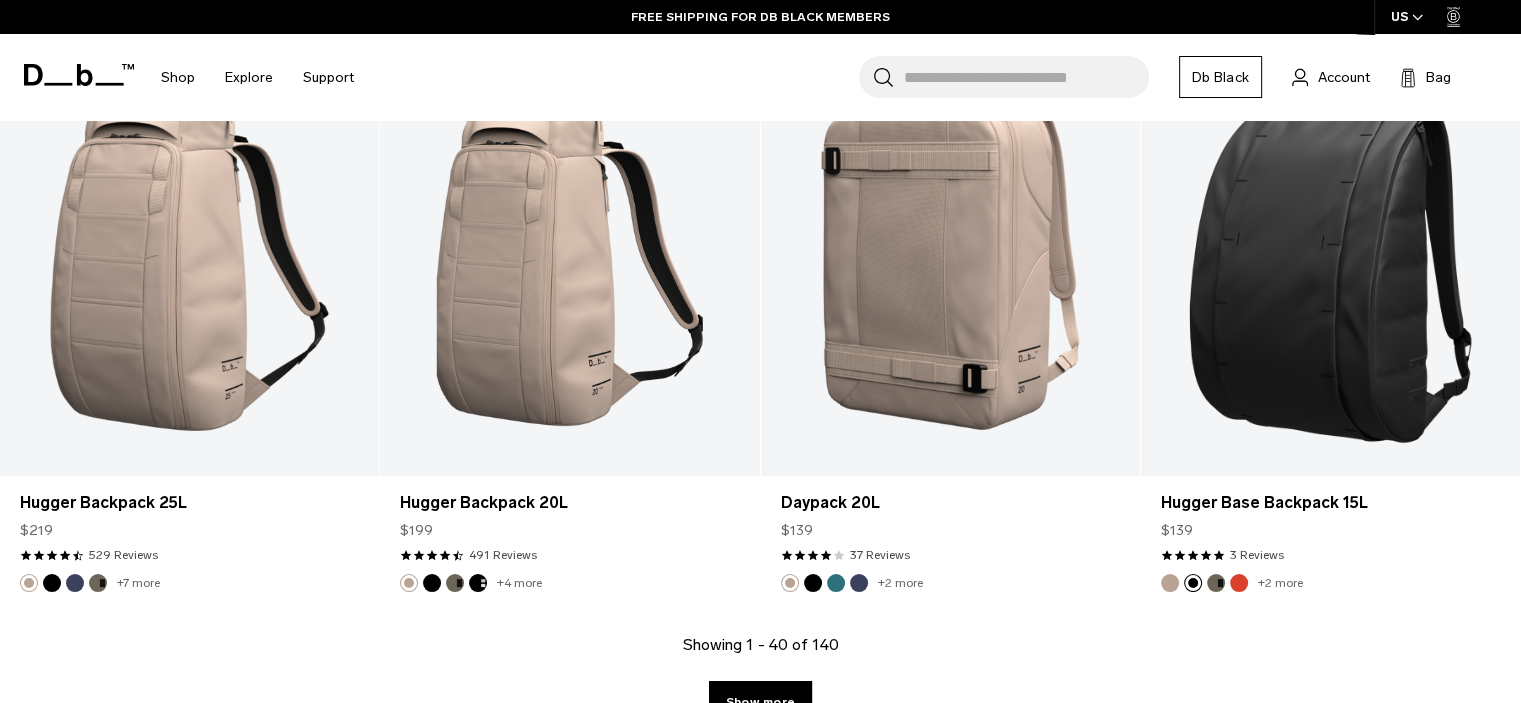 scroll, scrollTop: 5714, scrollLeft: 0, axis: vertical 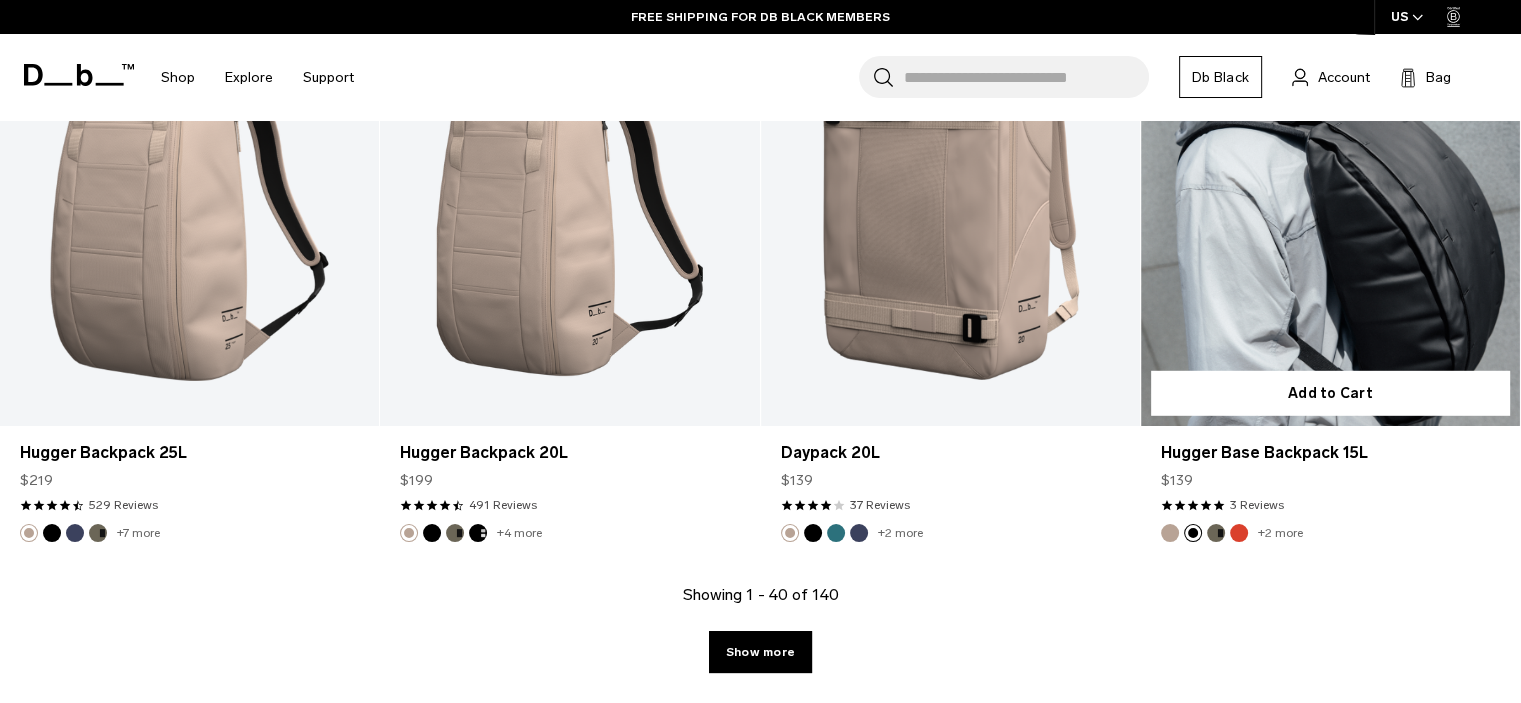 click at bounding box center (1330, 215) 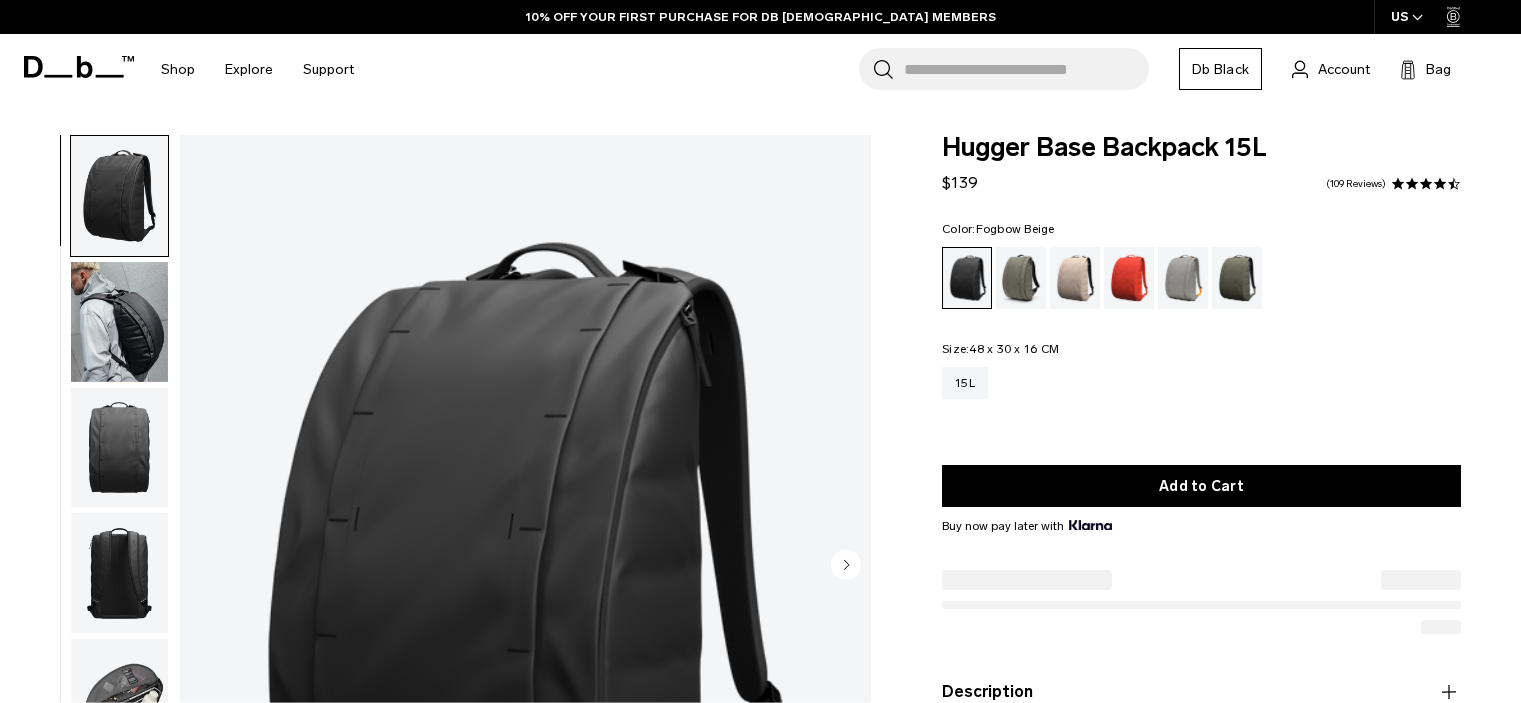 scroll, scrollTop: 200, scrollLeft: 0, axis: vertical 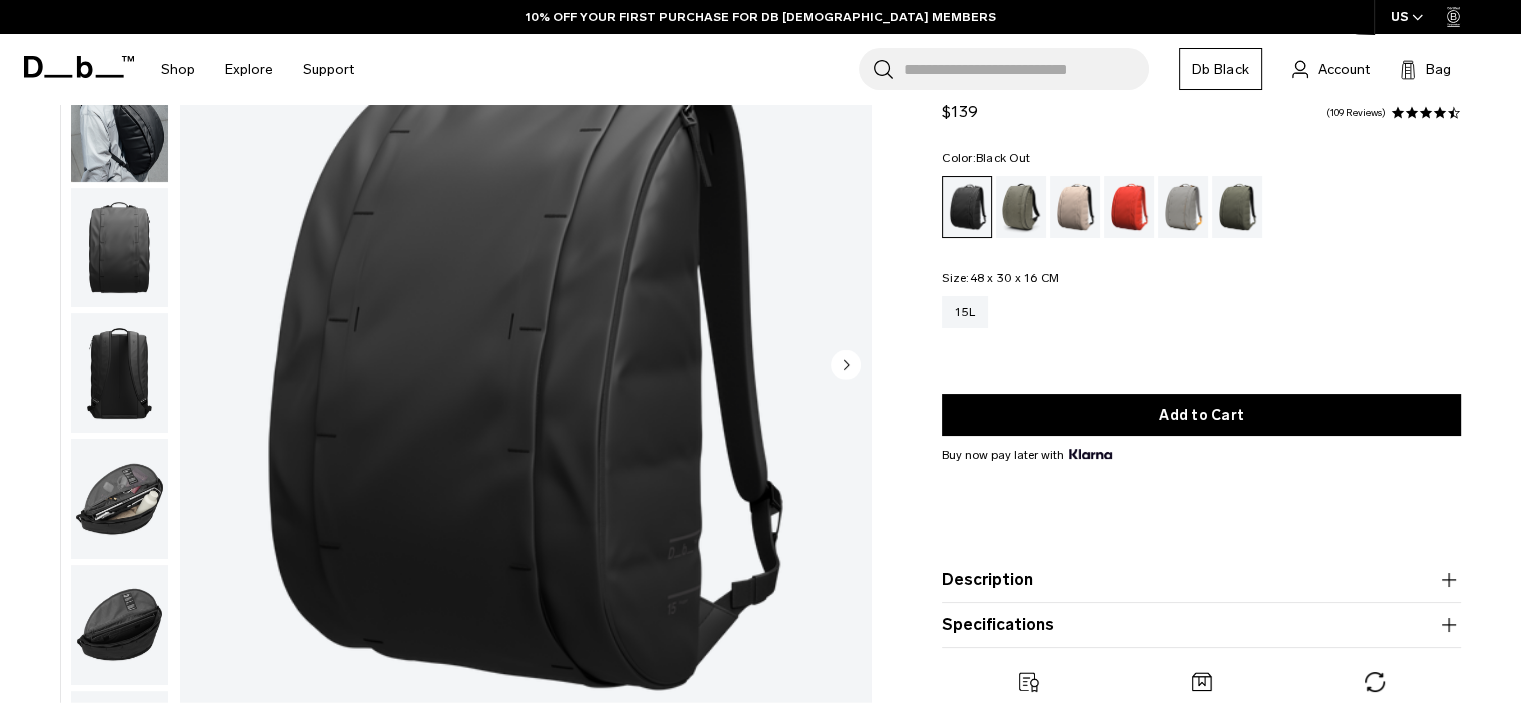 click on "Hugger Base Backpack 15L
$139
4.5 star rating      109 Reviews
Color:
Black Out
Out of stock
Size:
48 x 30 x 16 CM
Out of stock
15L
This item will be shipped approximately:" at bounding box center (1201, 411) 